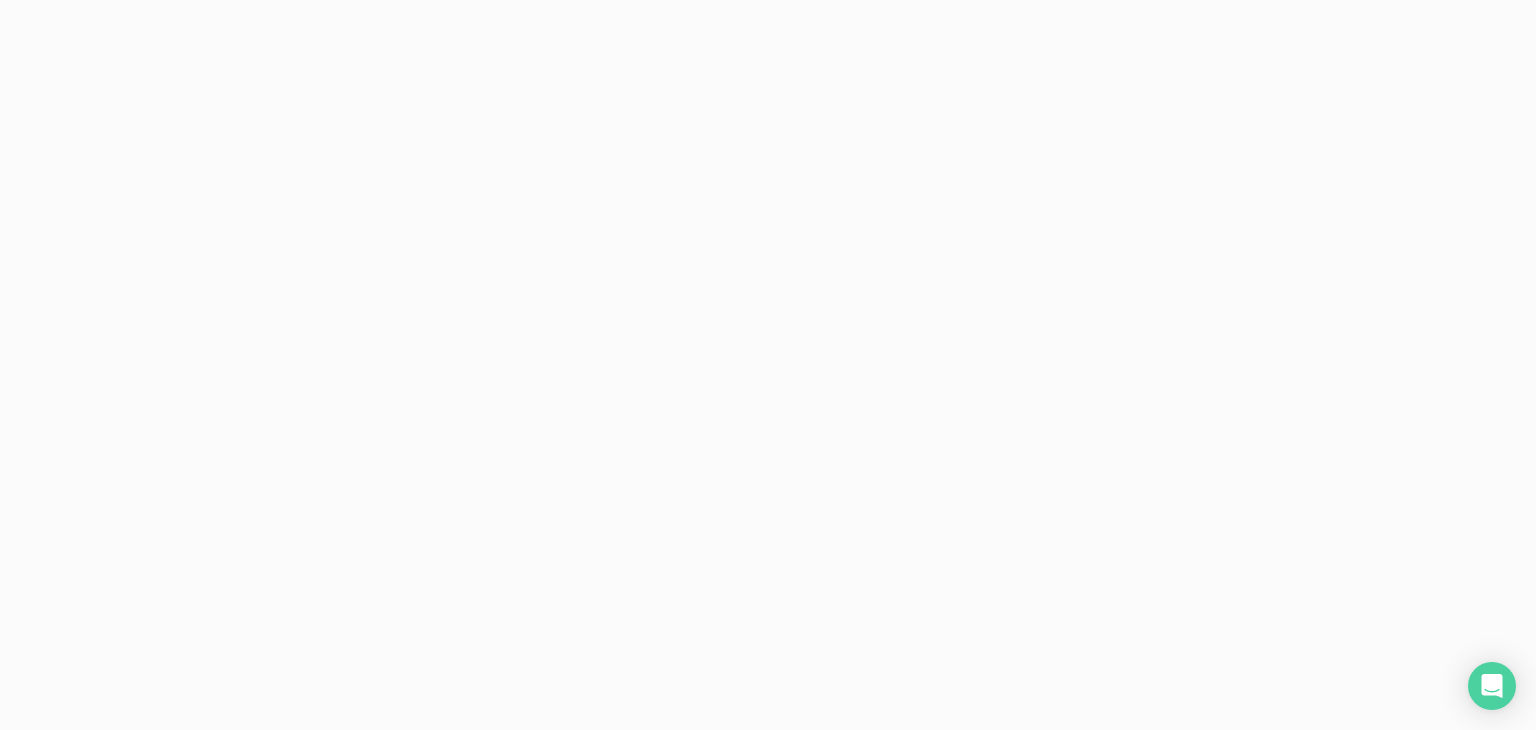 scroll, scrollTop: 0, scrollLeft: 0, axis: both 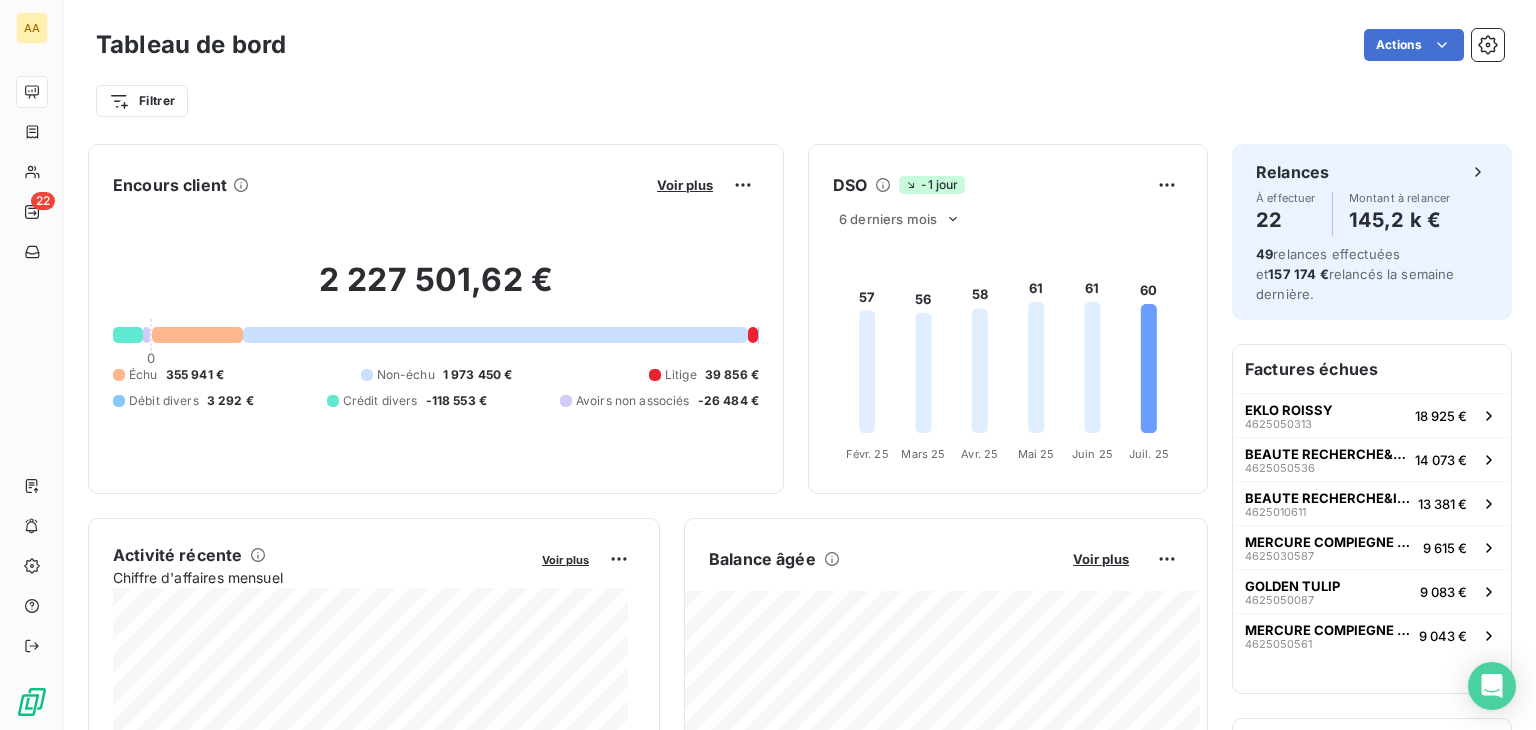 click on "Voir plus" at bounding box center (705, 185) 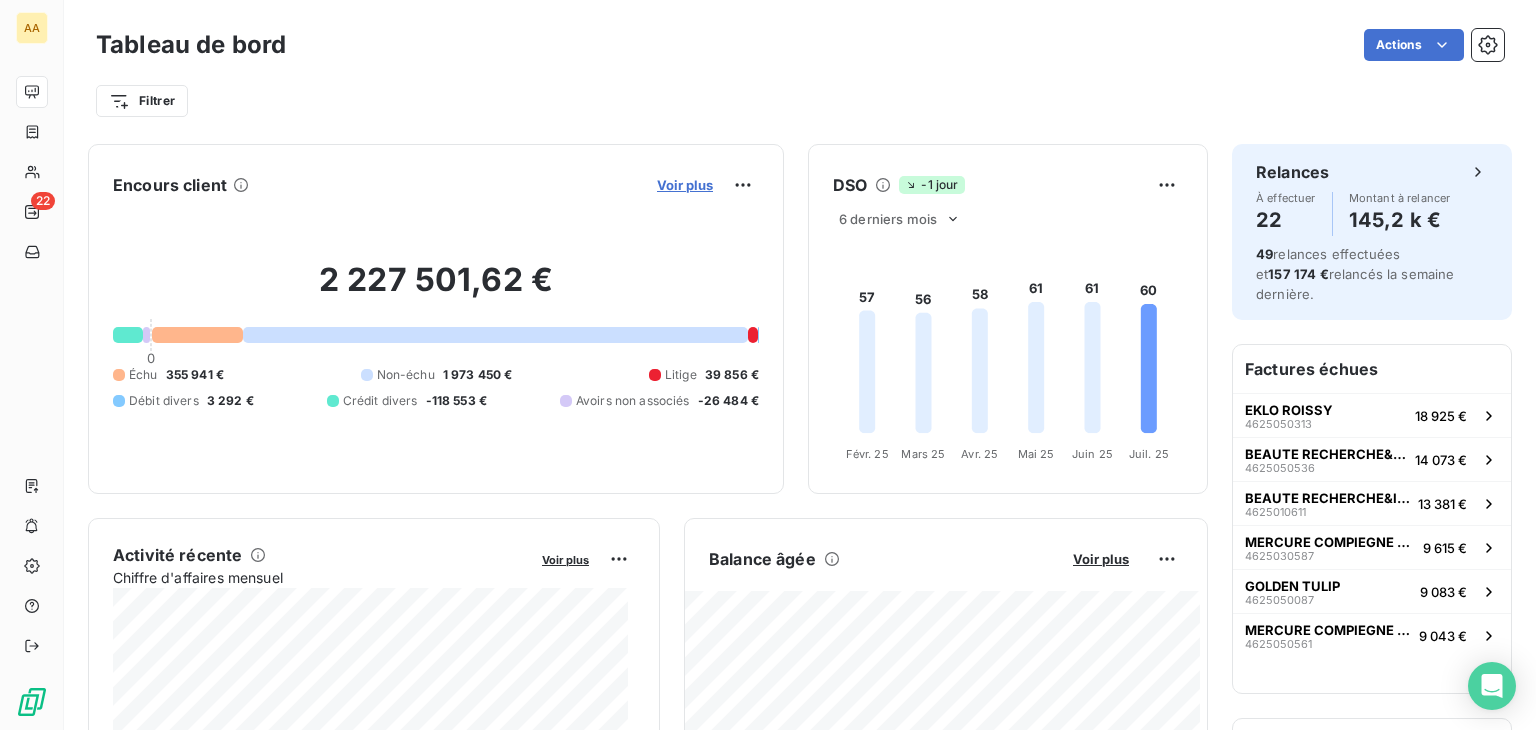 click on "Voir plus" at bounding box center (685, 185) 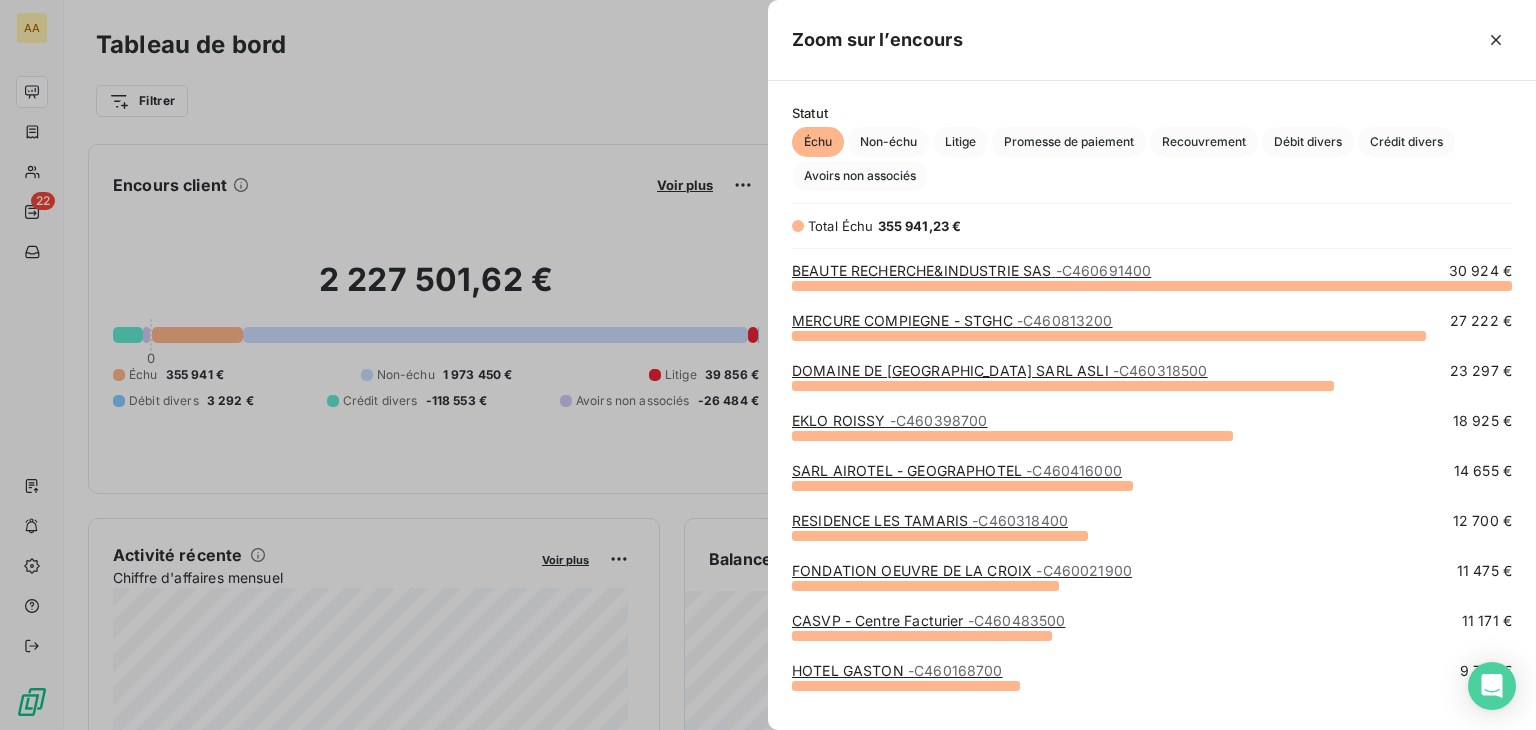 scroll, scrollTop: 16, scrollLeft: 16, axis: both 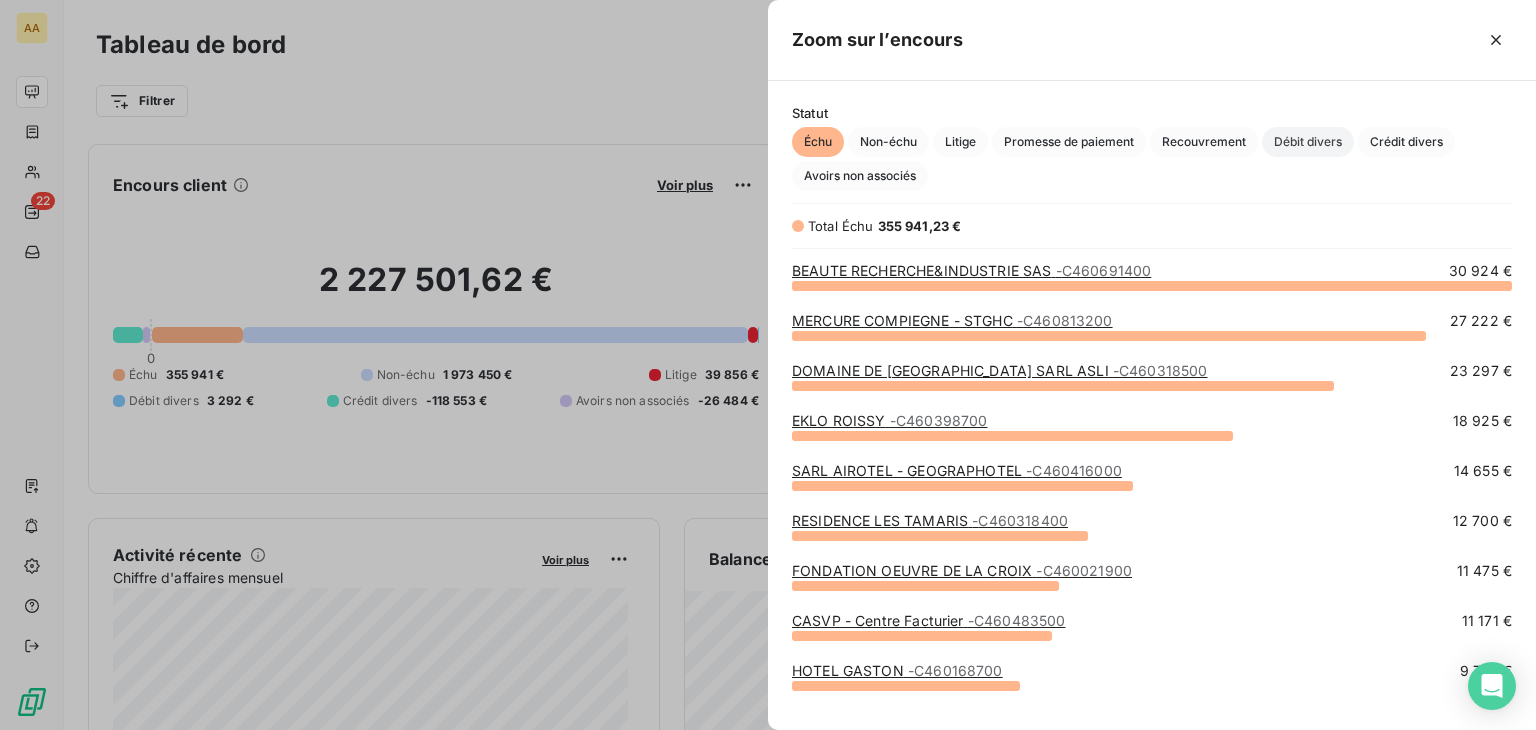 click on "Débit divers" at bounding box center [1308, 142] 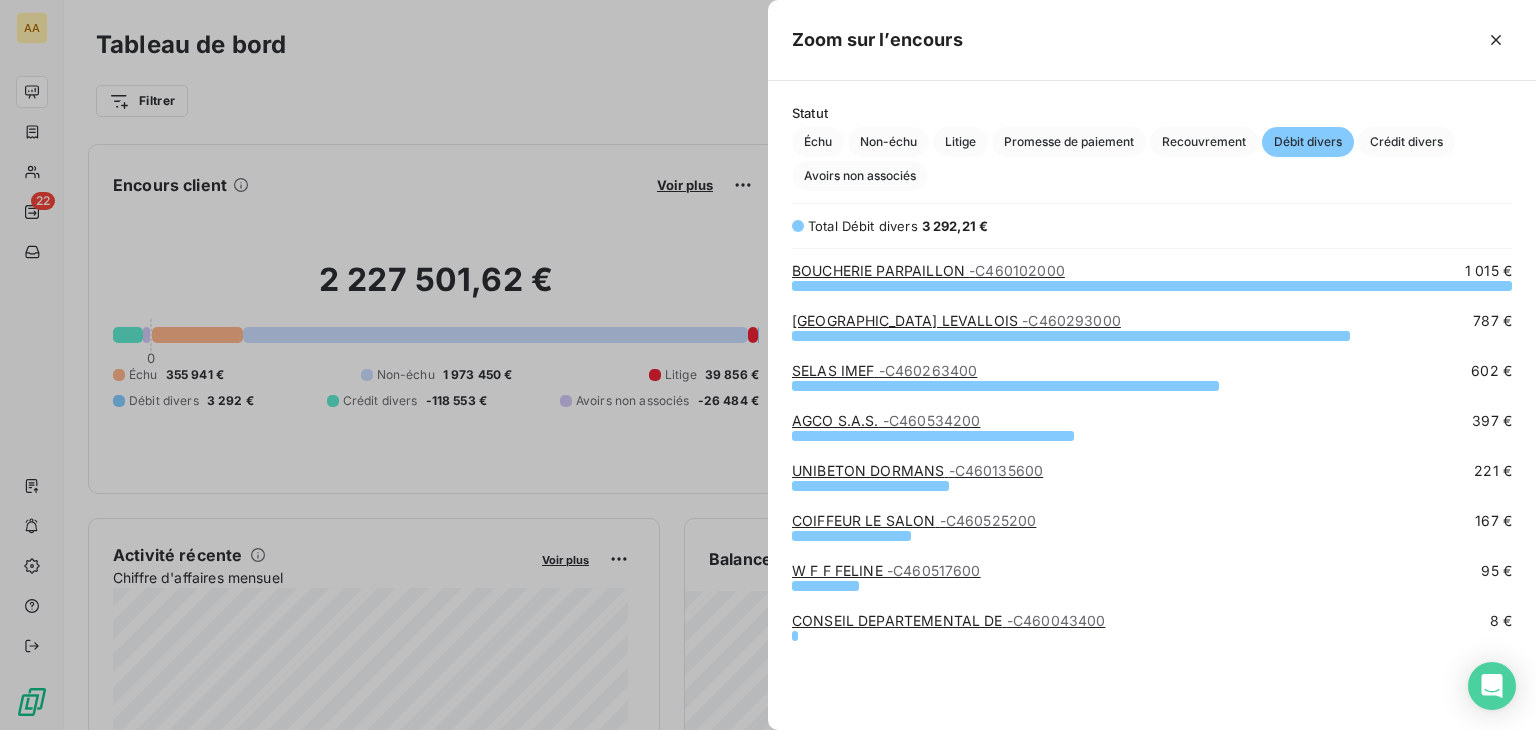 scroll, scrollTop: 16, scrollLeft: 16, axis: both 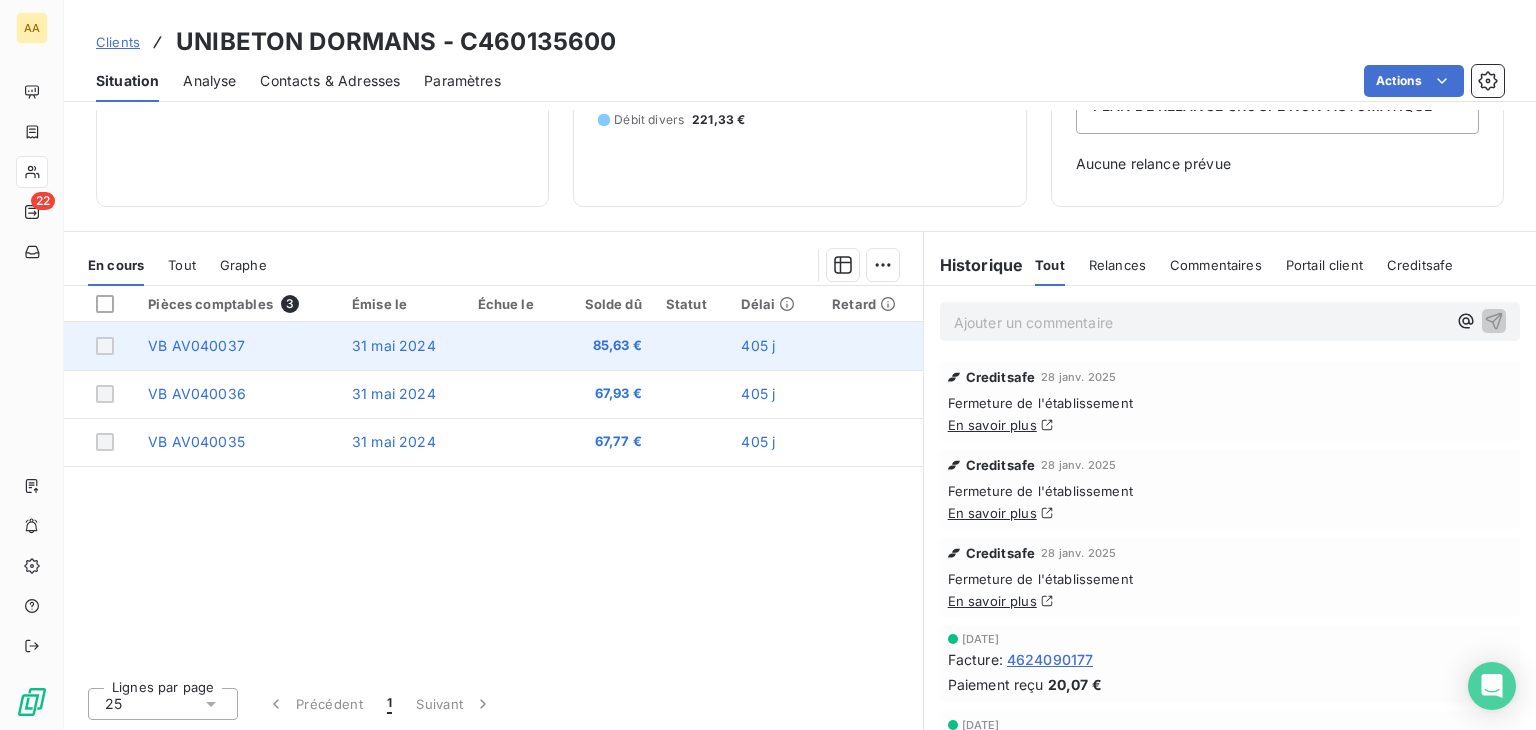 click at bounding box center [105, 346] 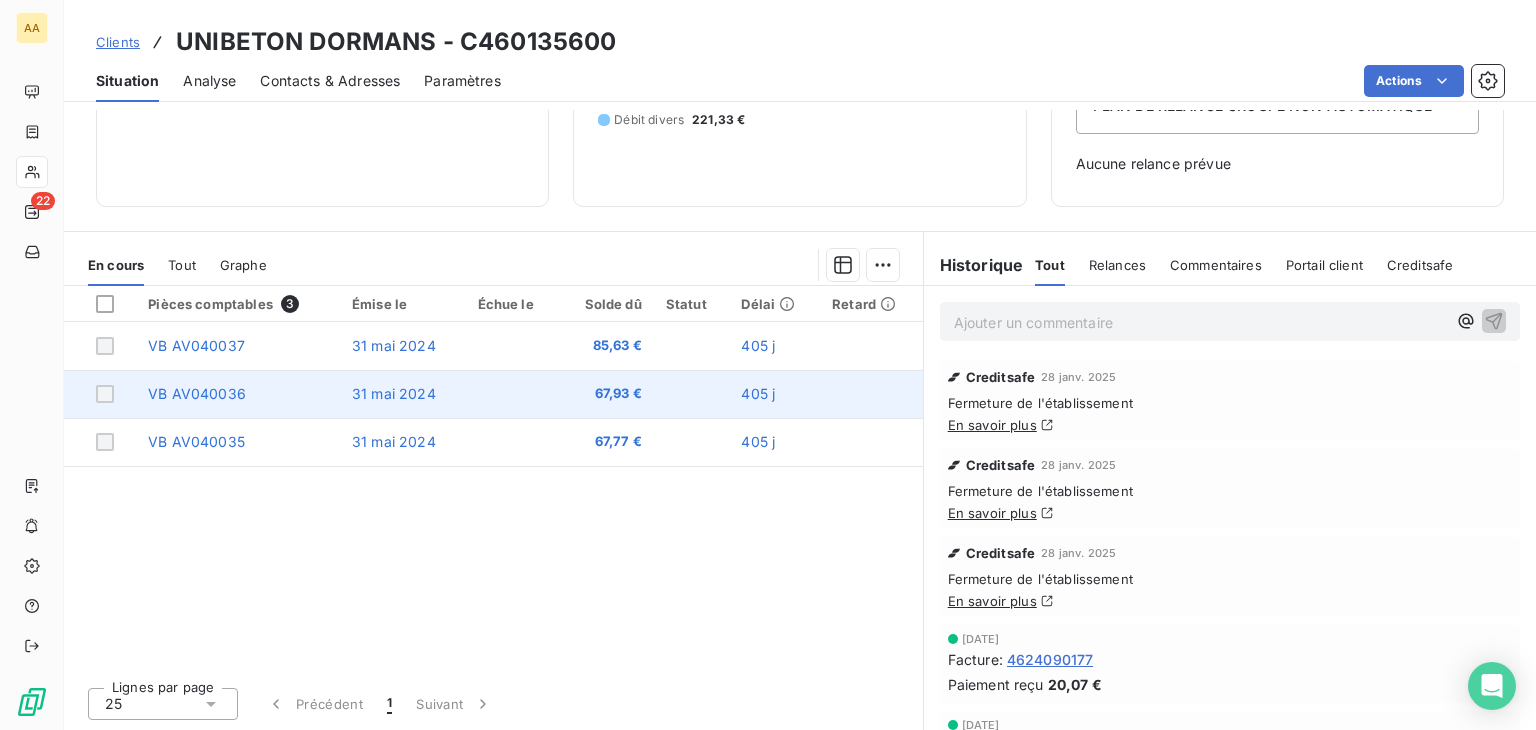 click at bounding box center [105, 394] 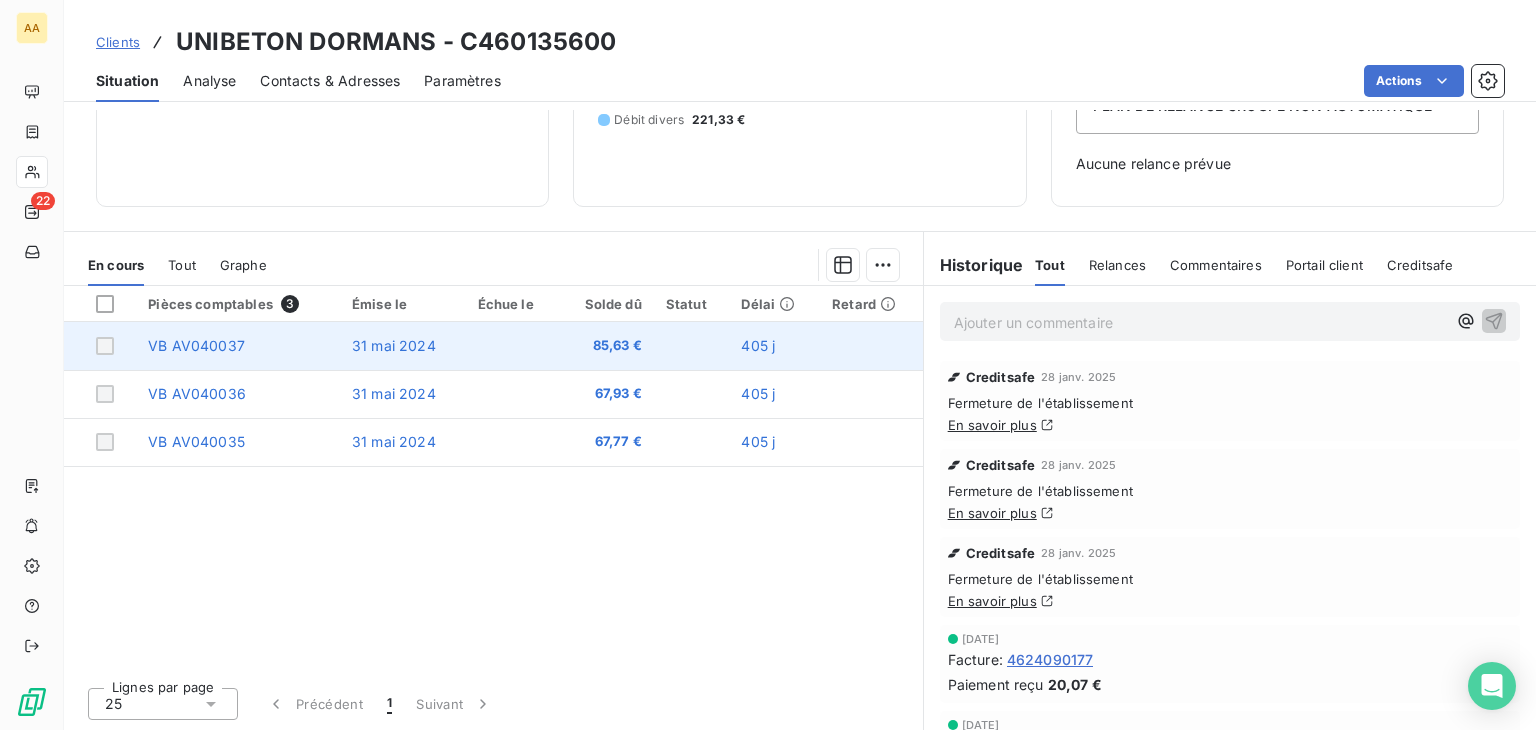 click at bounding box center [105, 346] 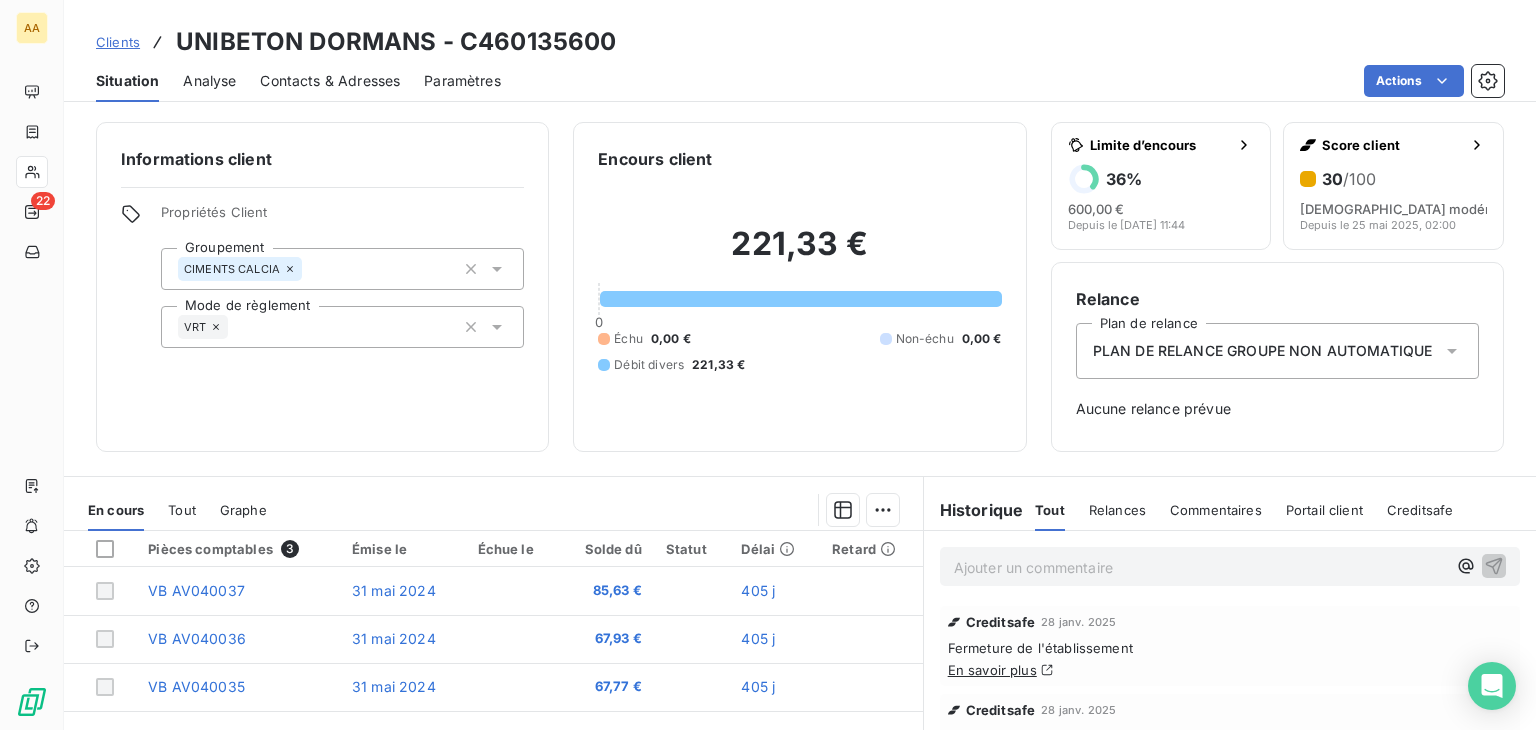 scroll, scrollTop: 200, scrollLeft: 0, axis: vertical 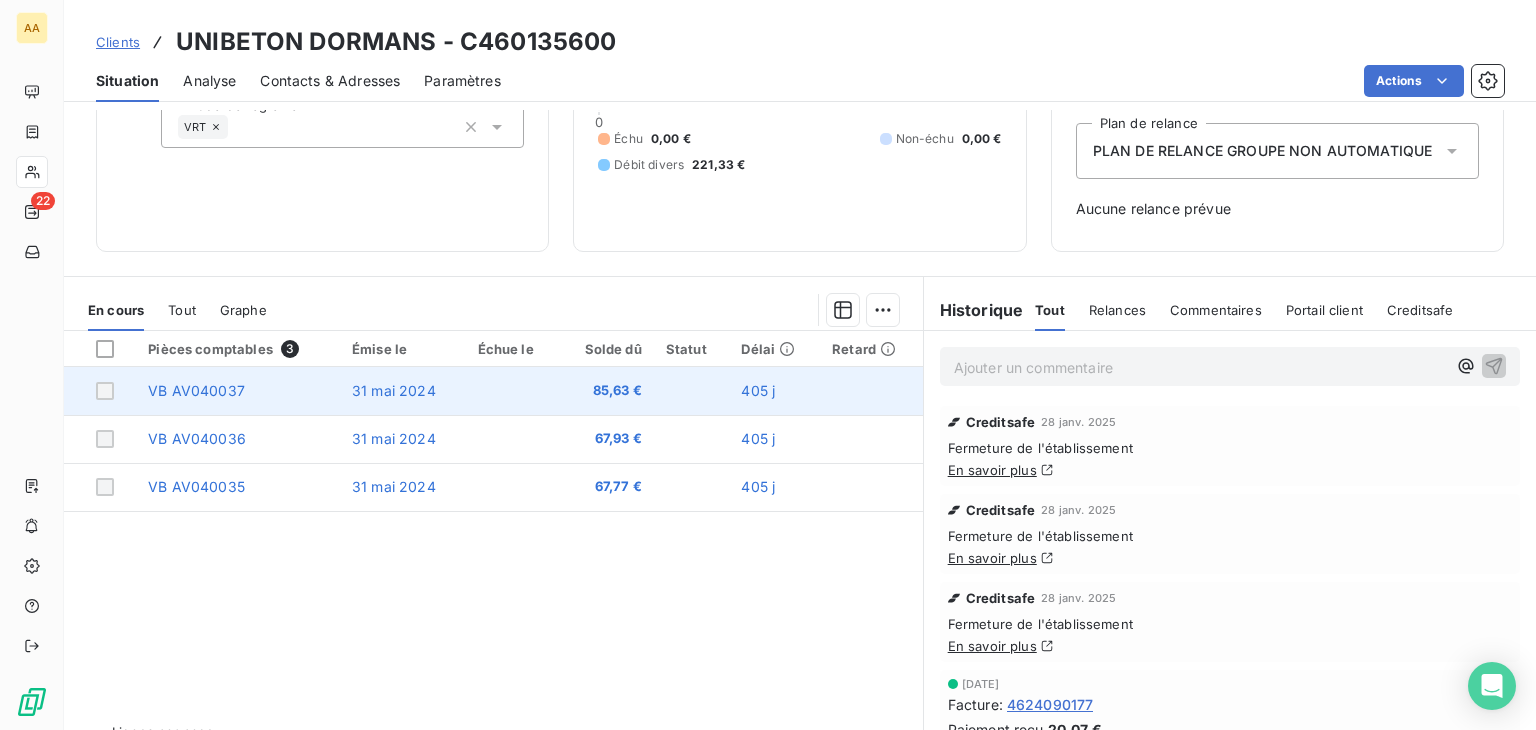 click on "VB AV040037" at bounding box center (196, 390) 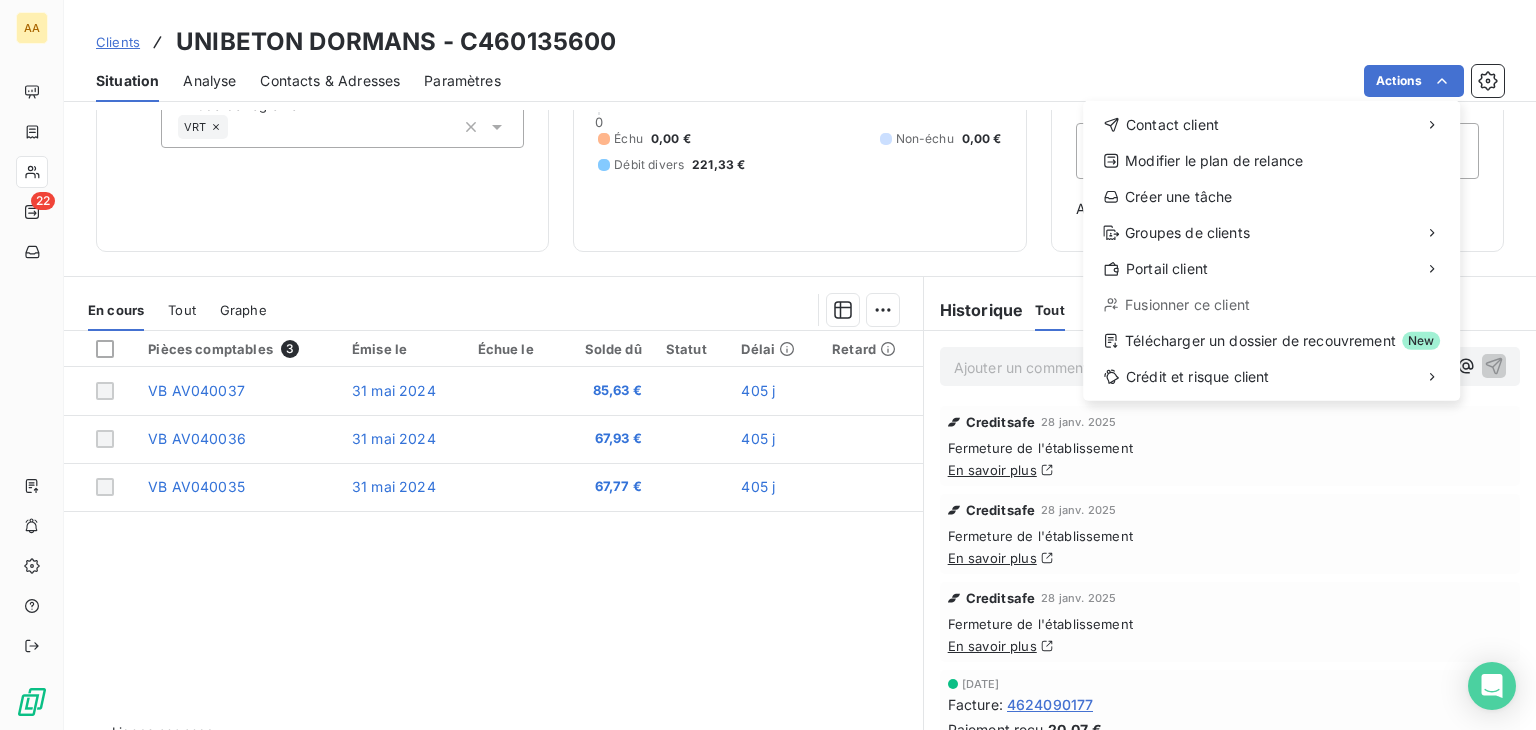 click on "AA 22 Clients UNIBETON DORMANS - C460135600 Situation Analyse Contacts & Adresses Paramètres Actions Contact client Modifier le plan de relance Créer une tâche Groupes de clients Portail client Fusionner ce client Télécharger un dossier de recouvrement New Crédit et risque client Informations client Propriétés Client Groupement CIMENTS CALCIA Mode de règlement VRT Encours client   221,33 € 0 Échu 0,00 € Non-échu 0,00 €   Débit divers 221,33 € Limite d’encours 36 % 600,00 € Depuis le 14 janv. 2025, 11:44 Score client 30 /100 Risque modéré Depuis le 25 mai 2025, 02:00 Relance Plan de relance PLAN DE RELANCE GROUPE NON AUTOMATIQUE Aucune relance prévue En cours Tout Graphe Pièces comptables 3 Émise le Échue le Solde dû Statut Délai   Retard   VB AV040037 31 mai 2024 85,63 € 405 j VB AV040036 31 mai 2024 67,93 € 405 j VB AV040035 31 mai 2024 67,77 € 405 j Lignes par page 25 Précédent 1 Suivant Historique Tout Relances Commentaires Portail client ﻿" at bounding box center (768, 365) 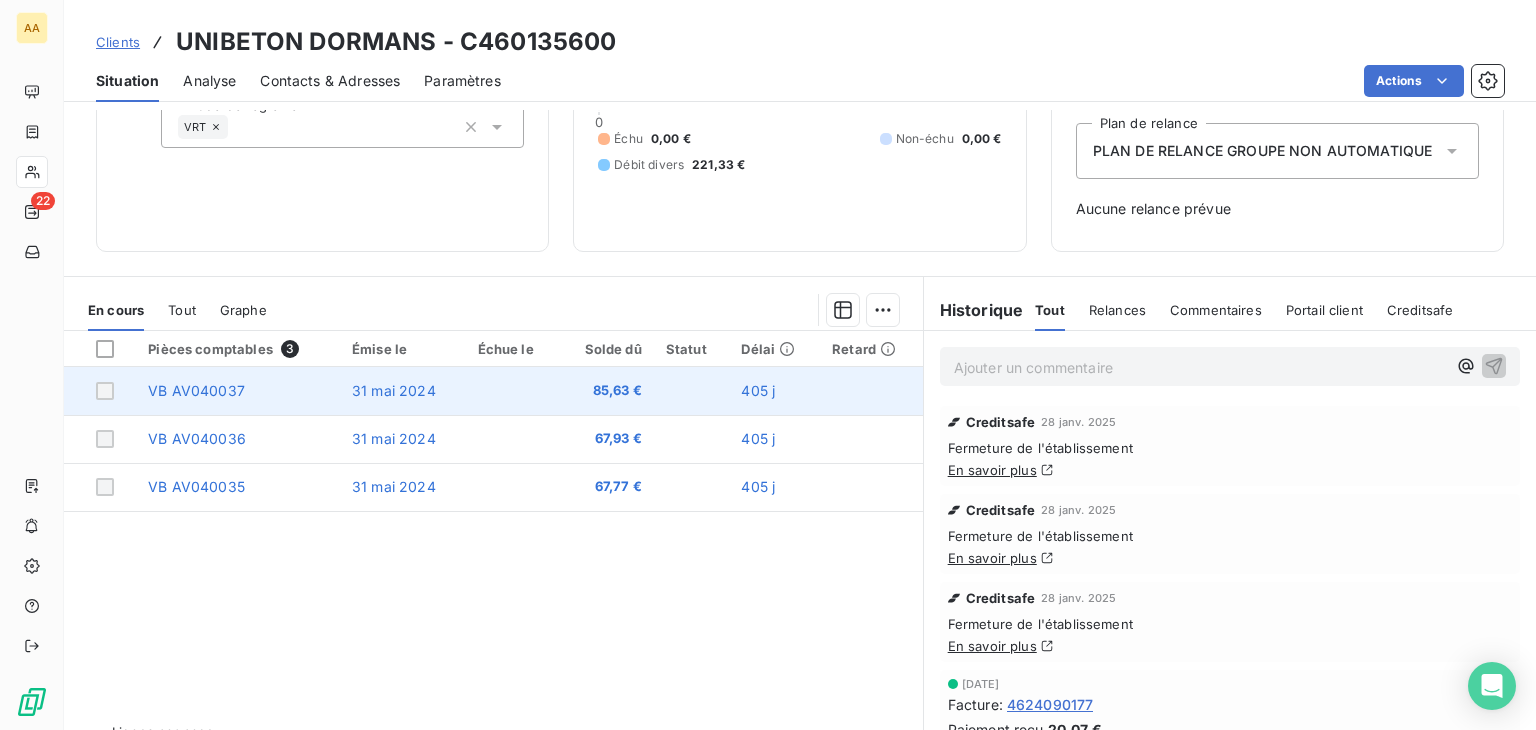 drag, startPoint x: 675, startPoint y: 403, endPoint x: 654, endPoint y: 405, distance: 21.095022 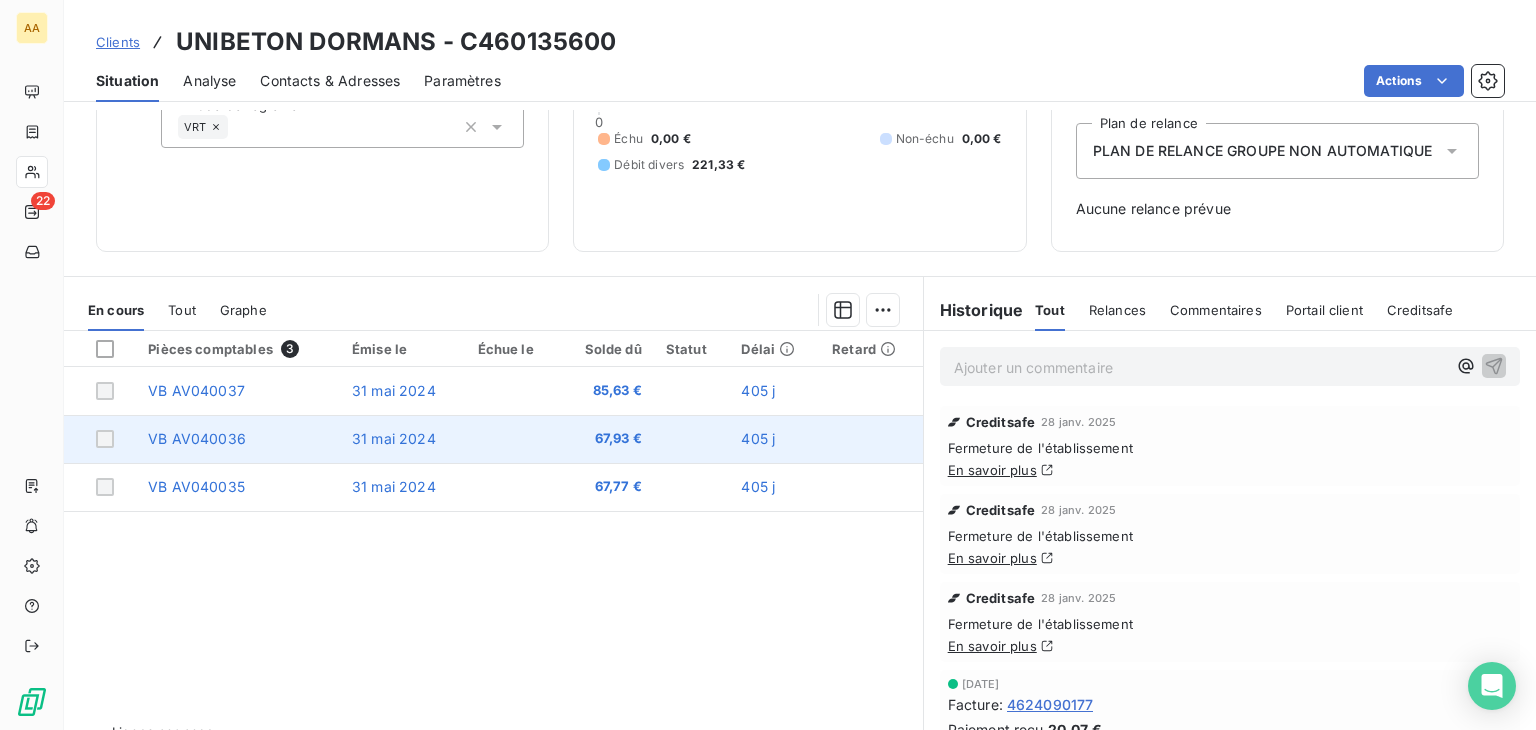 click at bounding box center [105, 439] 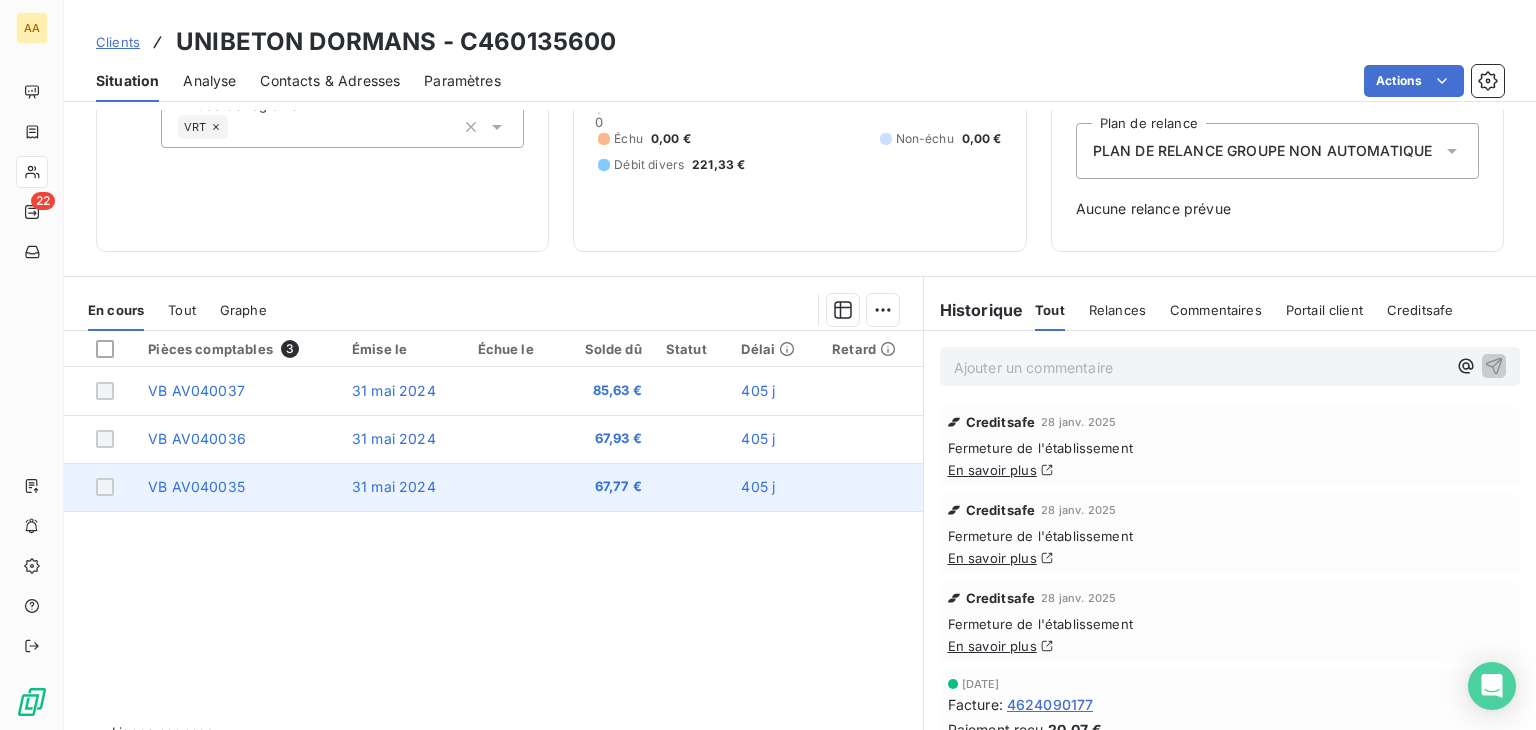 click at bounding box center (105, 487) 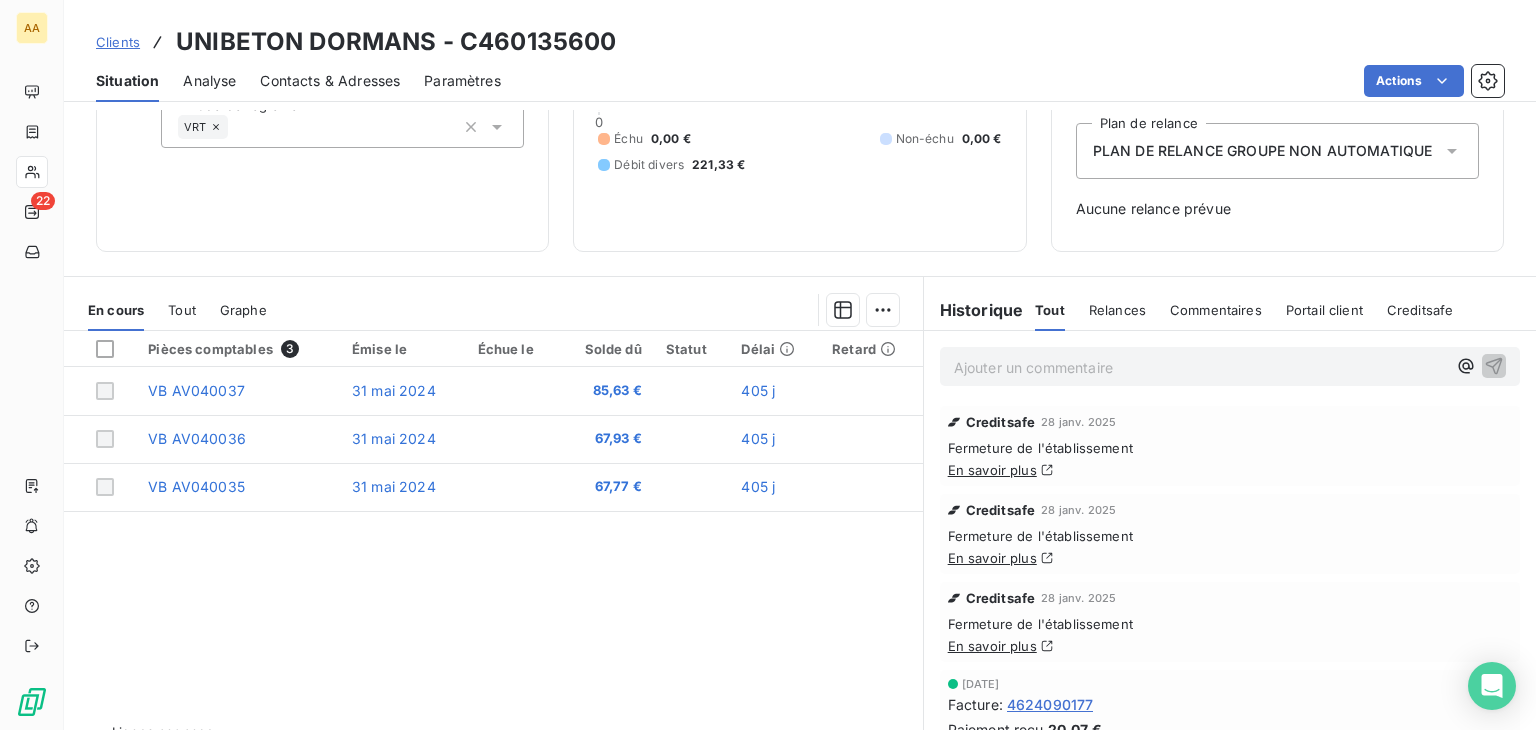 click on "Pièces comptables 3 Émise le Échue le Solde dû Statut Délai   Retard   VB AV040037 31 mai 2024 85,63 € 405 j VB AV040036 31 mai 2024 67,93 € 405 j VB AV040035 31 mai 2024 67,77 € 405 j" at bounding box center [493, 523] 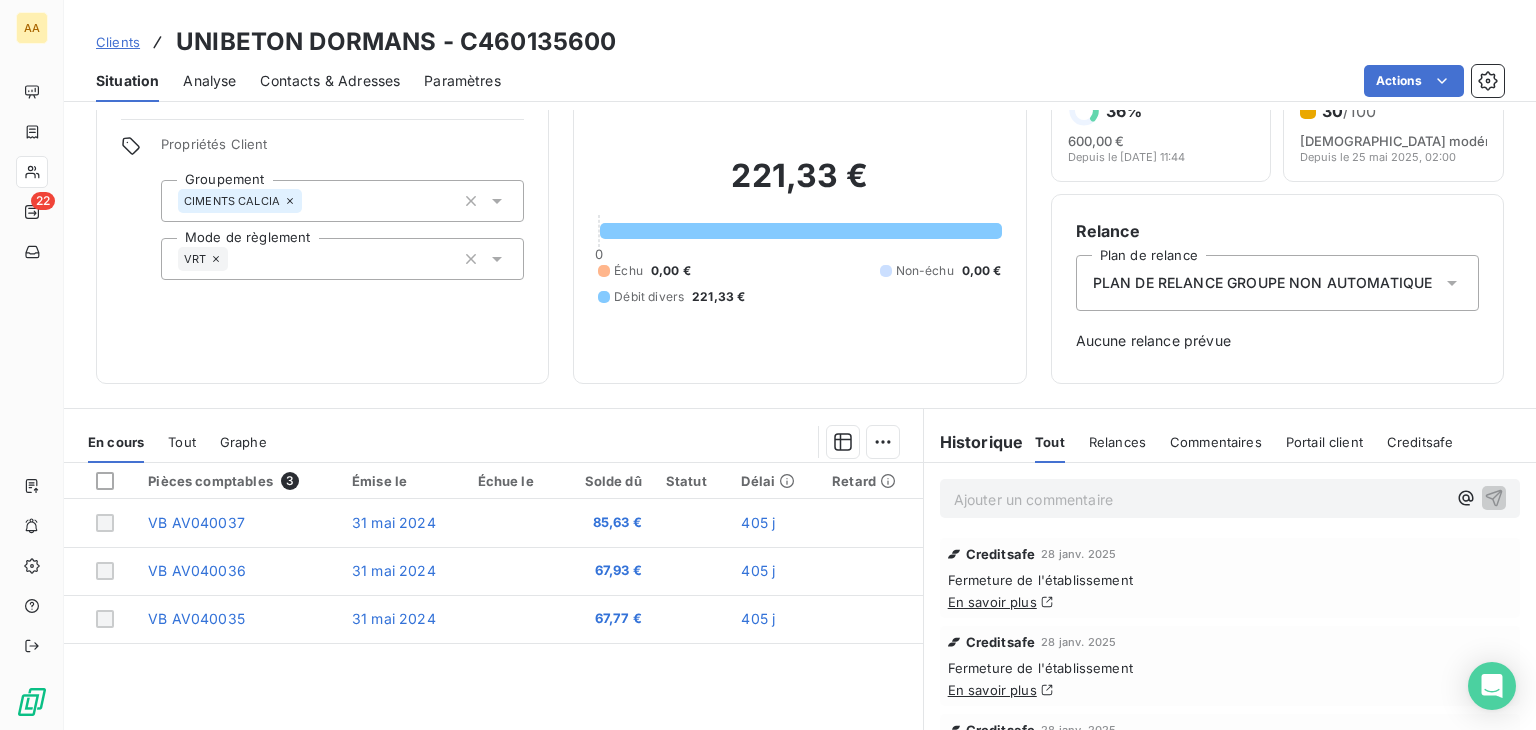 scroll, scrollTop: 0, scrollLeft: 0, axis: both 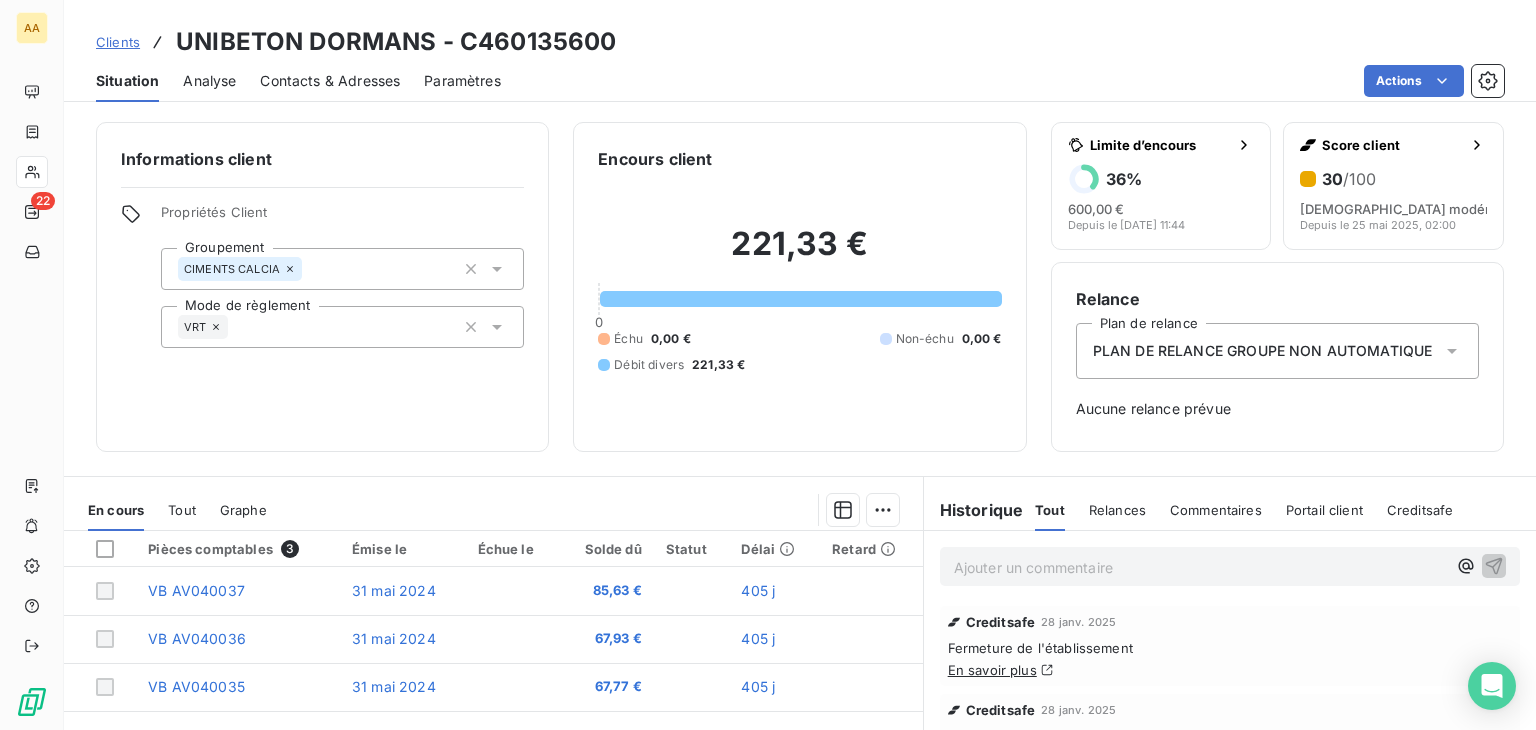 click on "PLAN DE RELANCE GROUPE NON AUTOMATIQUE" at bounding box center (1277, 351) 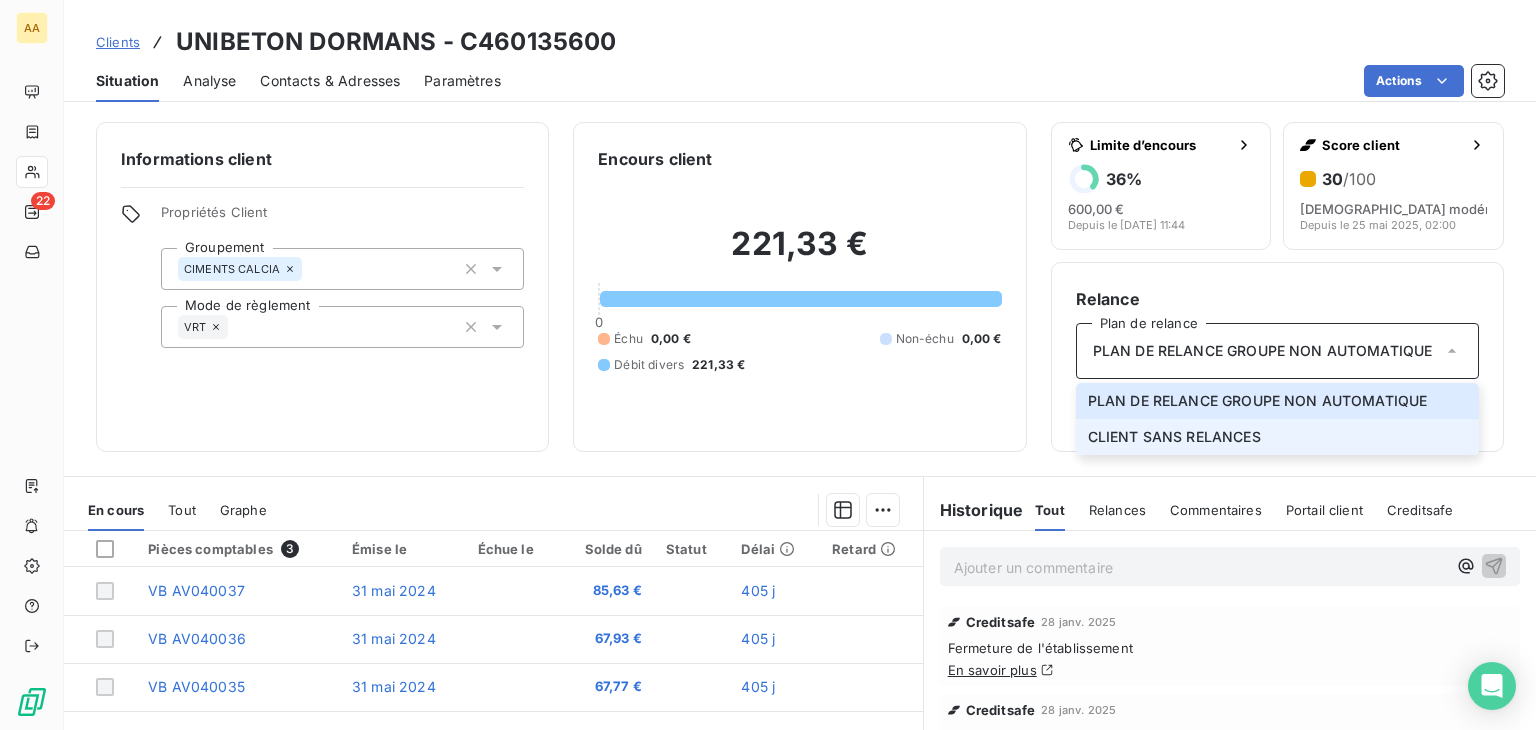 click on "CLIENT SANS RELANCES" at bounding box center [1277, 437] 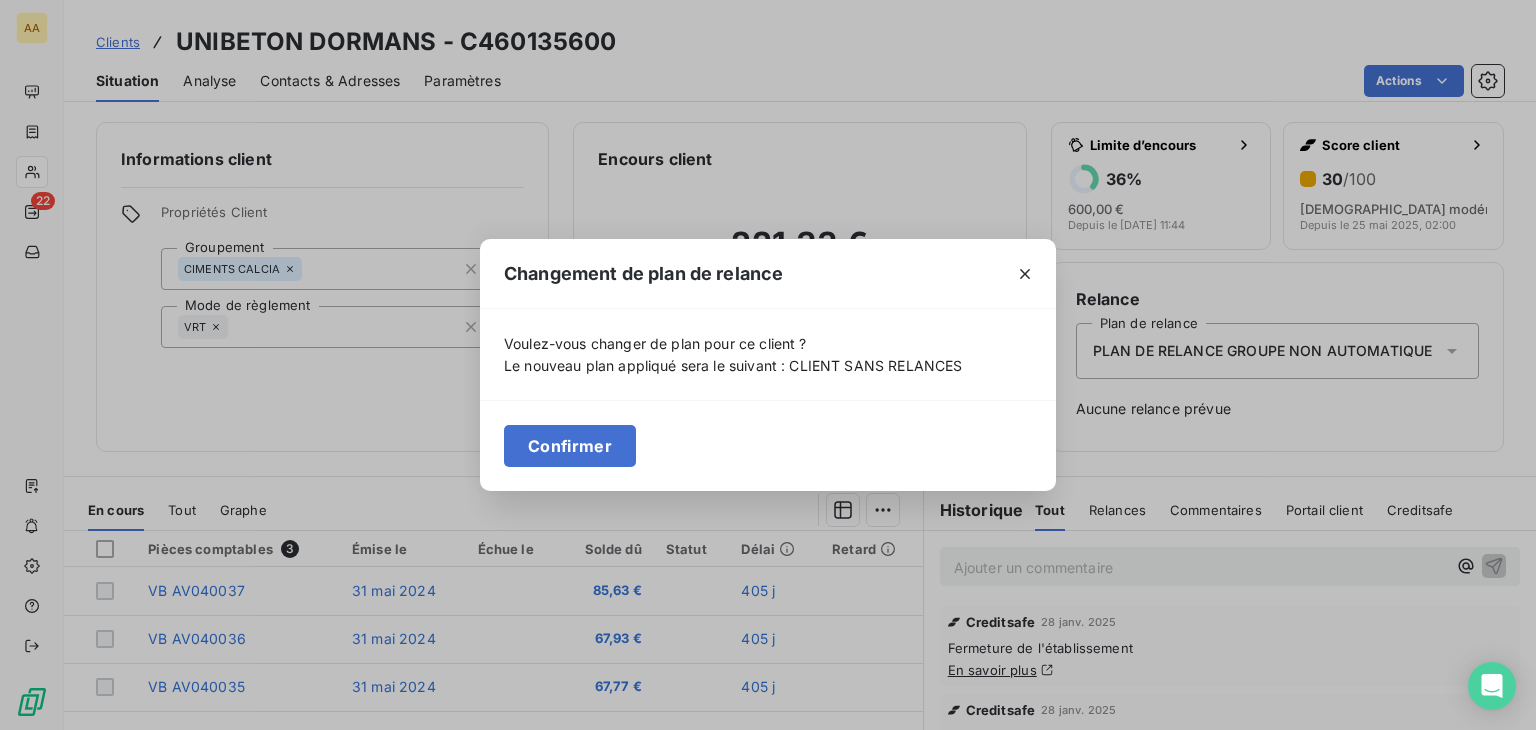 click on "Confirmer" at bounding box center [570, 446] 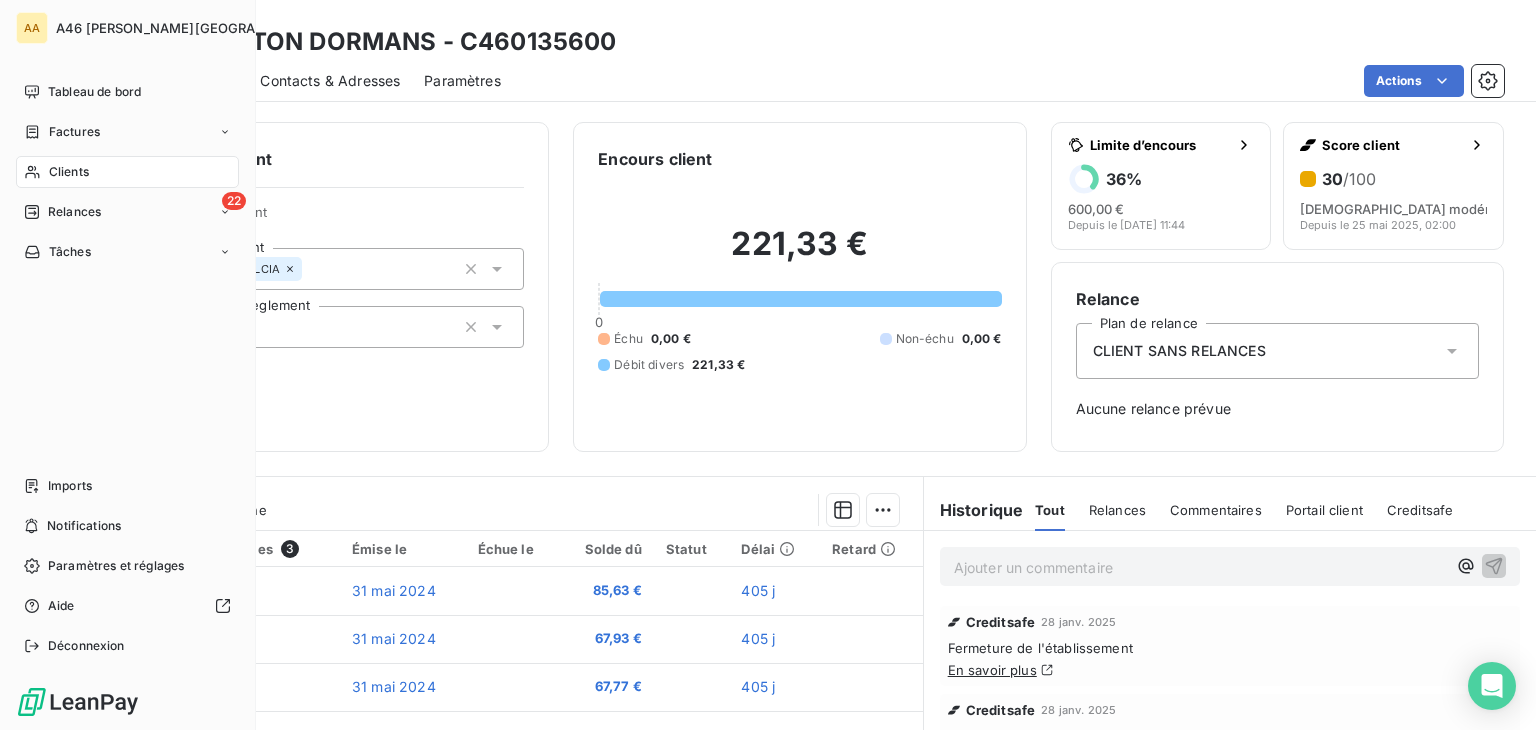 click on "Clients" at bounding box center (69, 172) 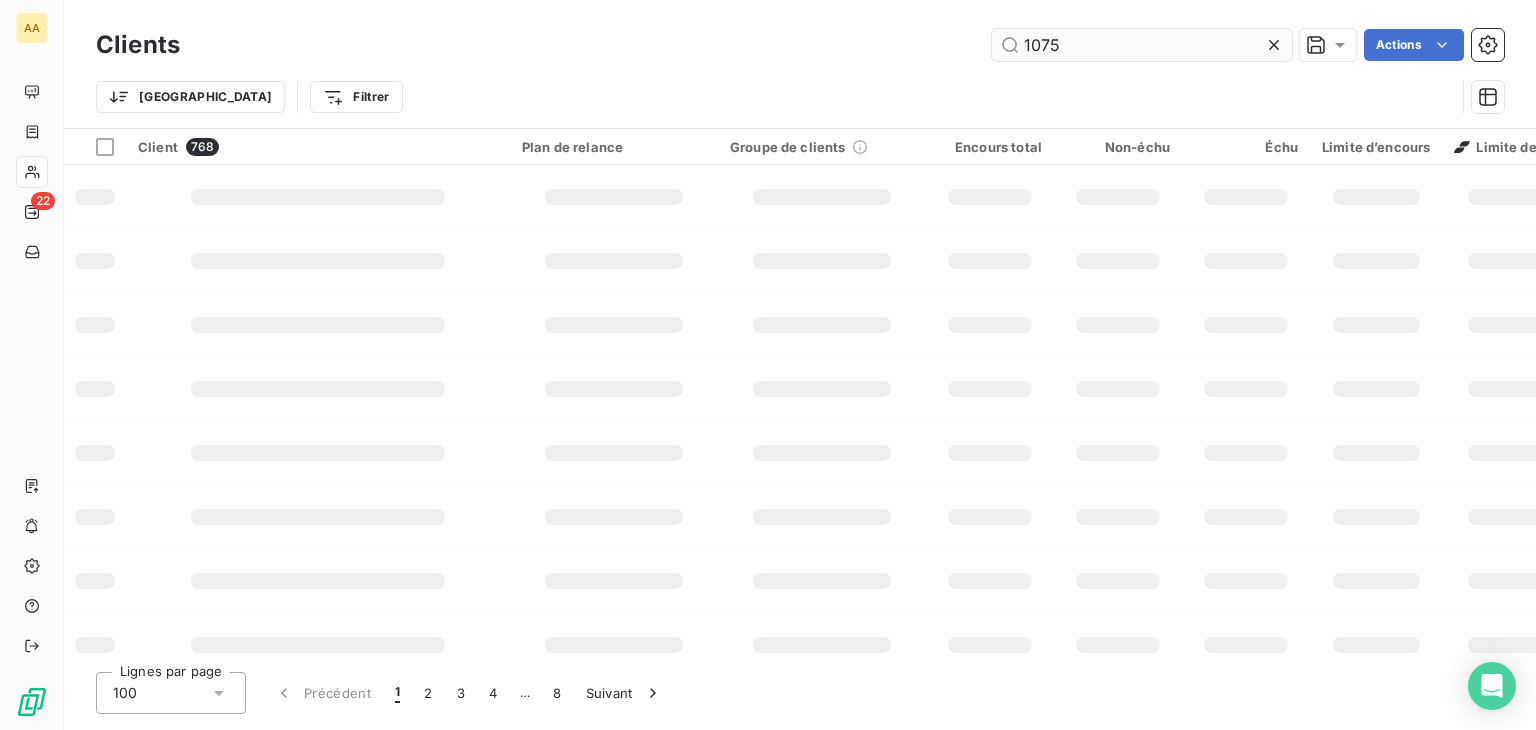 click on "1075" at bounding box center [1142, 45] 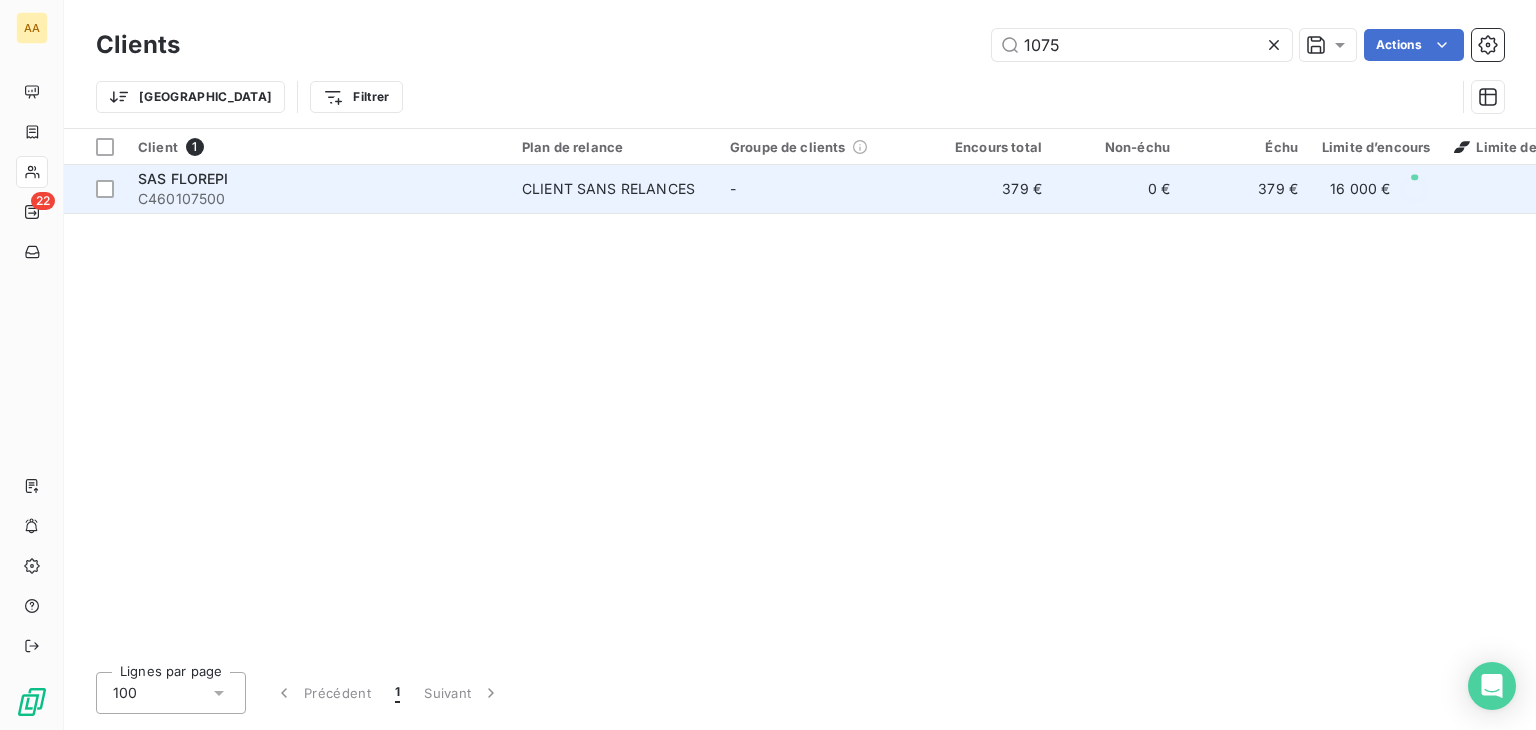 type on "1075" 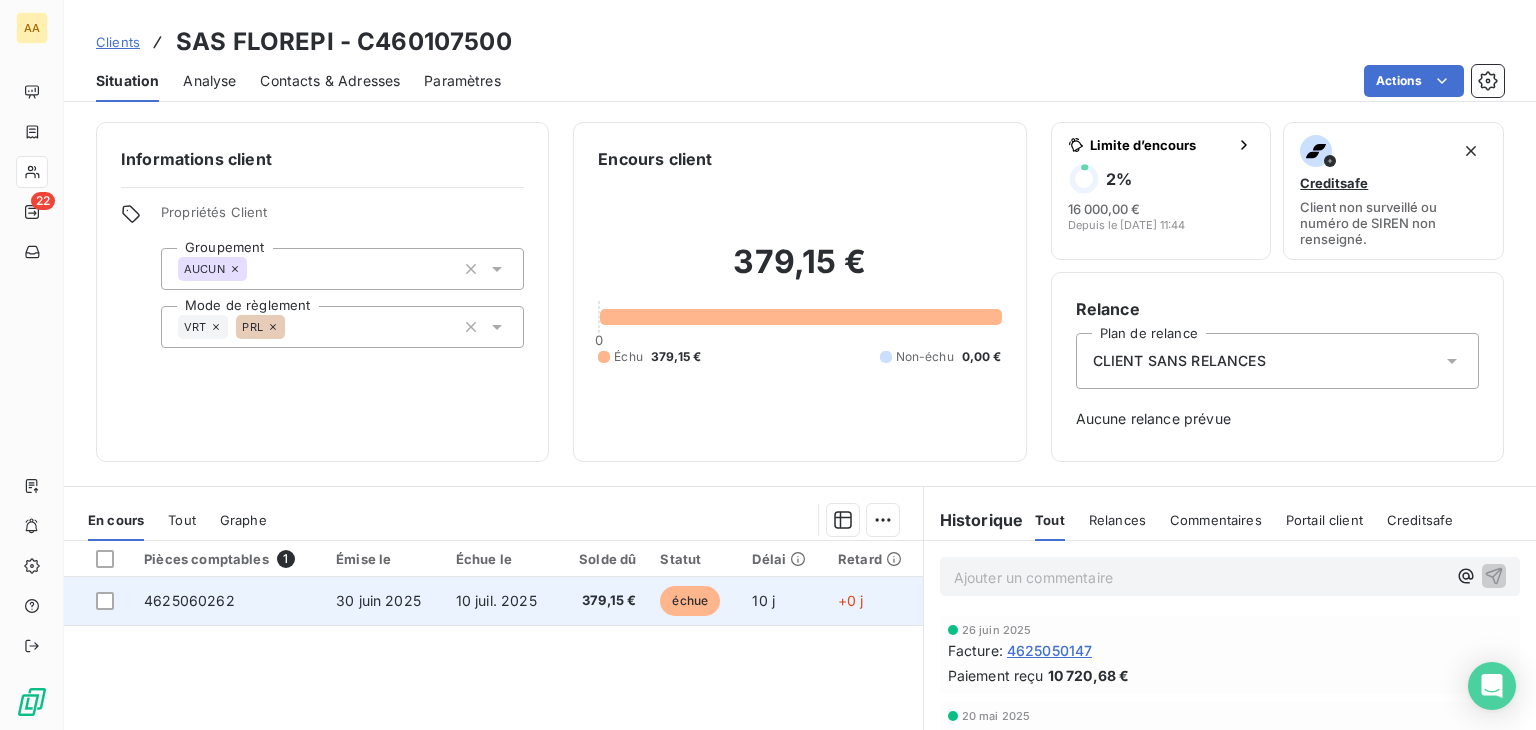 click on "4625060262" at bounding box center [189, 600] 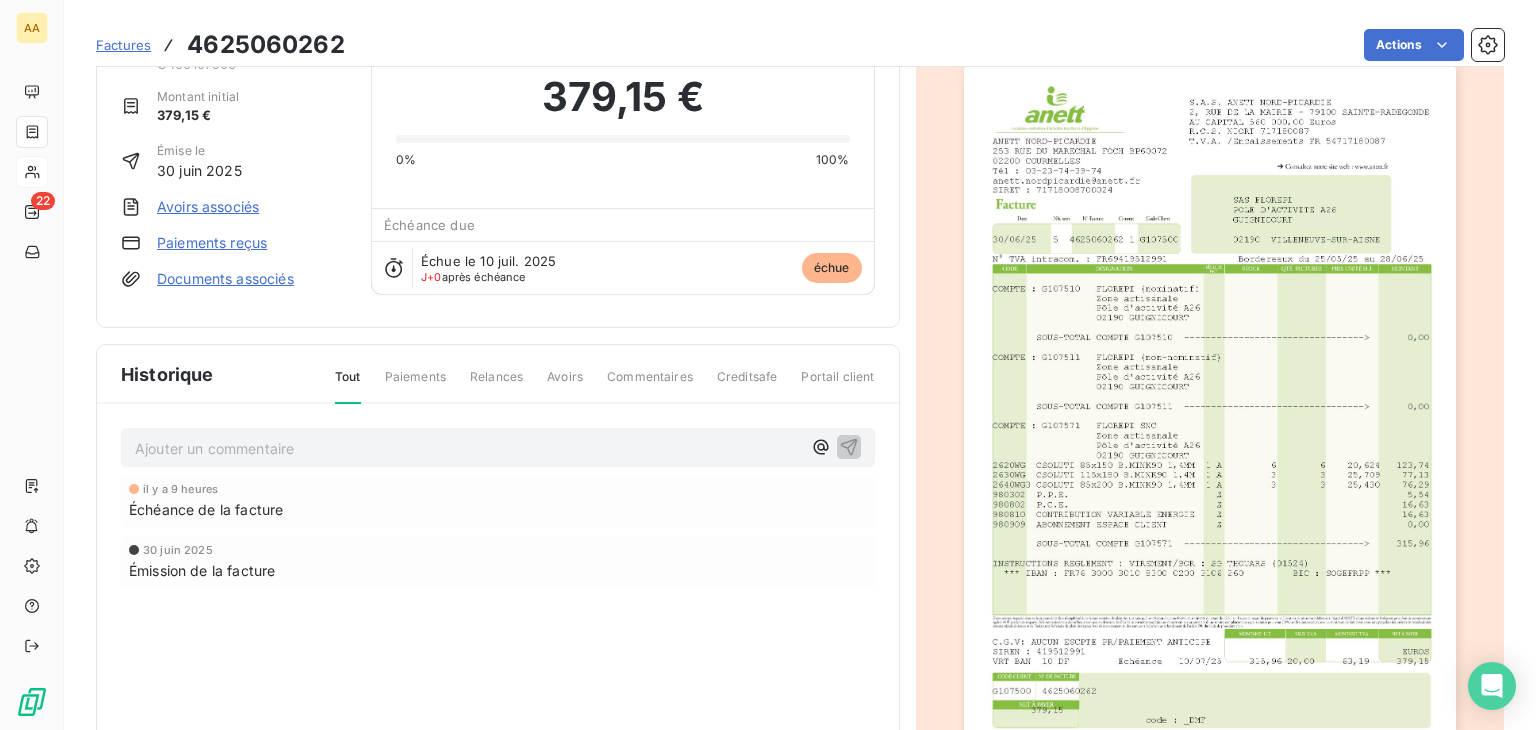scroll, scrollTop: 0, scrollLeft: 0, axis: both 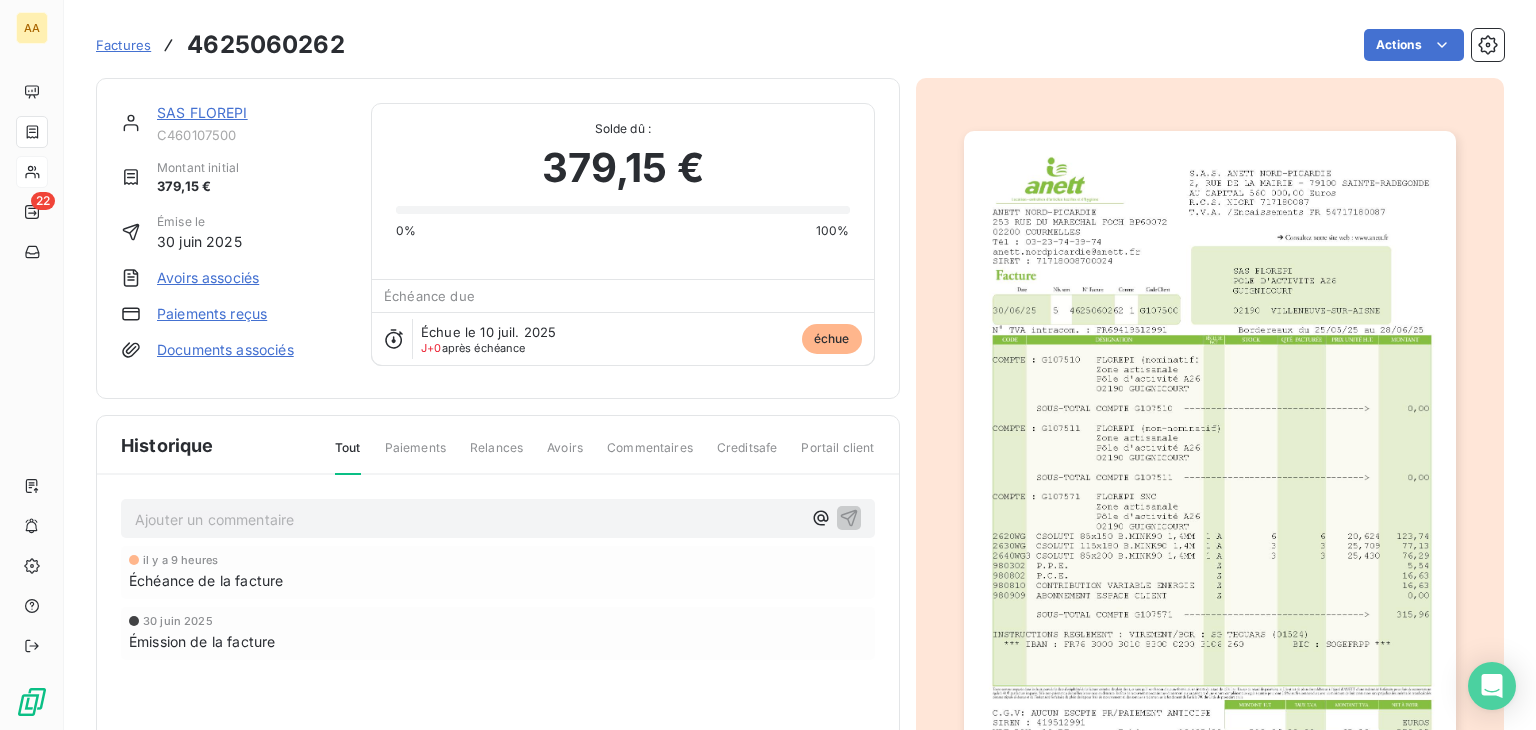 click at bounding box center [1210, 479] 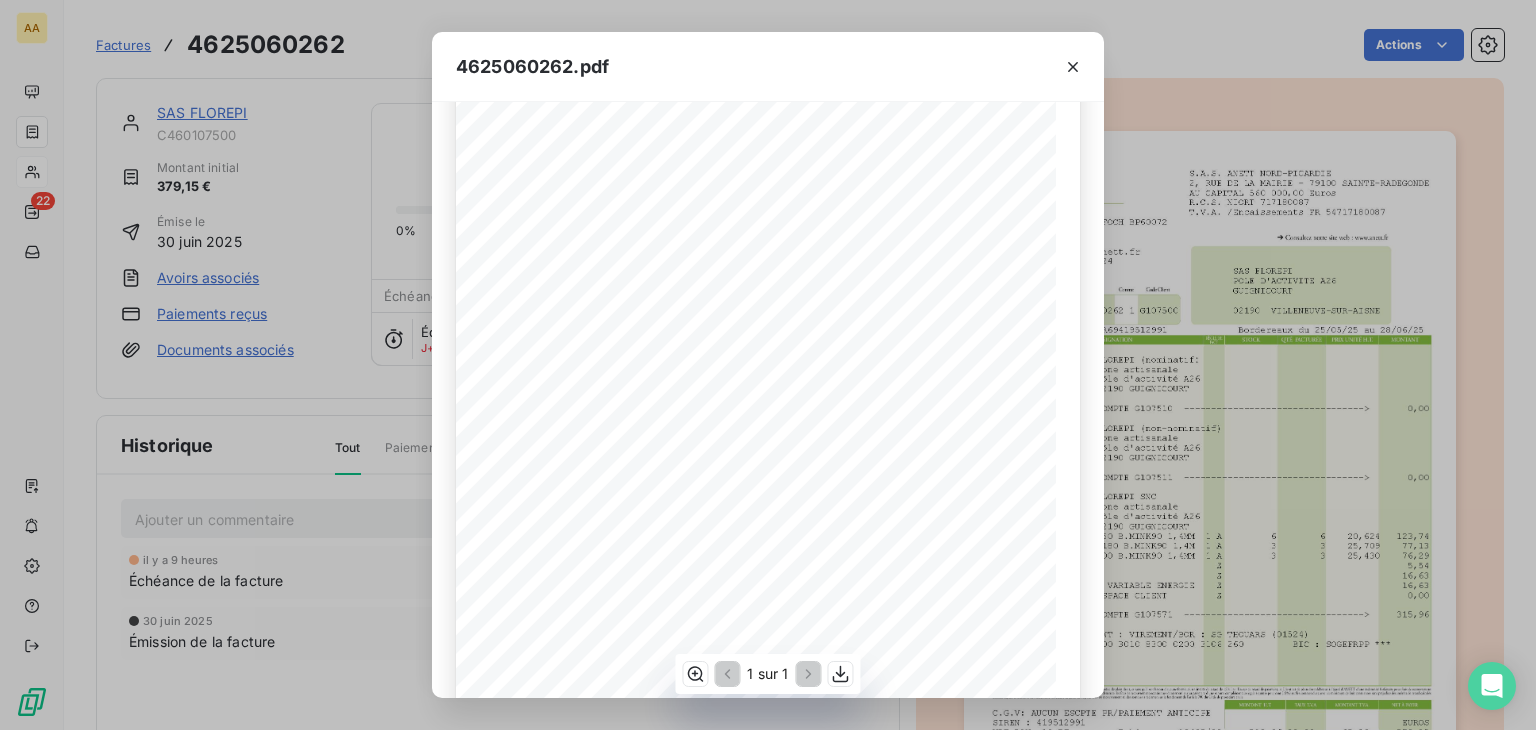 scroll, scrollTop: 200, scrollLeft: 0, axis: vertical 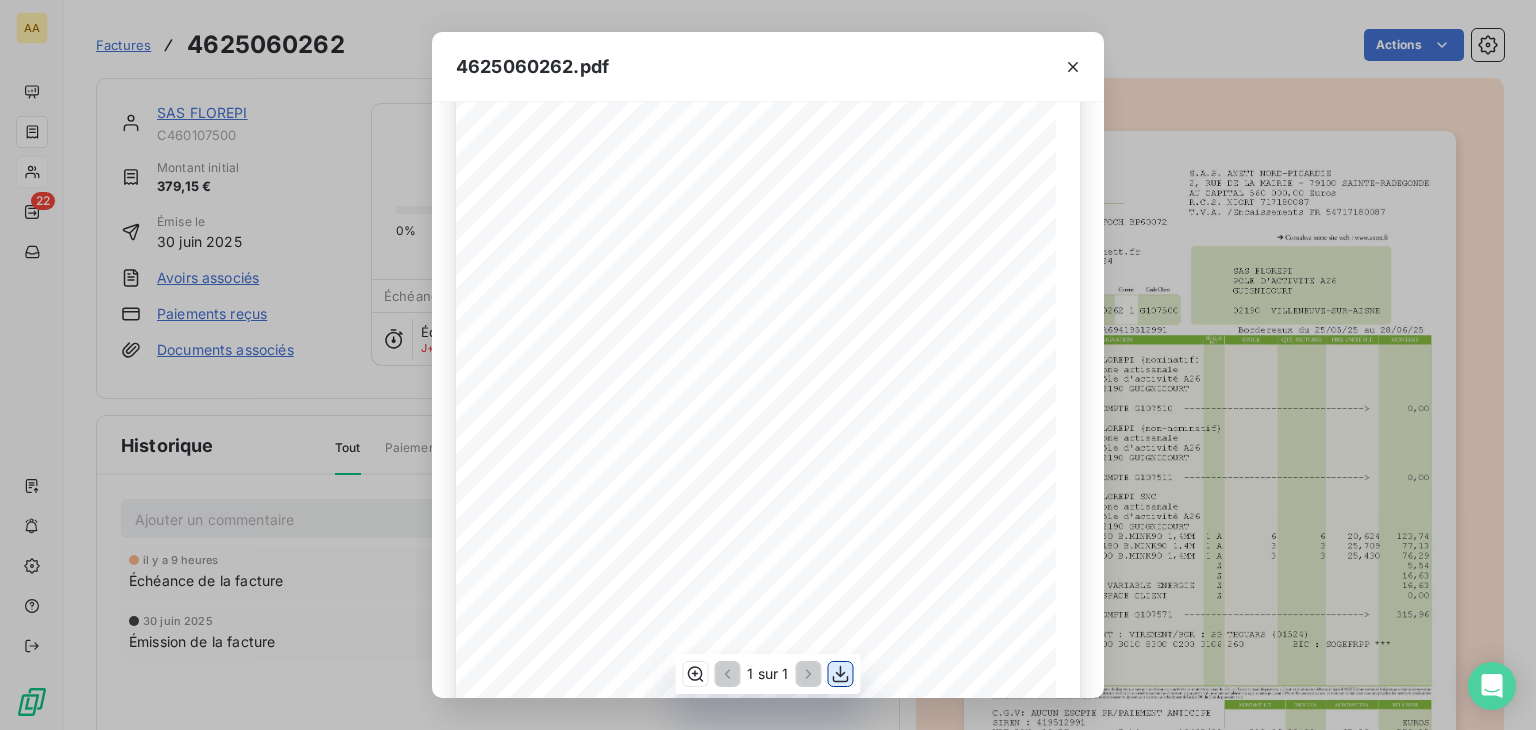 click 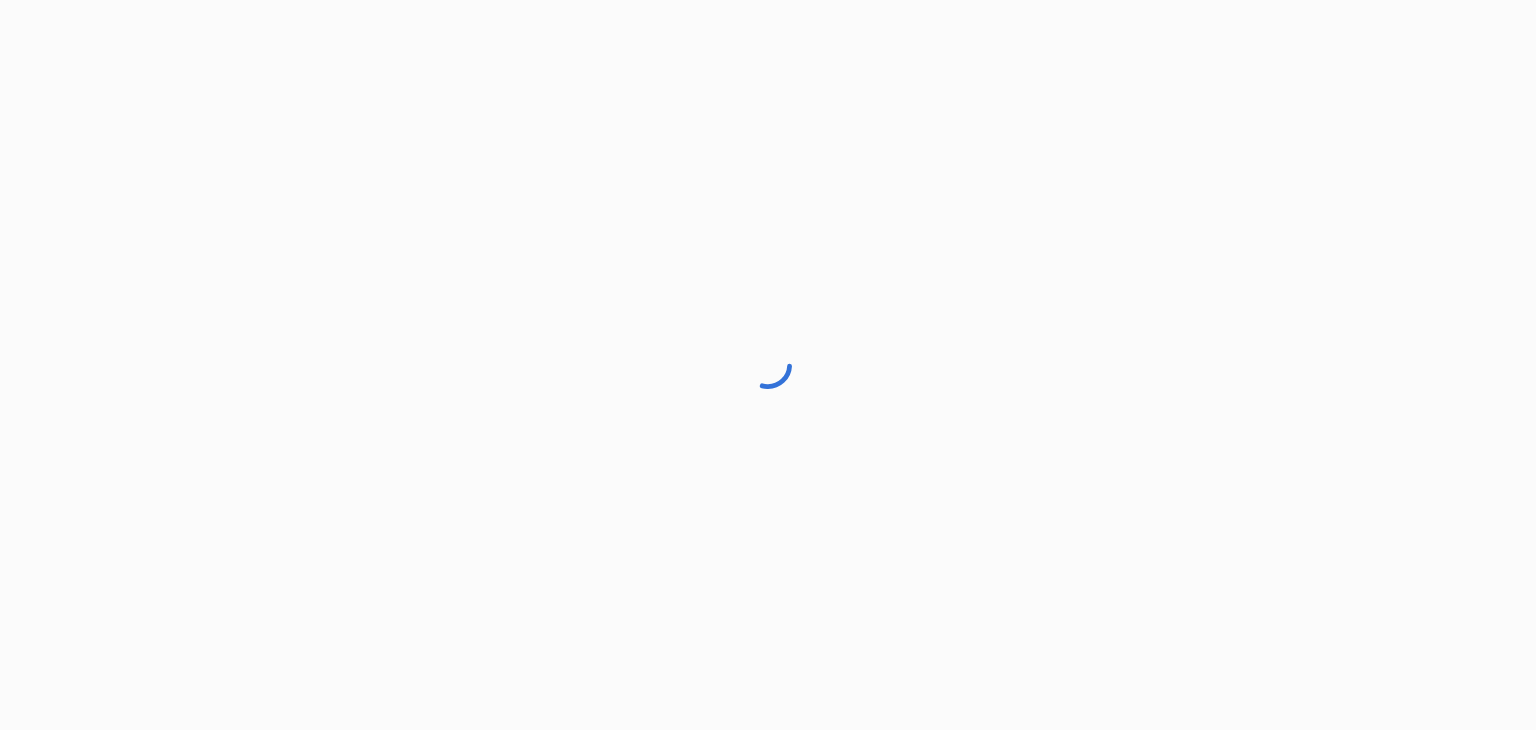 scroll, scrollTop: 0, scrollLeft: 0, axis: both 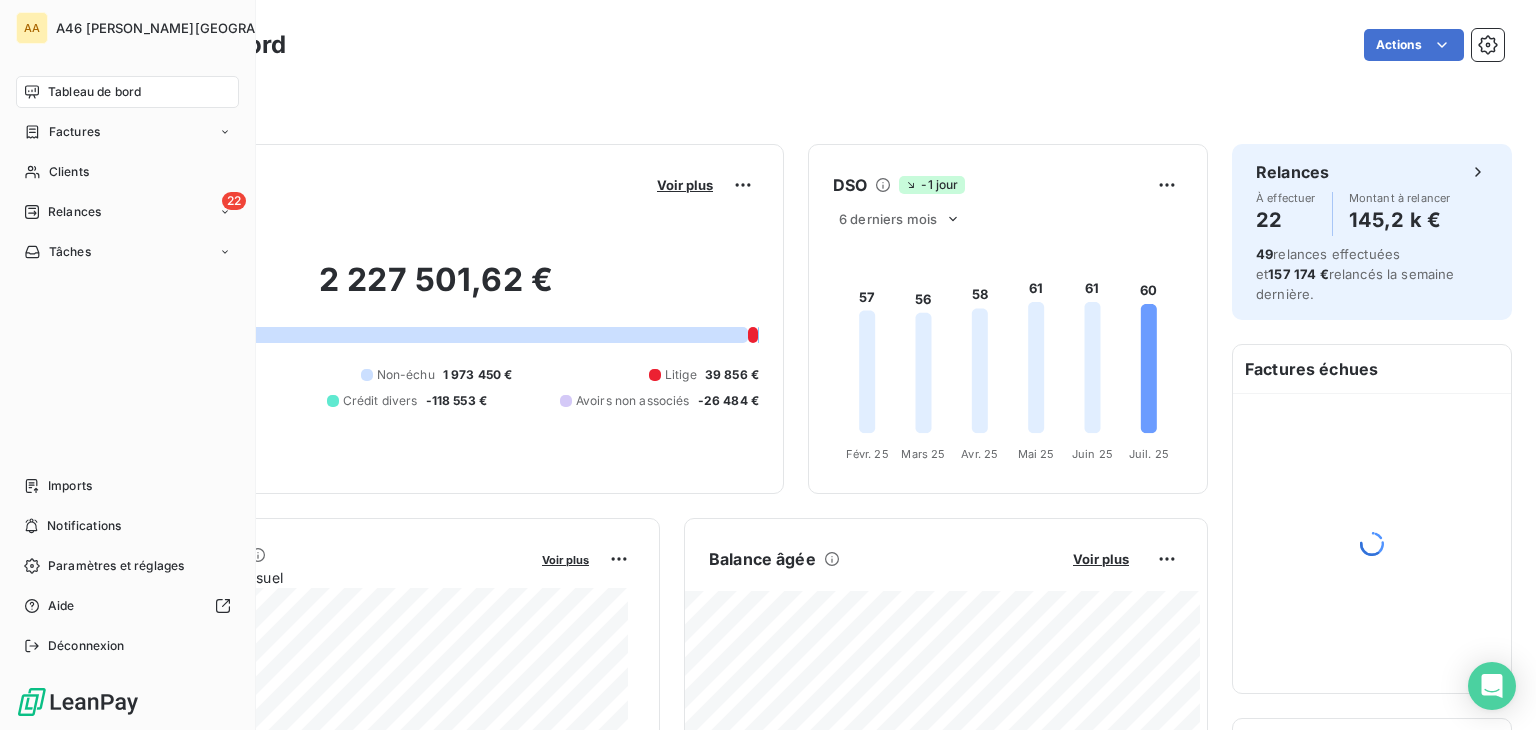 click on "Tableau de bord" at bounding box center (94, 92) 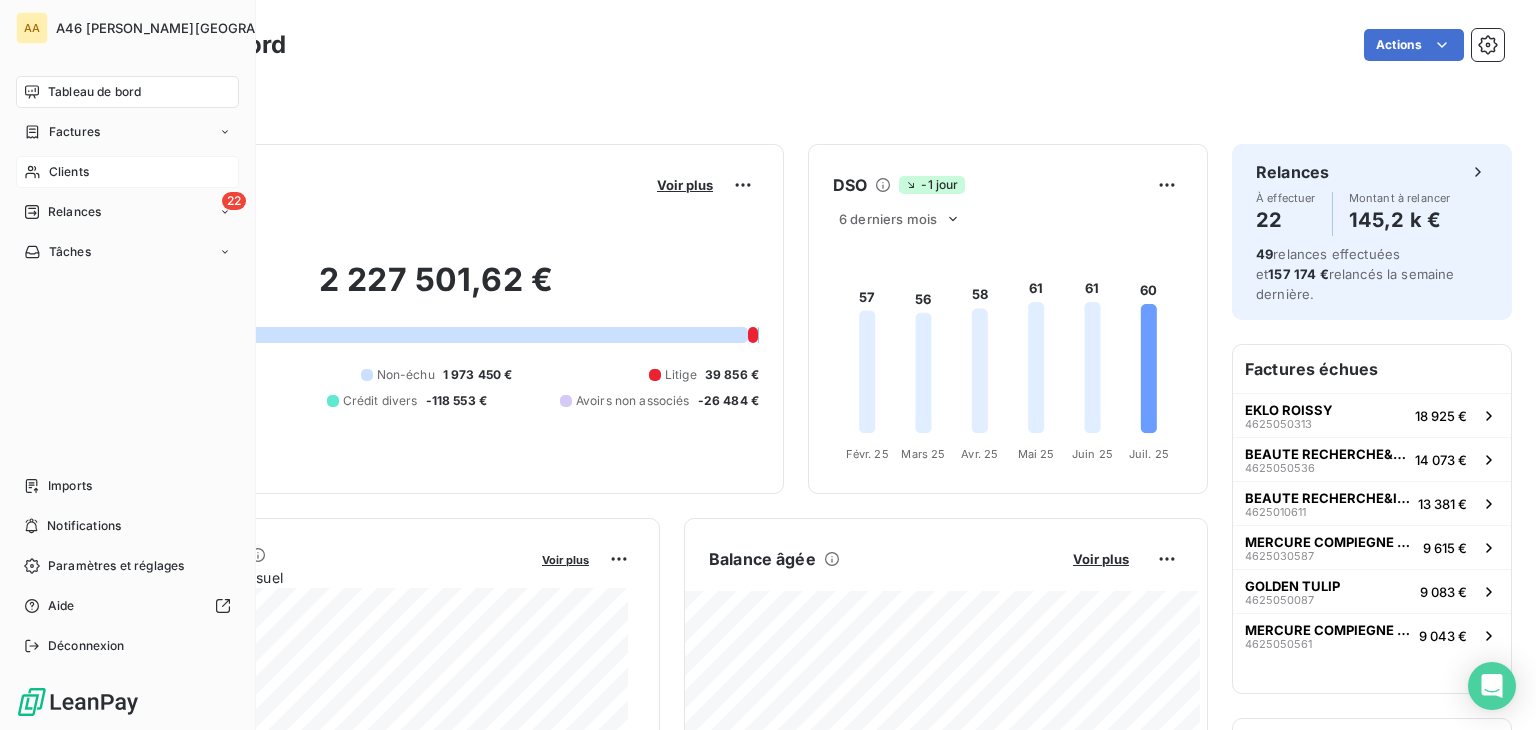 click on "Clients" at bounding box center (127, 172) 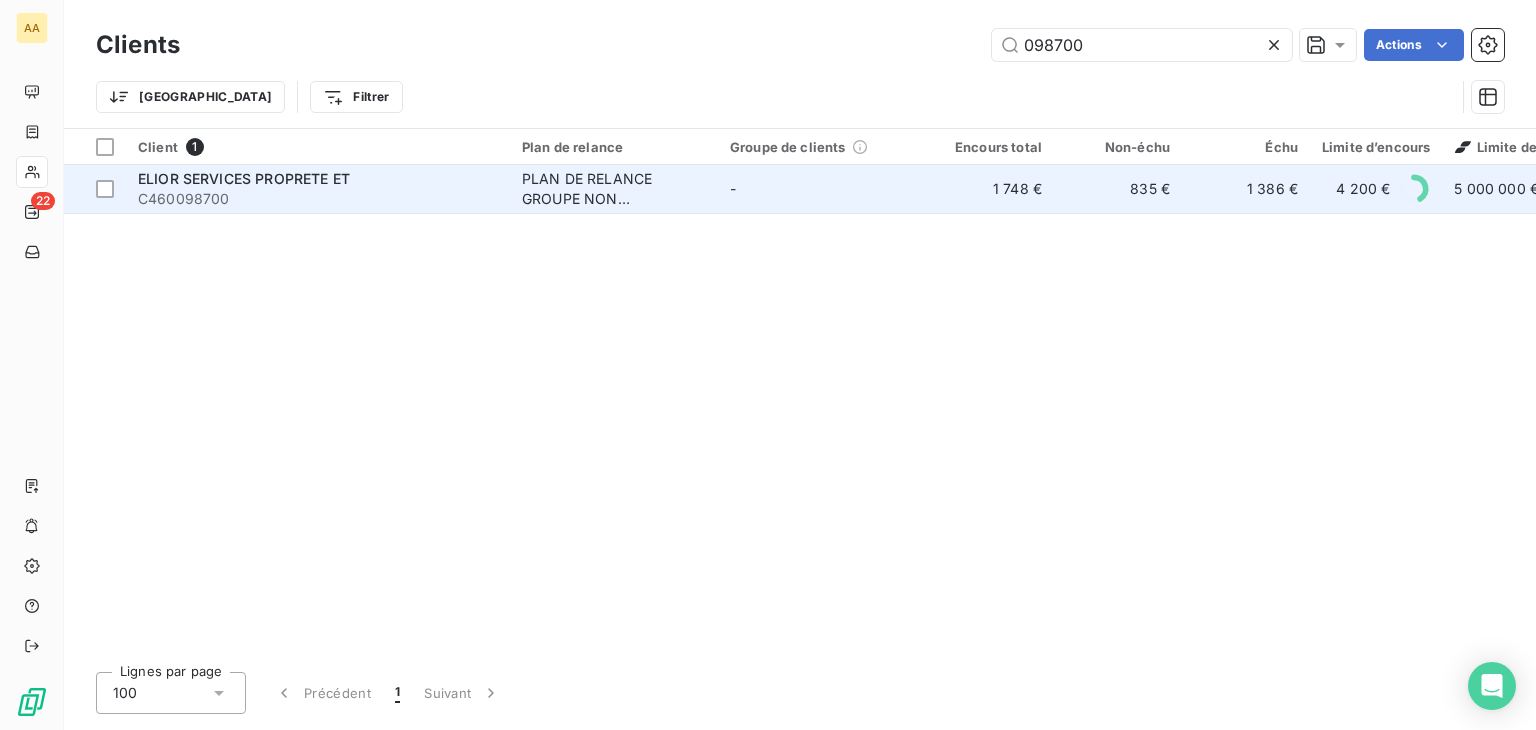 type on "098700" 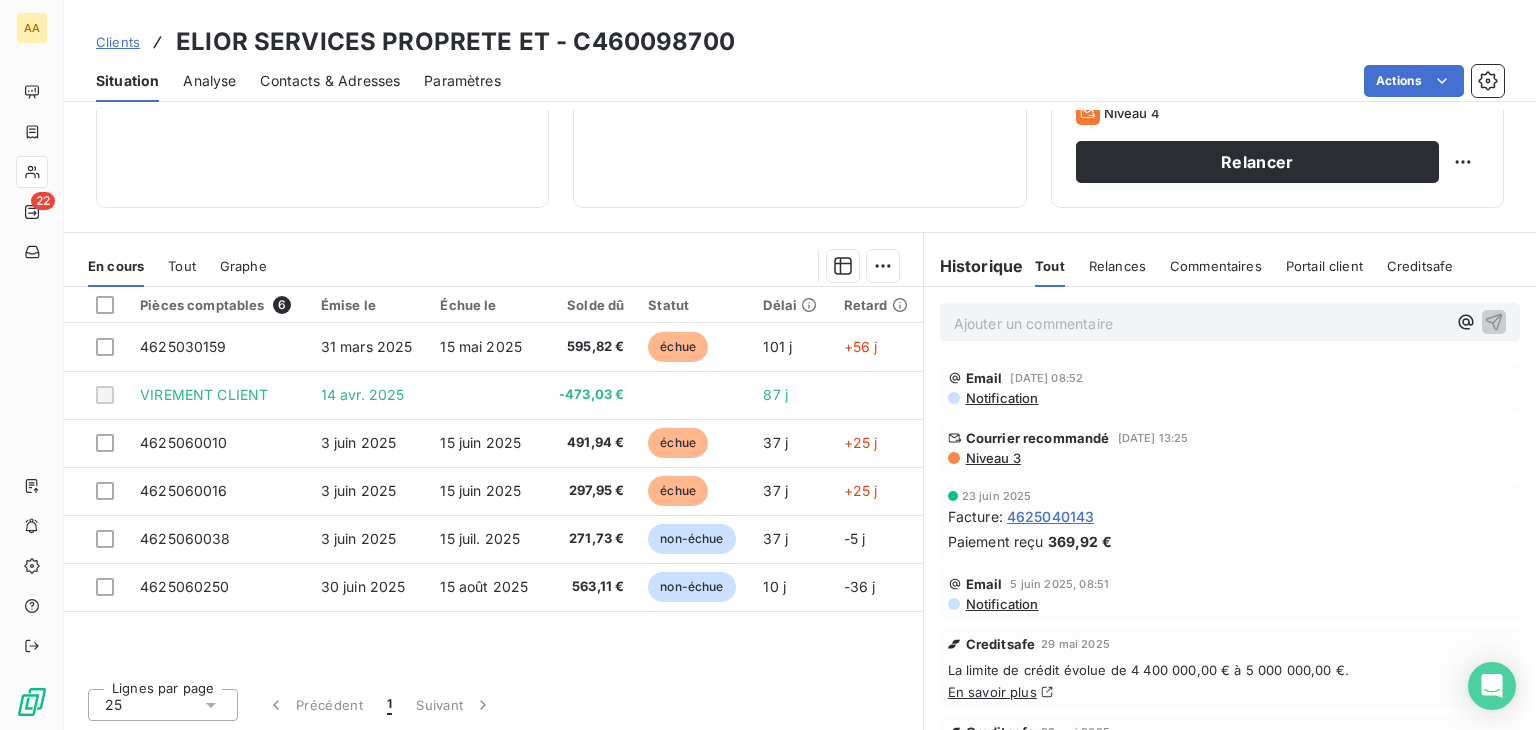 scroll, scrollTop: 316, scrollLeft: 0, axis: vertical 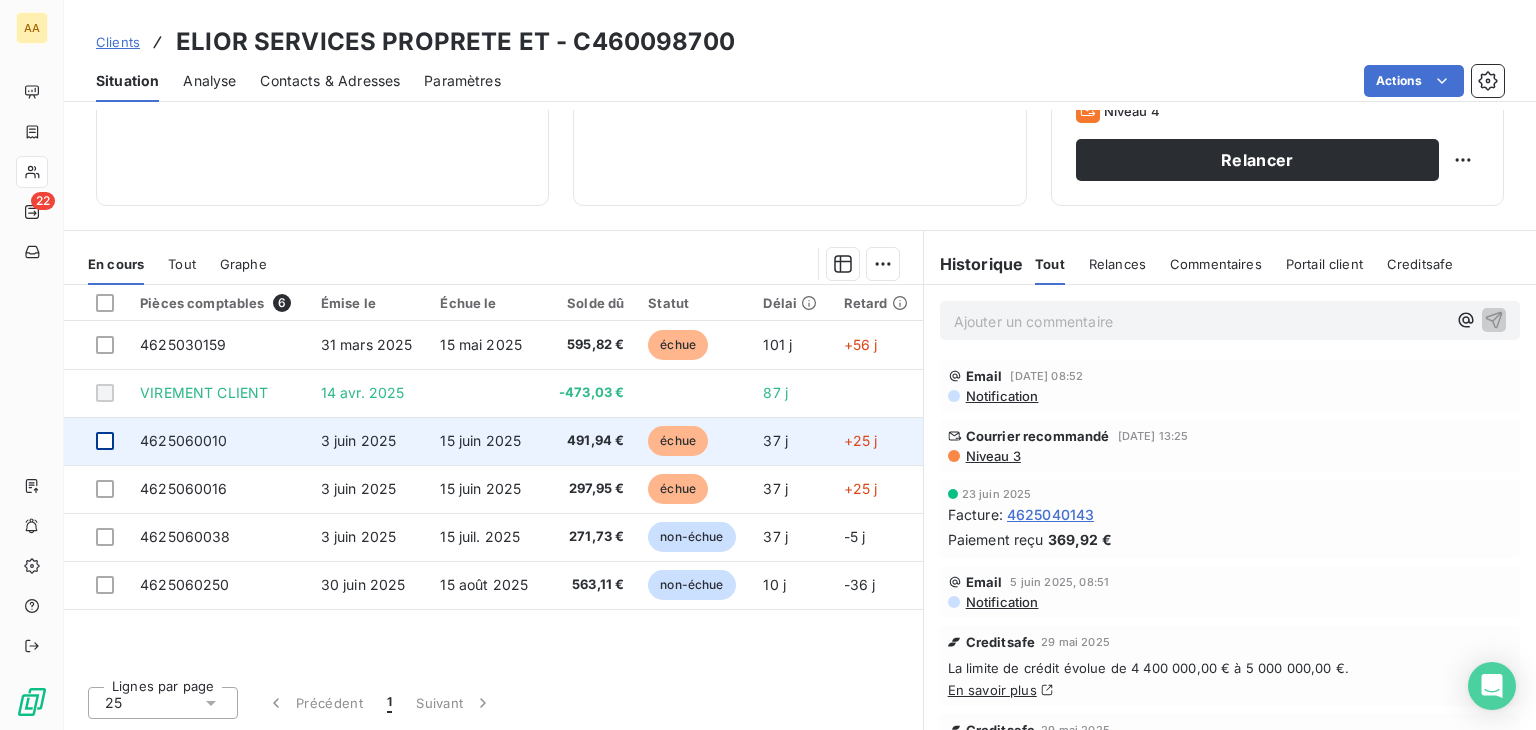click at bounding box center (105, 441) 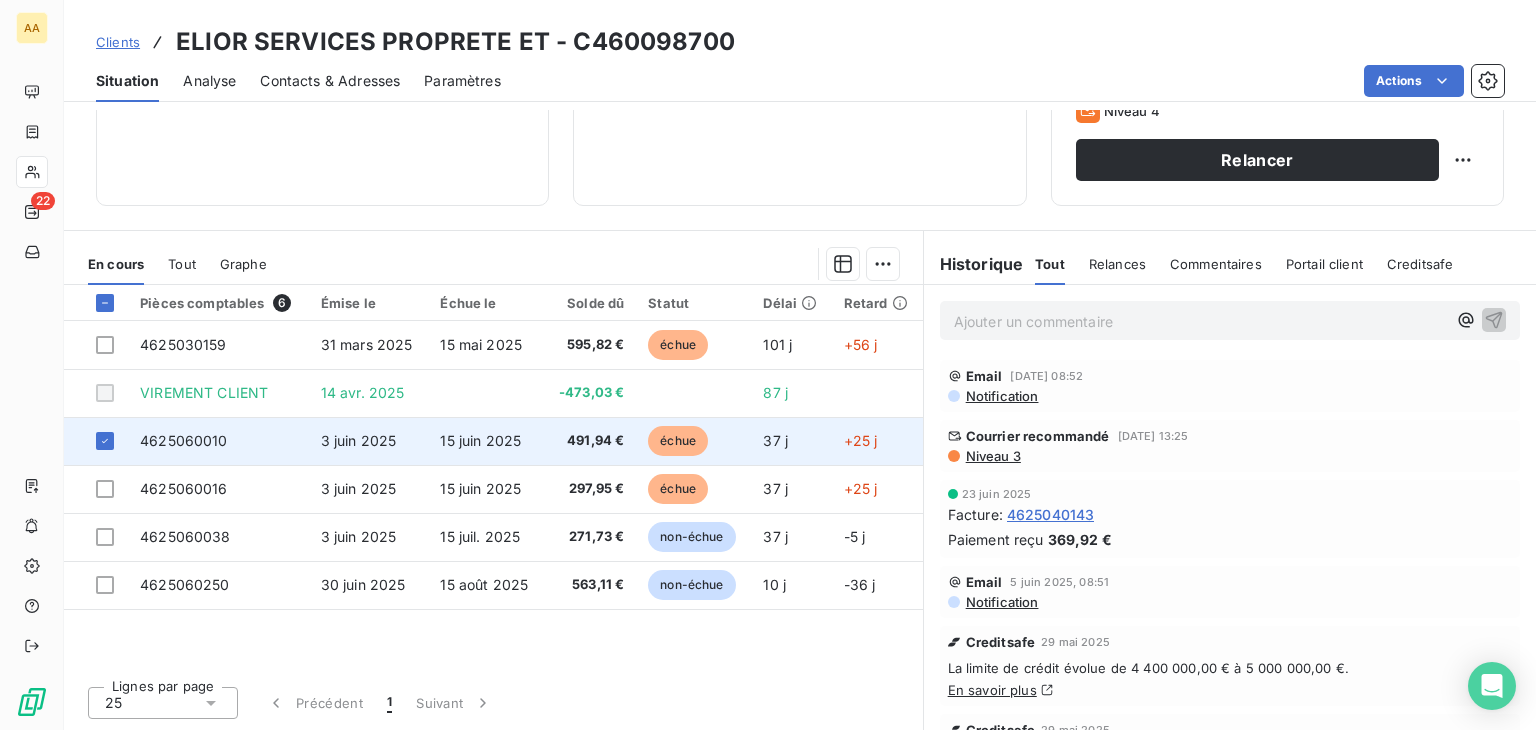 click on "4625060010" at bounding box center [184, 440] 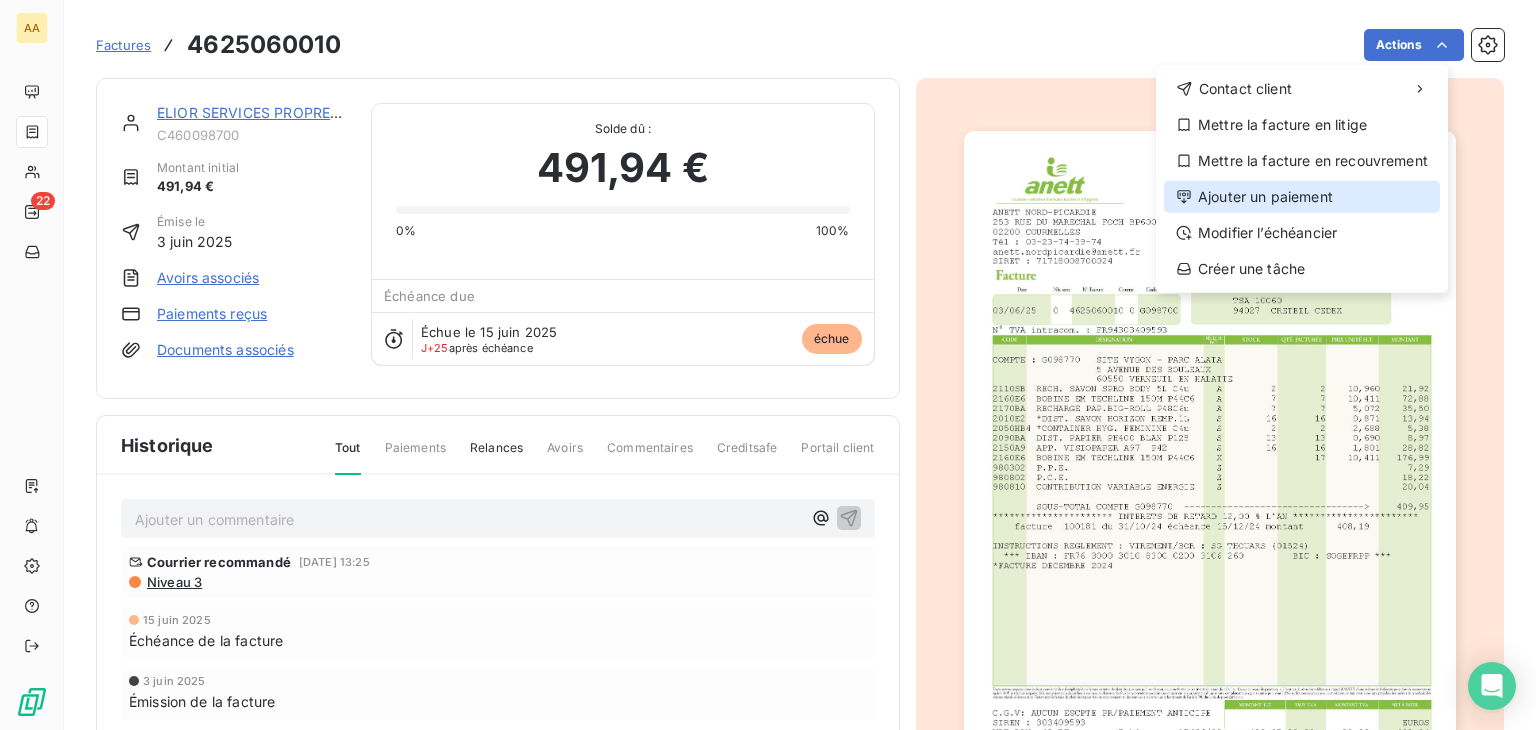 click on "Ajouter un paiement" at bounding box center [1302, 197] 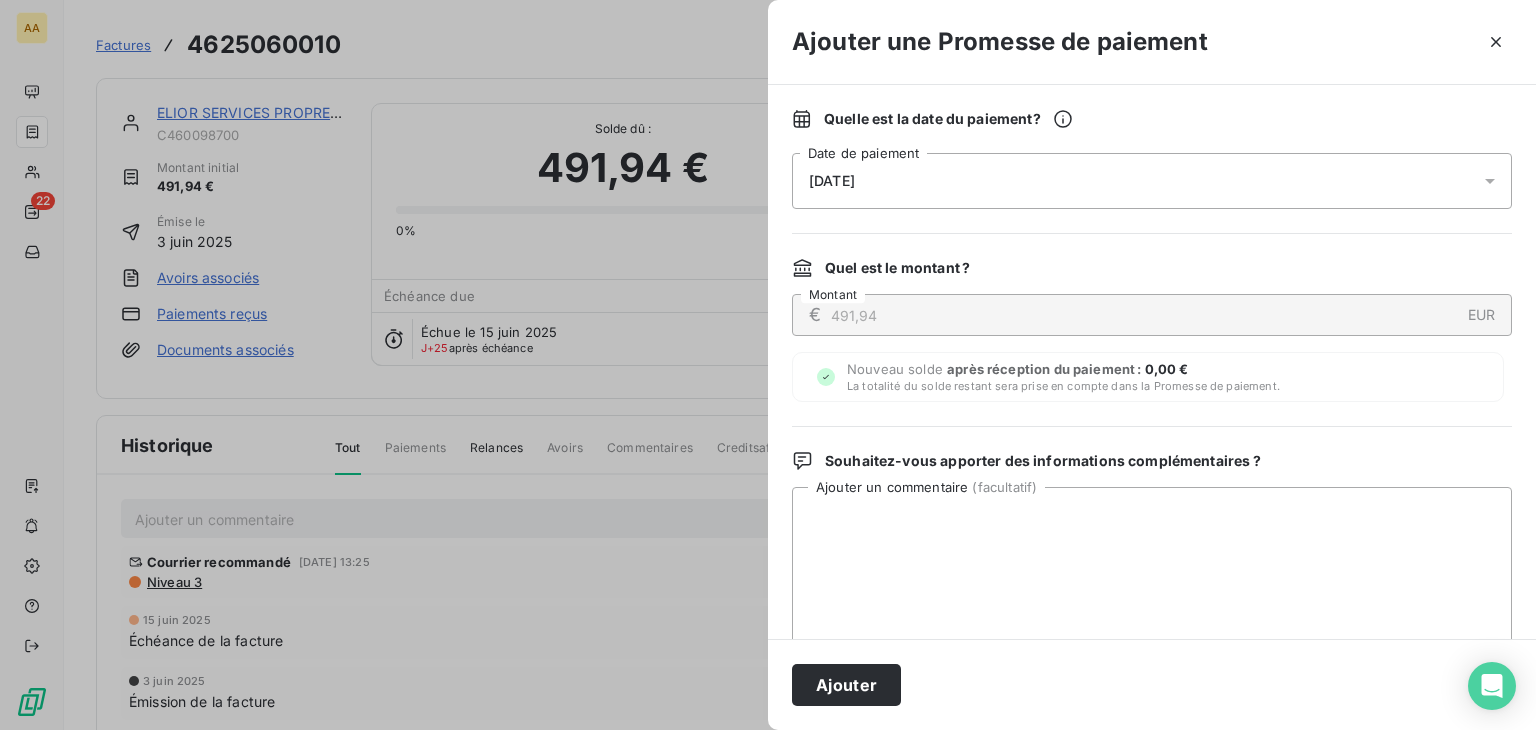 click 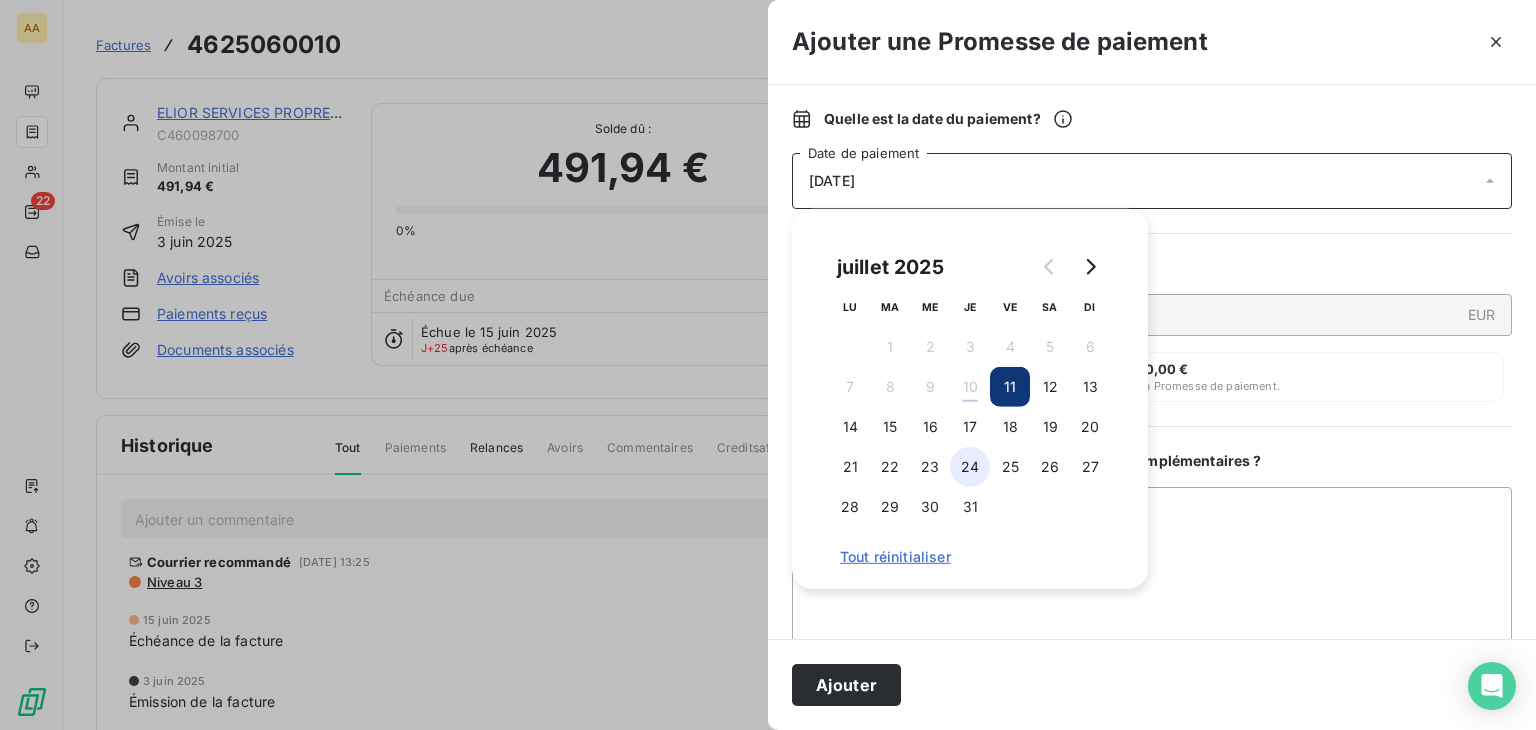 click on "24" at bounding box center (970, 467) 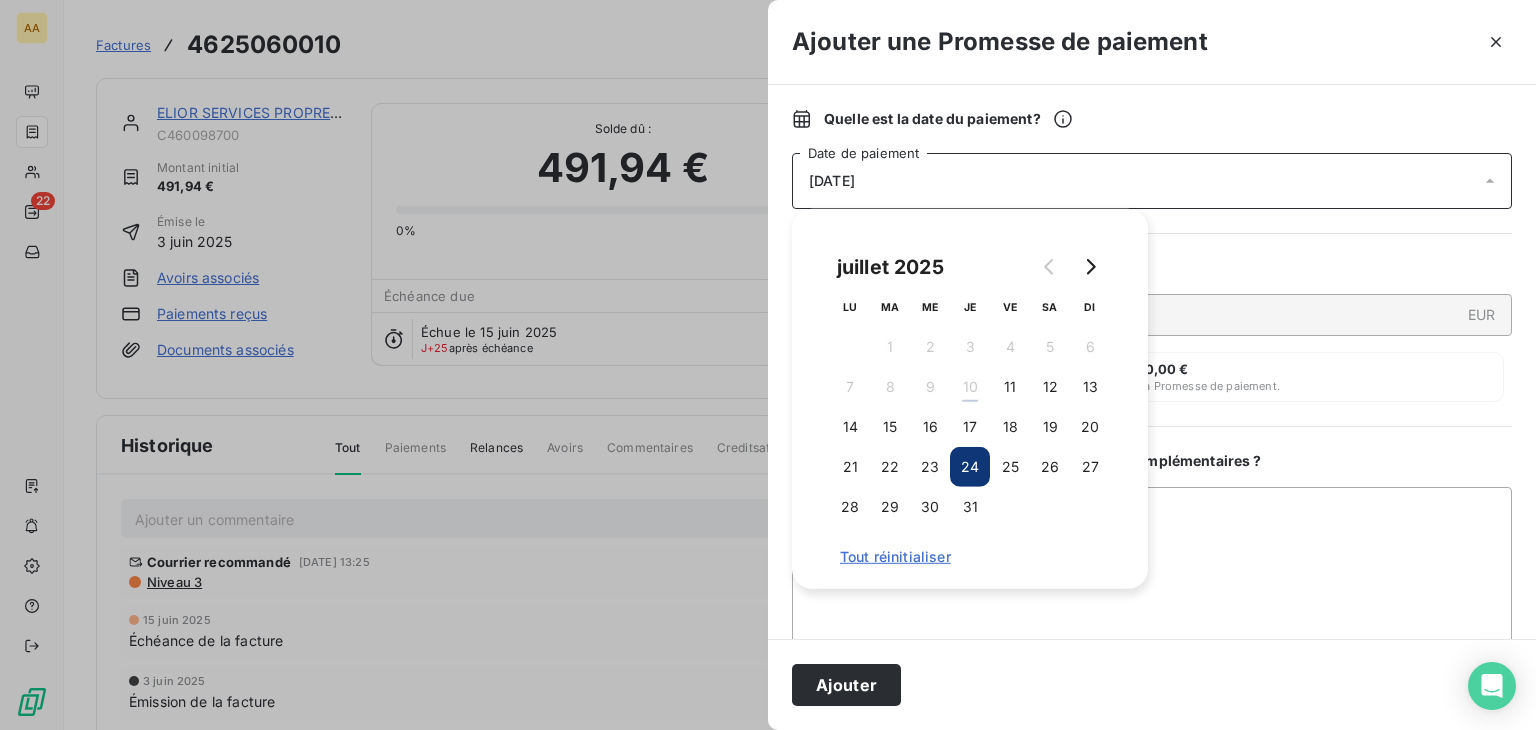 click on "Ajouter" at bounding box center (1152, 684) 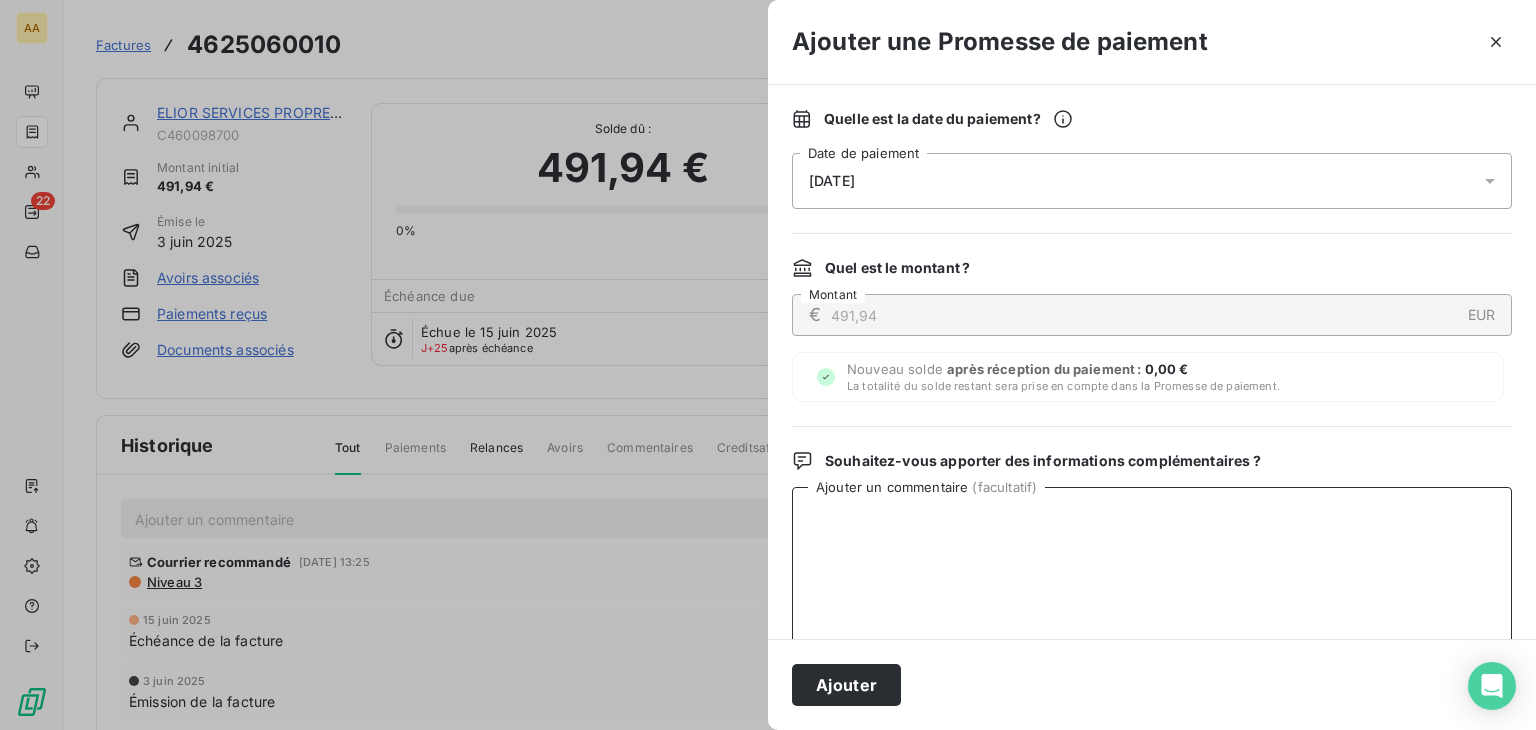 click on "Ajouter un commentaire   ( facultatif )" at bounding box center (1152, 591) 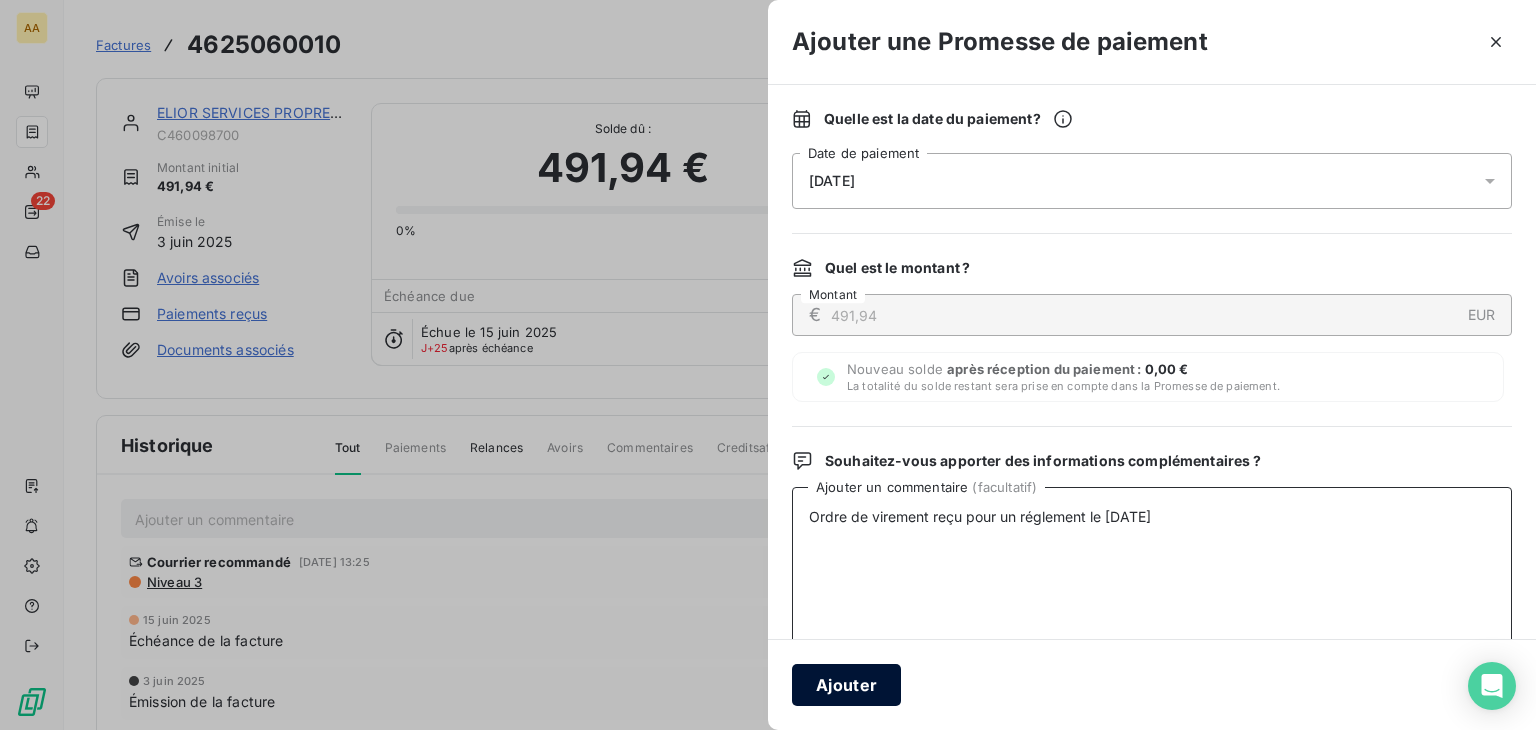 type on "Ordre de virement reçu pour un réglement le [DATE]" 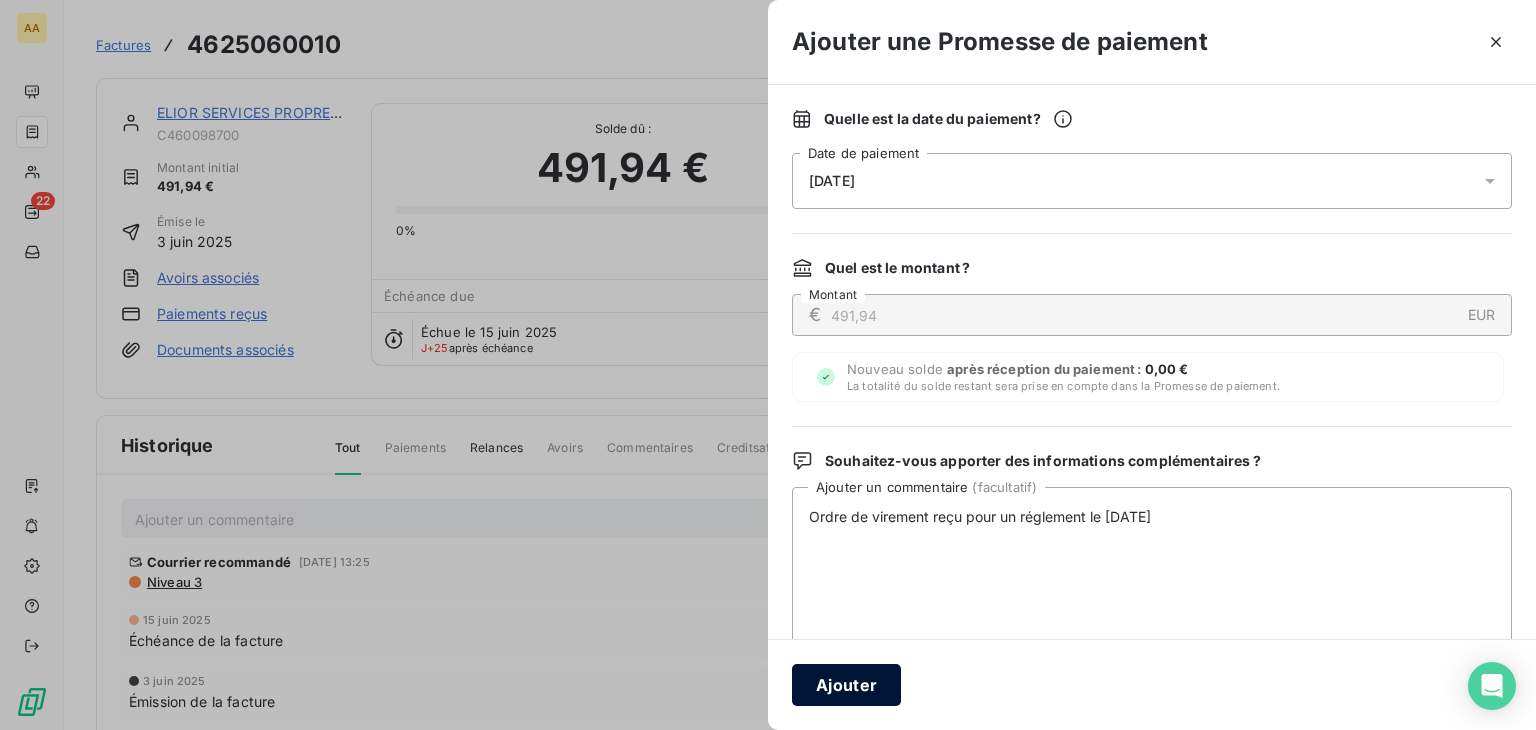 click on "Ajouter" at bounding box center (846, 685) 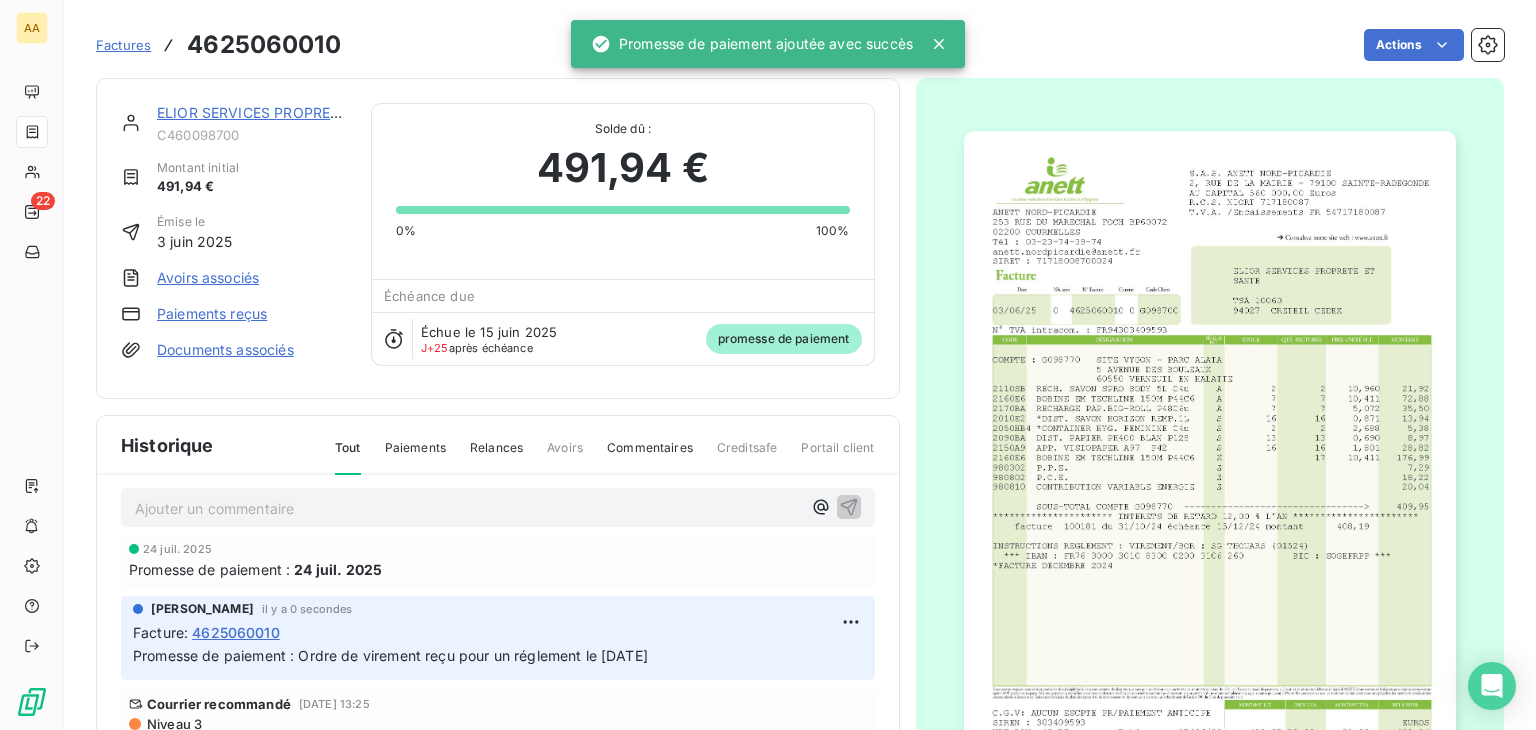 scroll, scrollTop: 14, scrollLeft: 0, axis: vertical 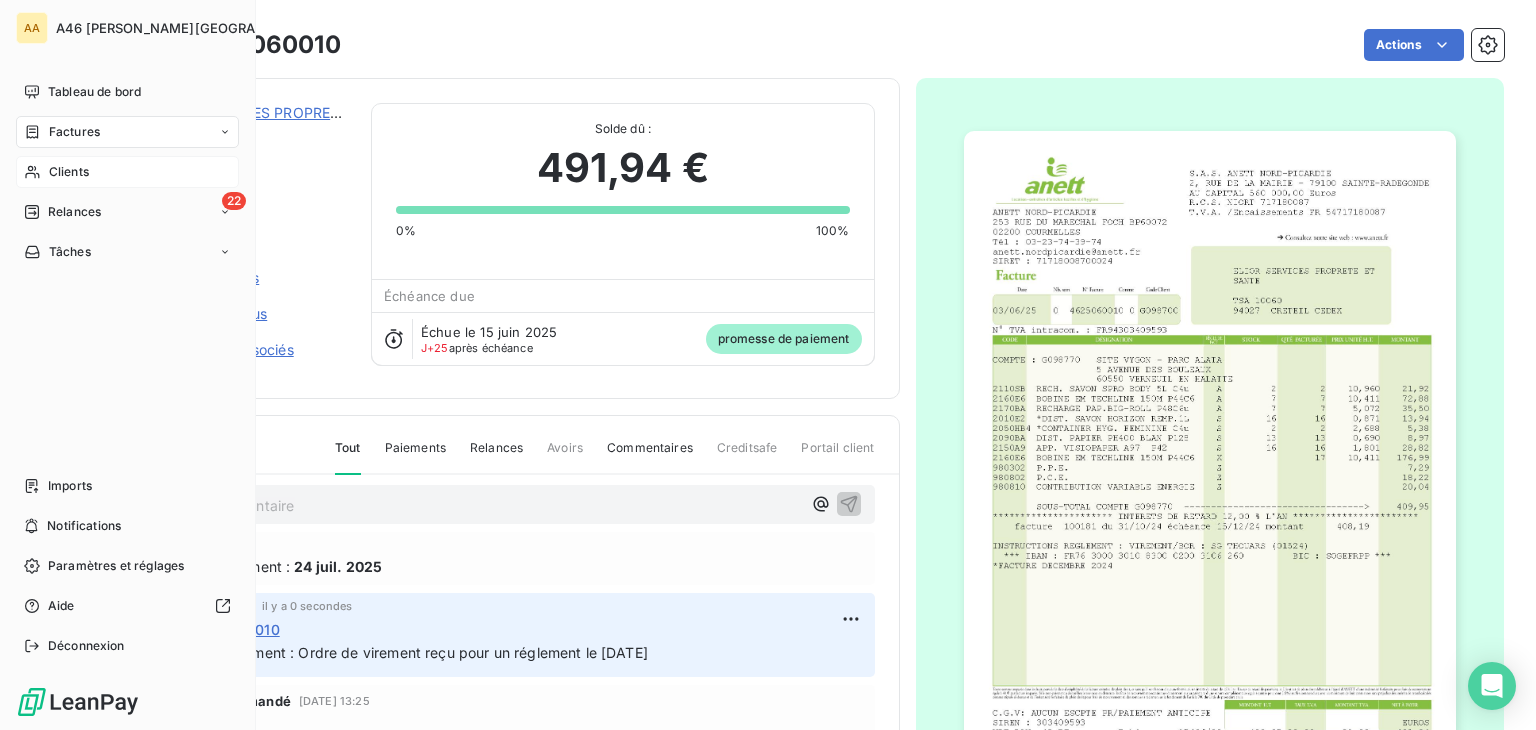 click on "Clients" at bounding box center (69, 172) 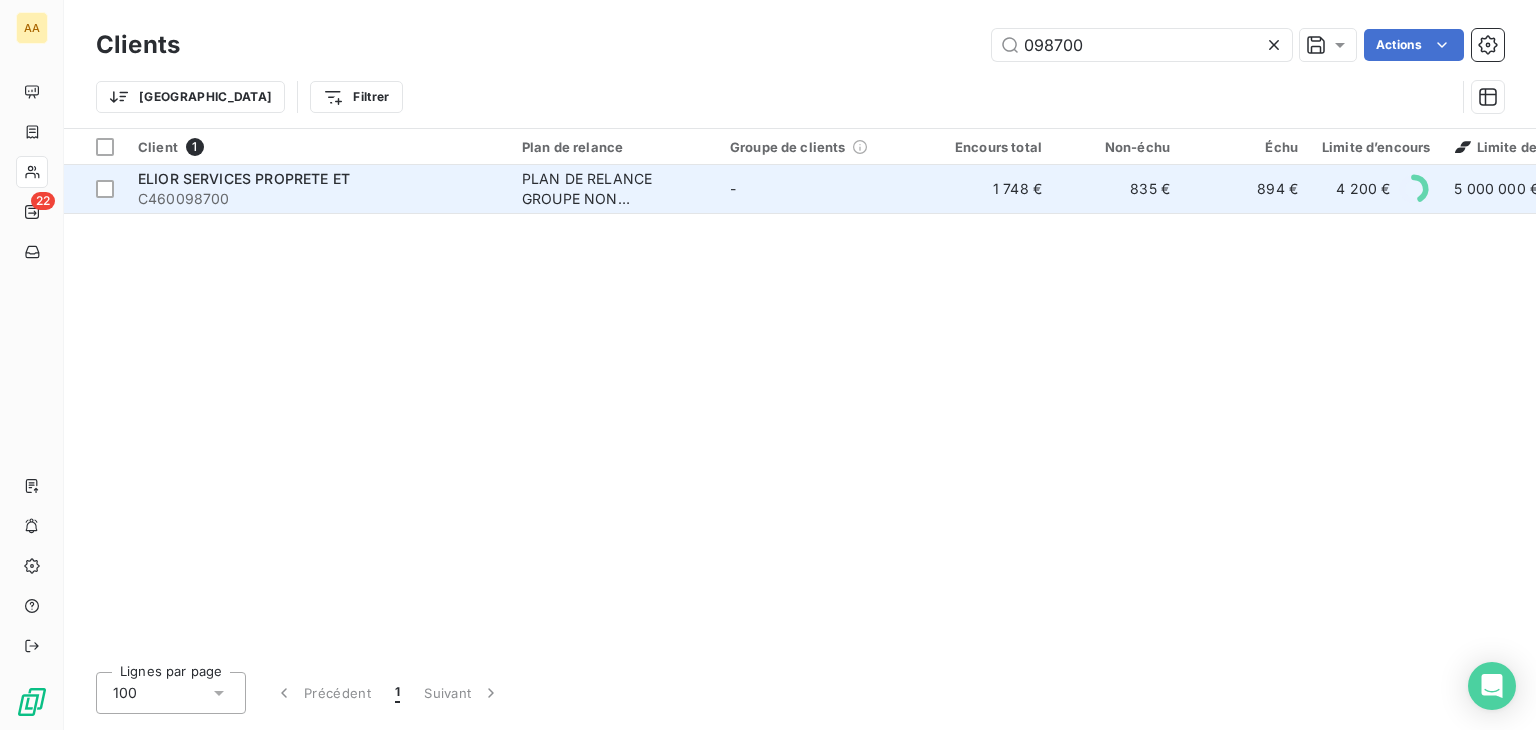 click on "C460098700" at bounding box center (318, 199) 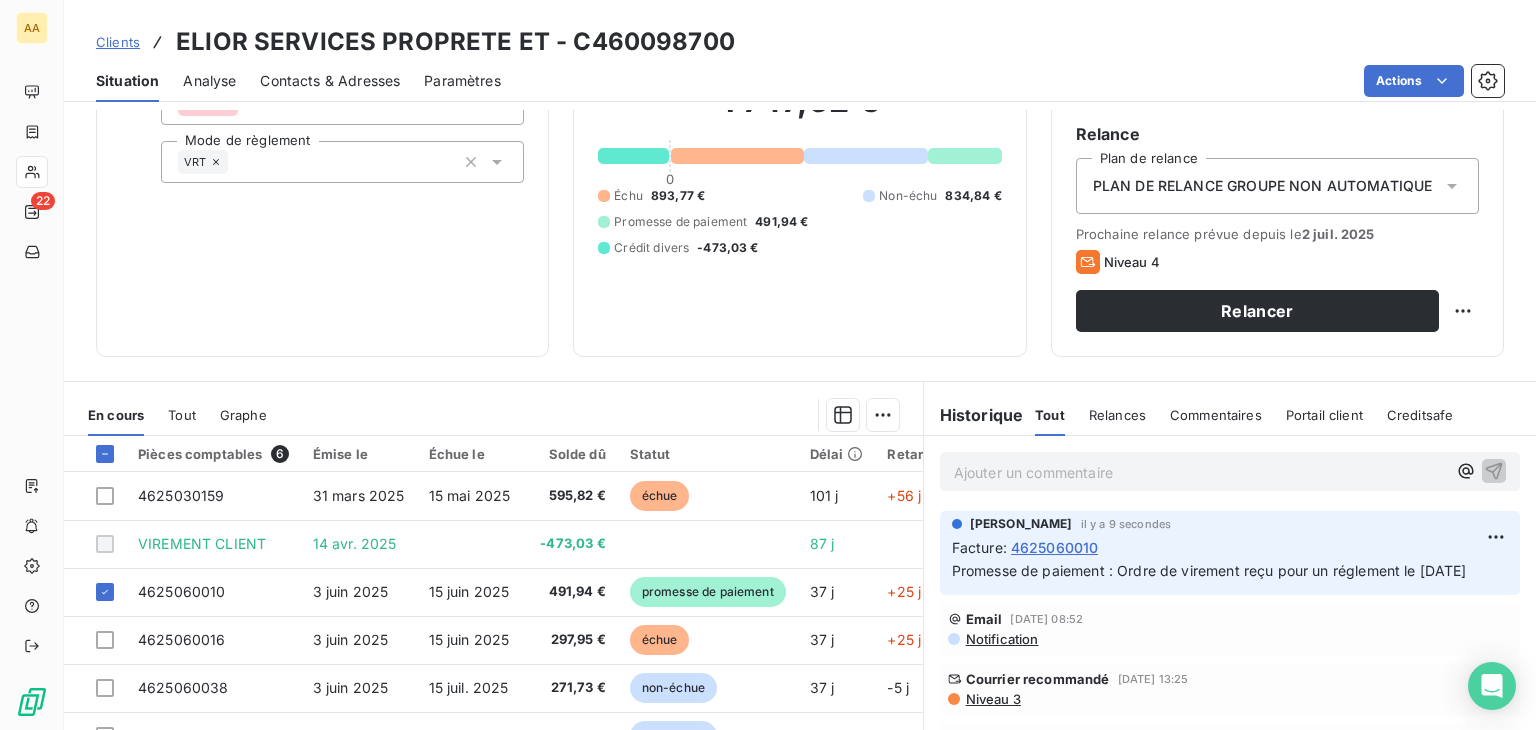 scroll, scrollTop: 300, scrollLeft: 0, axis: vertical 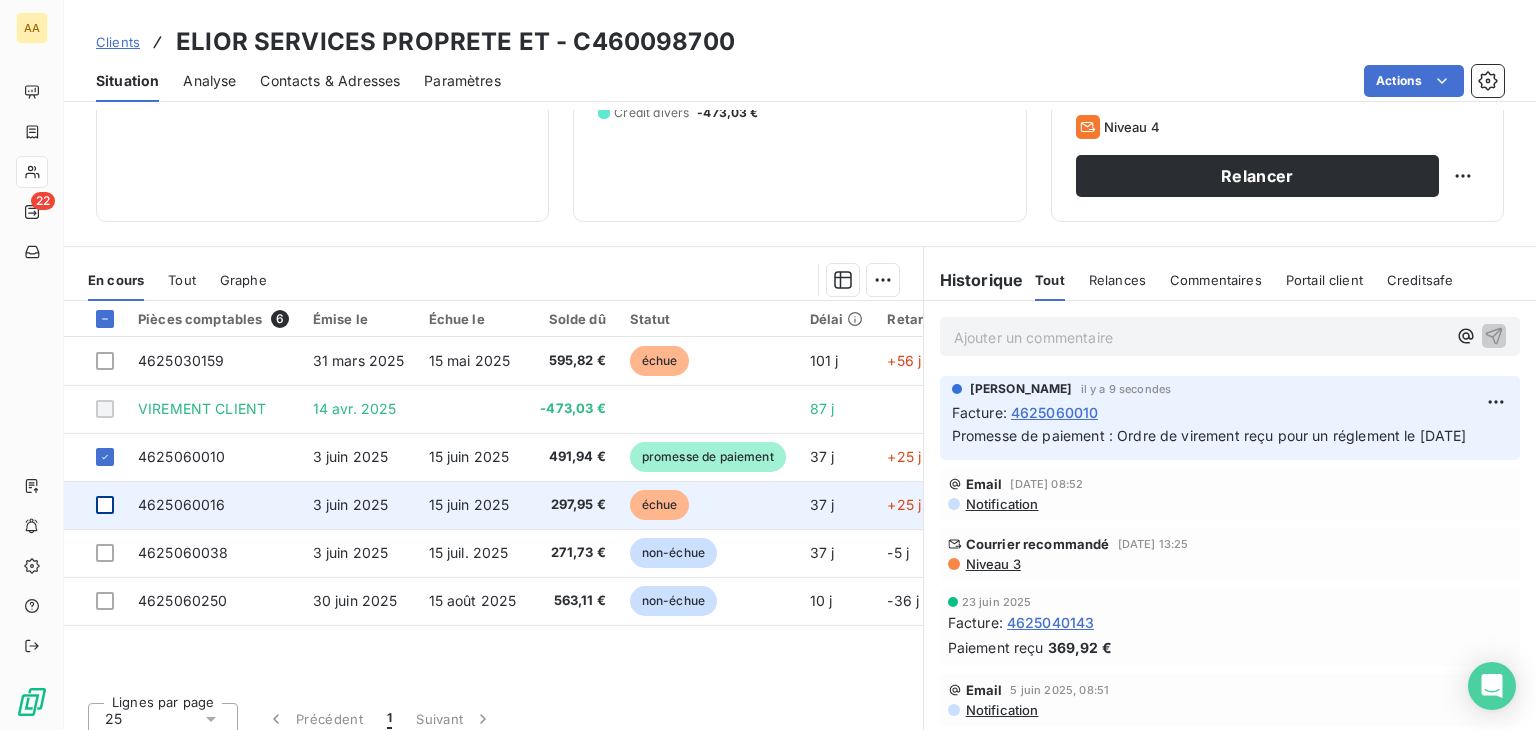 click at bounding box center (105, 505) 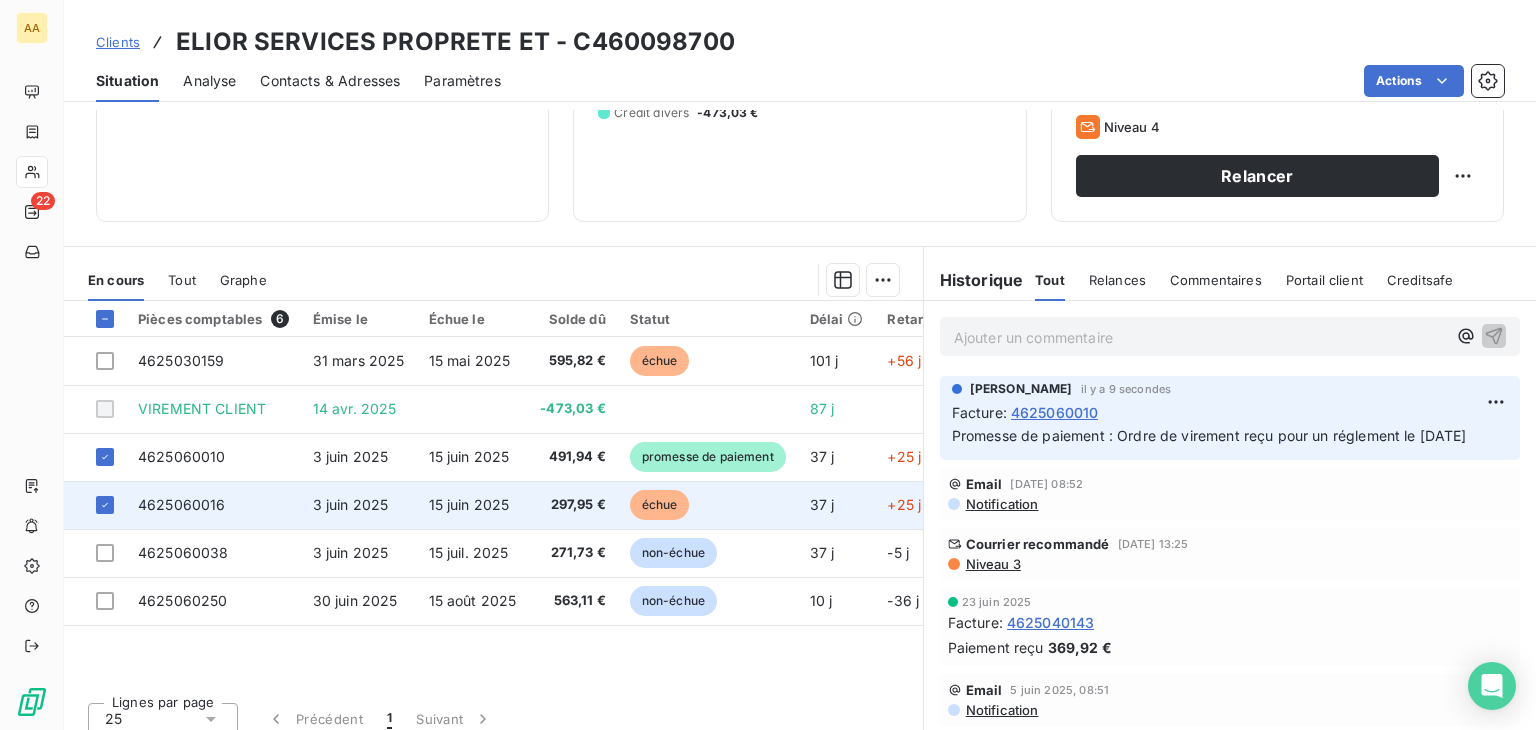 click on "4625060016" at bounding box center (182, 504) 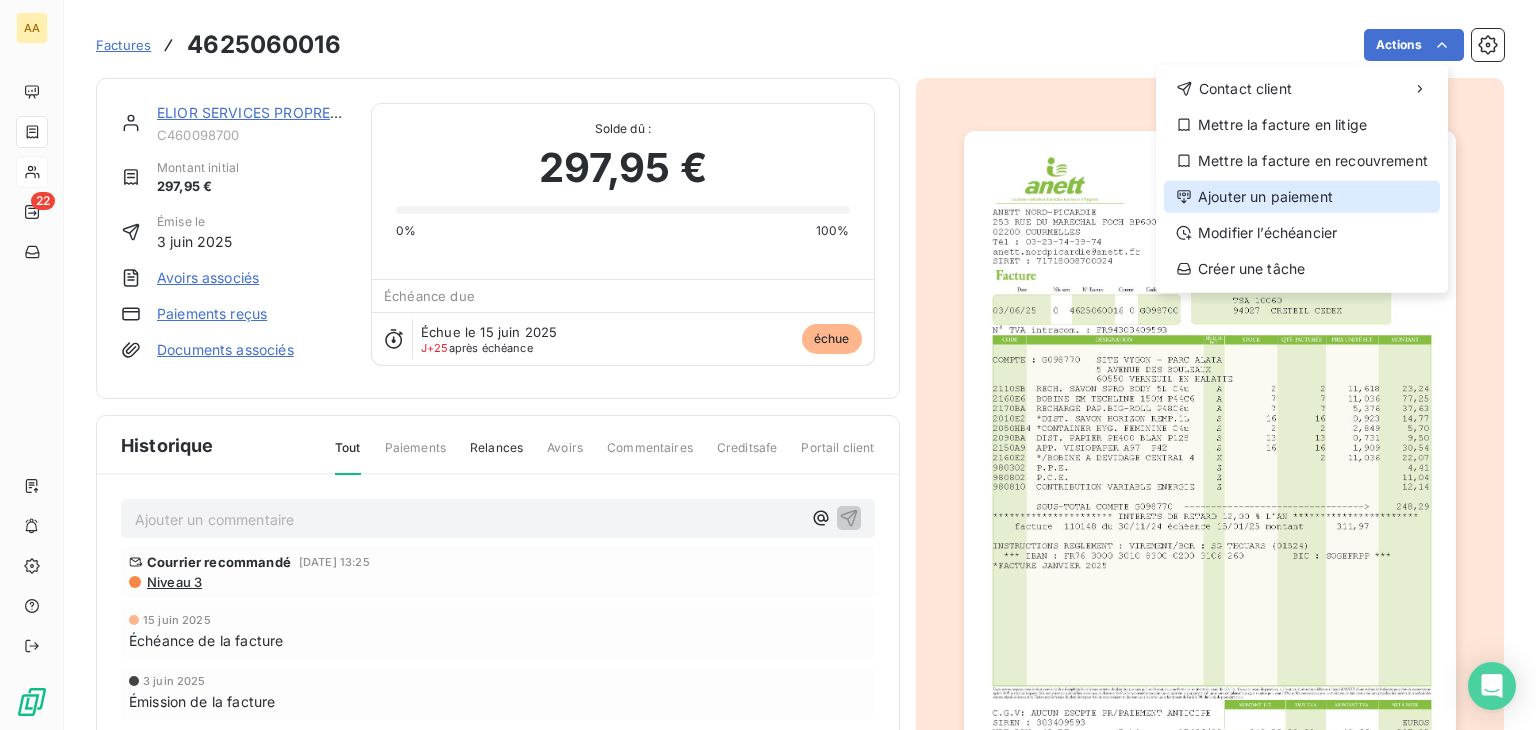 click on "Ajouter un paiement" at bounding box center [1302, 197] 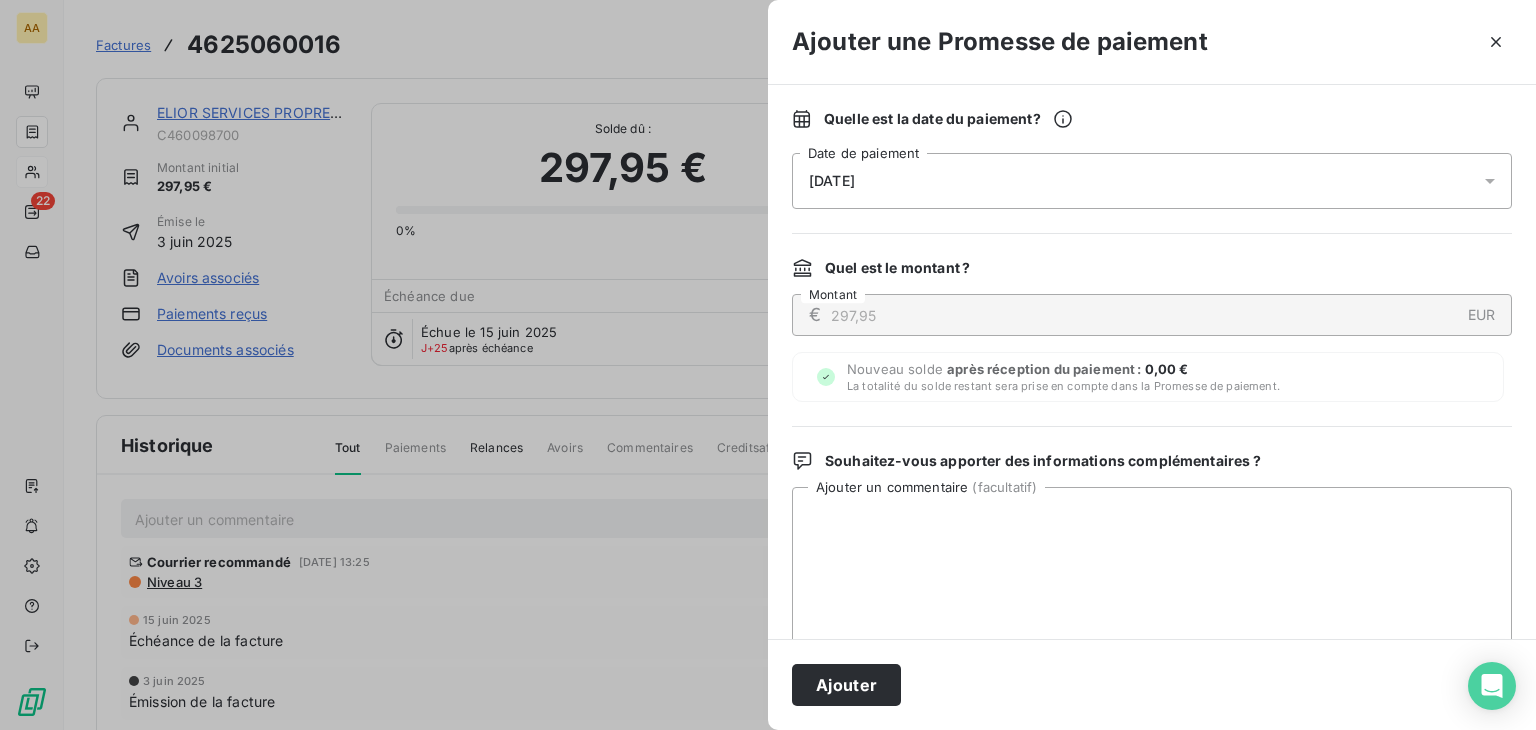 click on "[DATE]" at bounding box center [1152, 181] 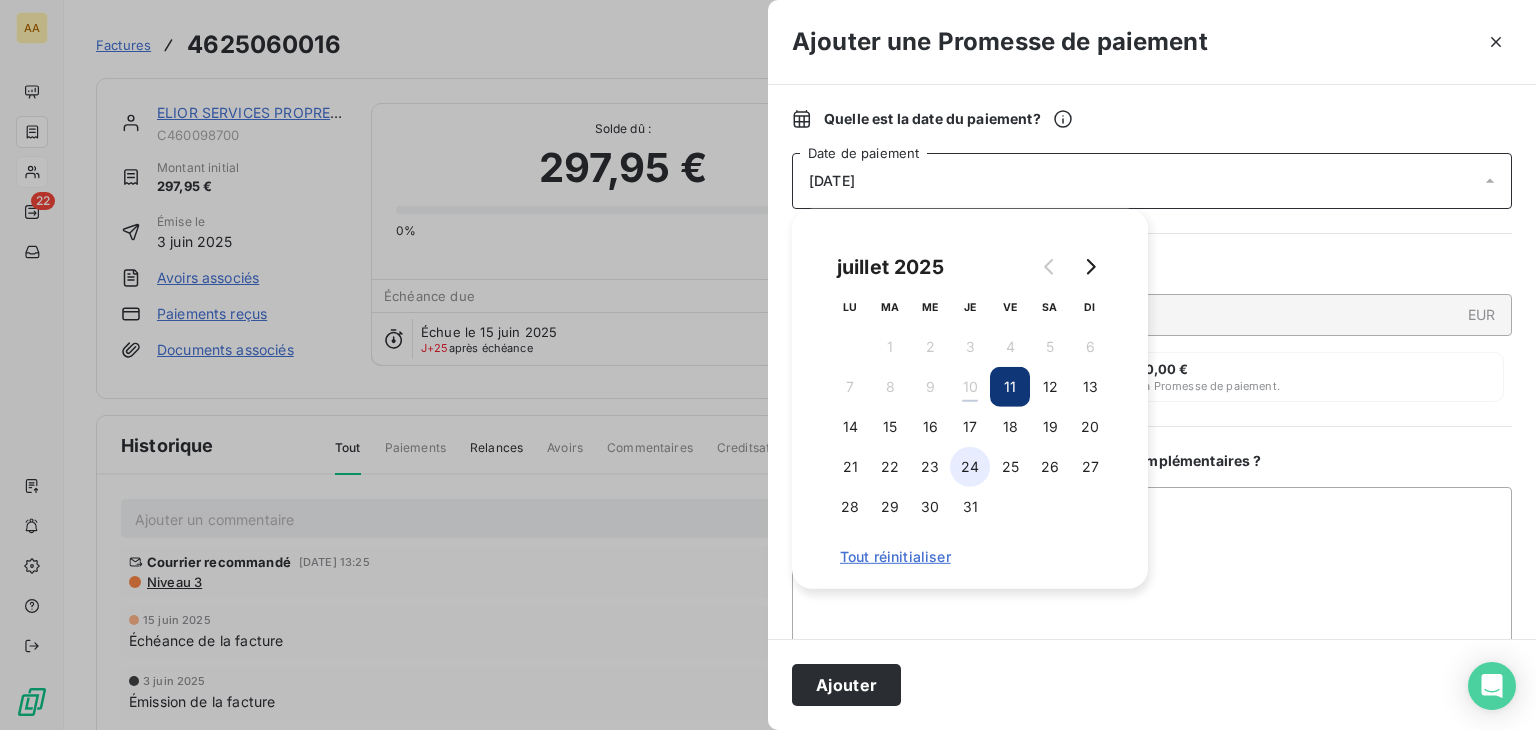 click on "24" at bounding box center (970, 467) 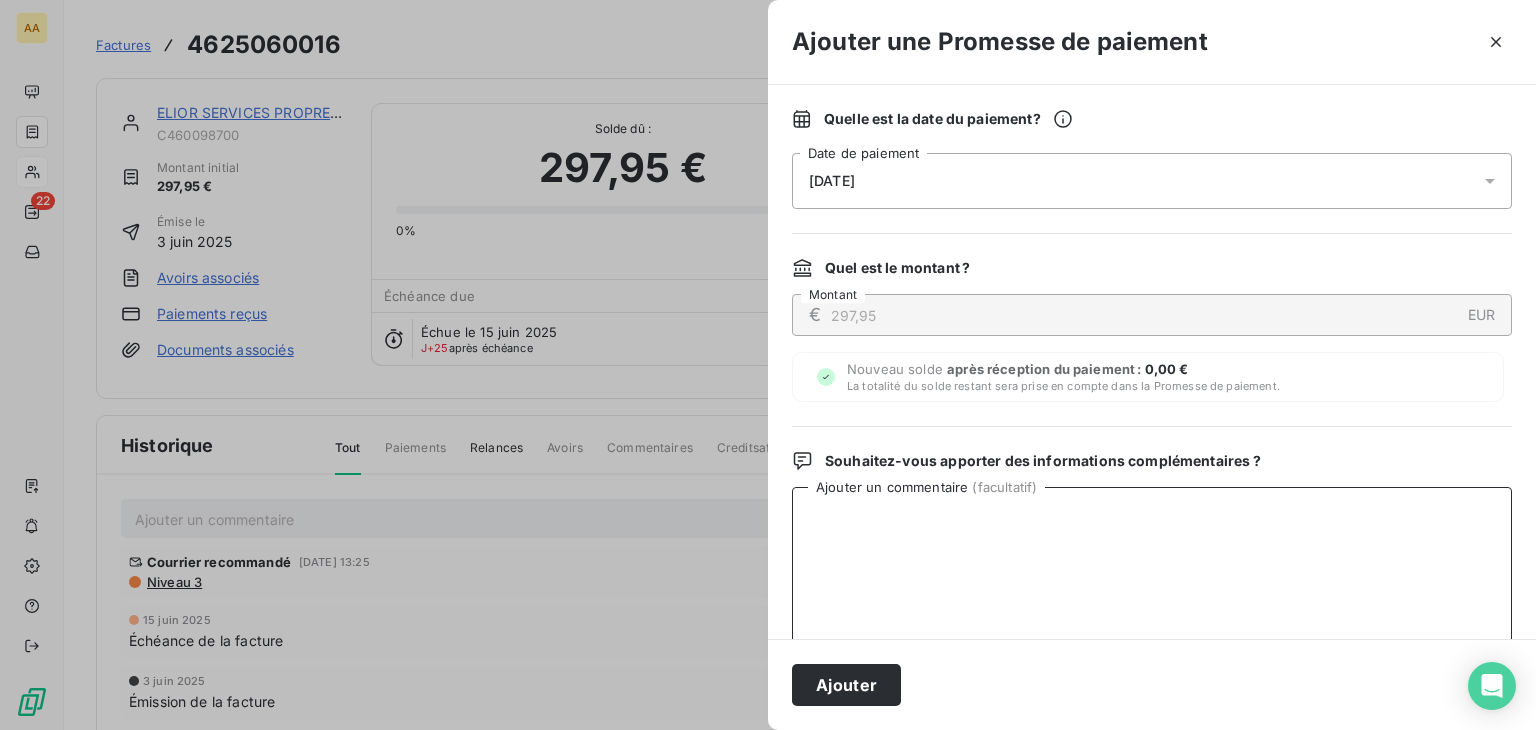 click on "Ajouter un commentaire   ( facultatif )" at bounding box center [1152, 591] 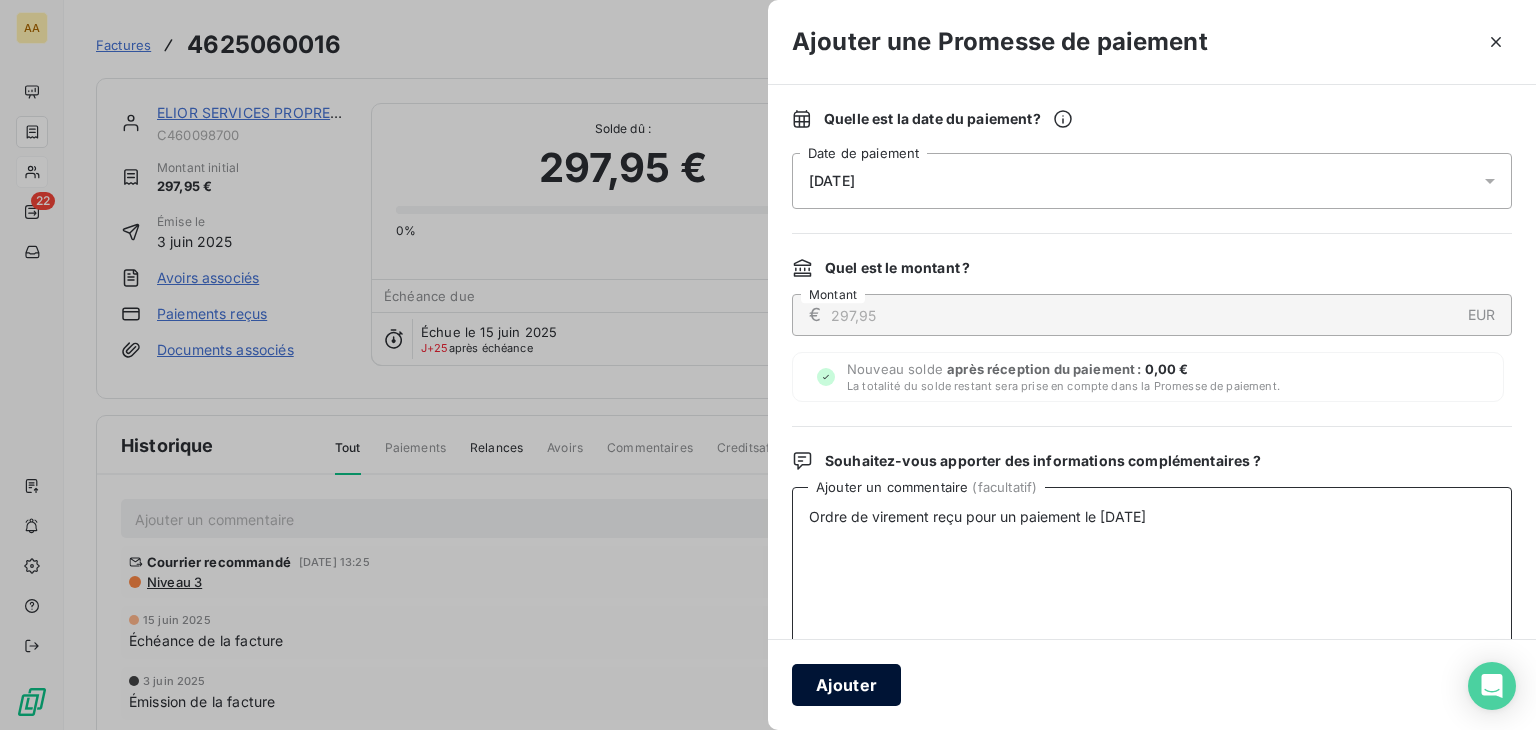 type on "Ordre de virement reçu pour un paiement le [DATE]" 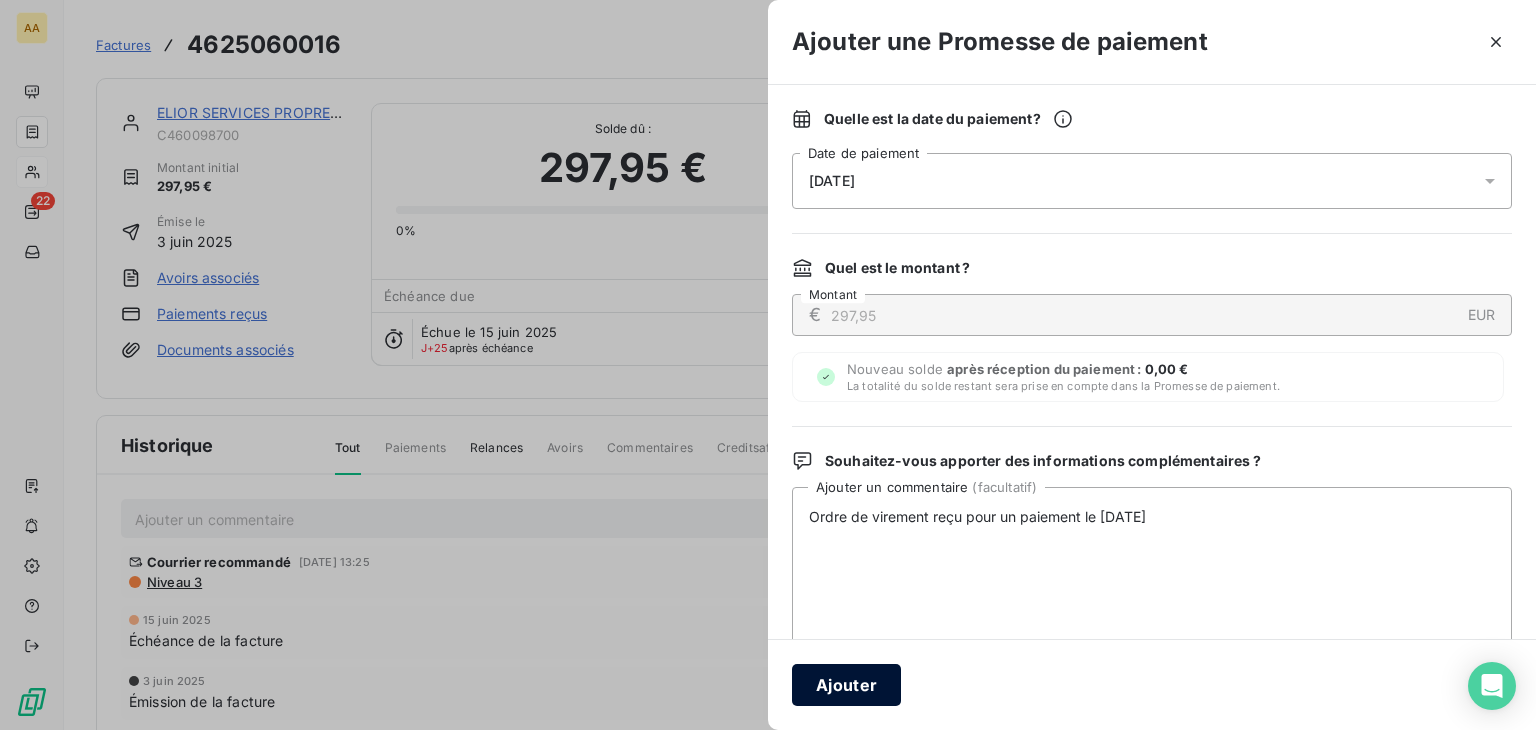 click on "Ajouter" at bounding box center [846, 685] 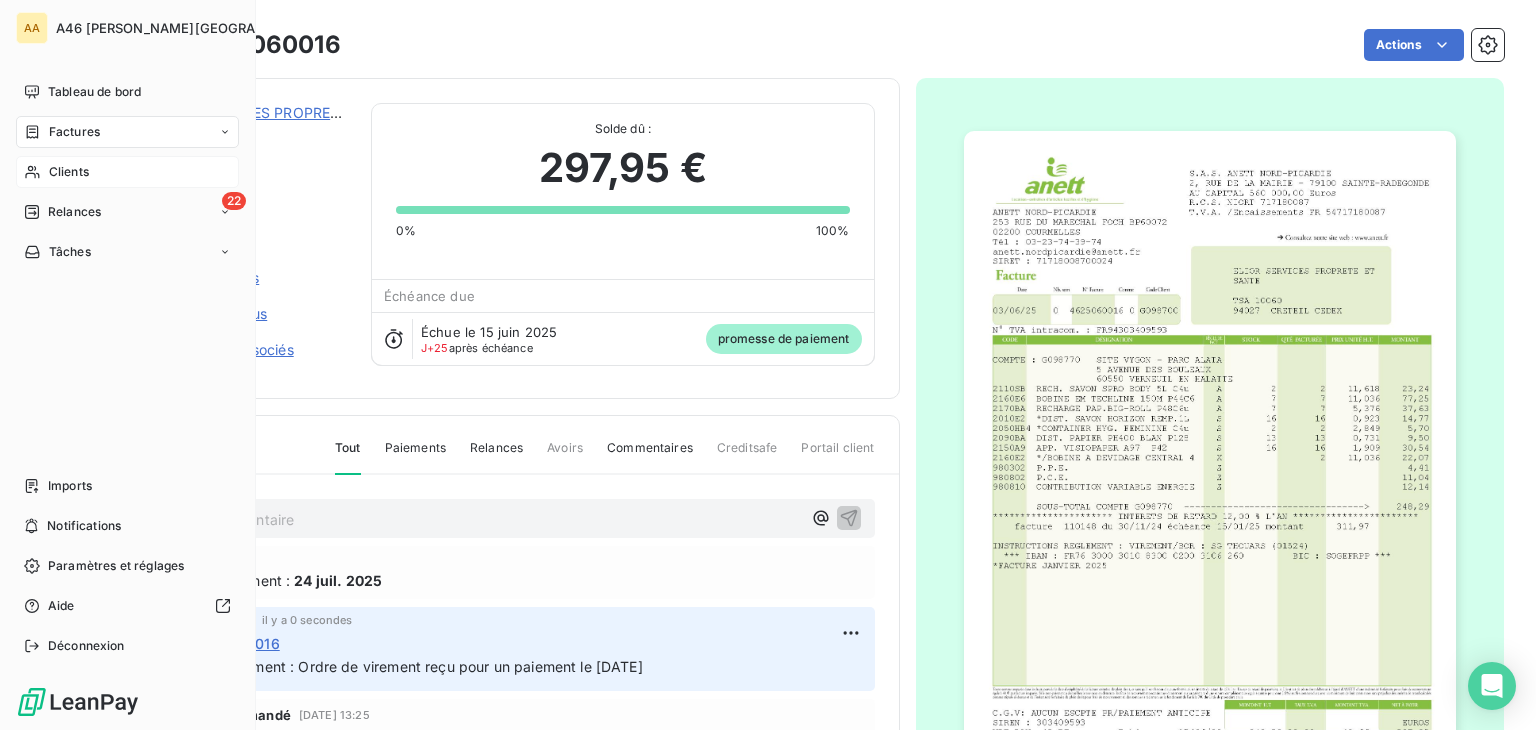 click on "Clients" at bounding box center (69, 172) 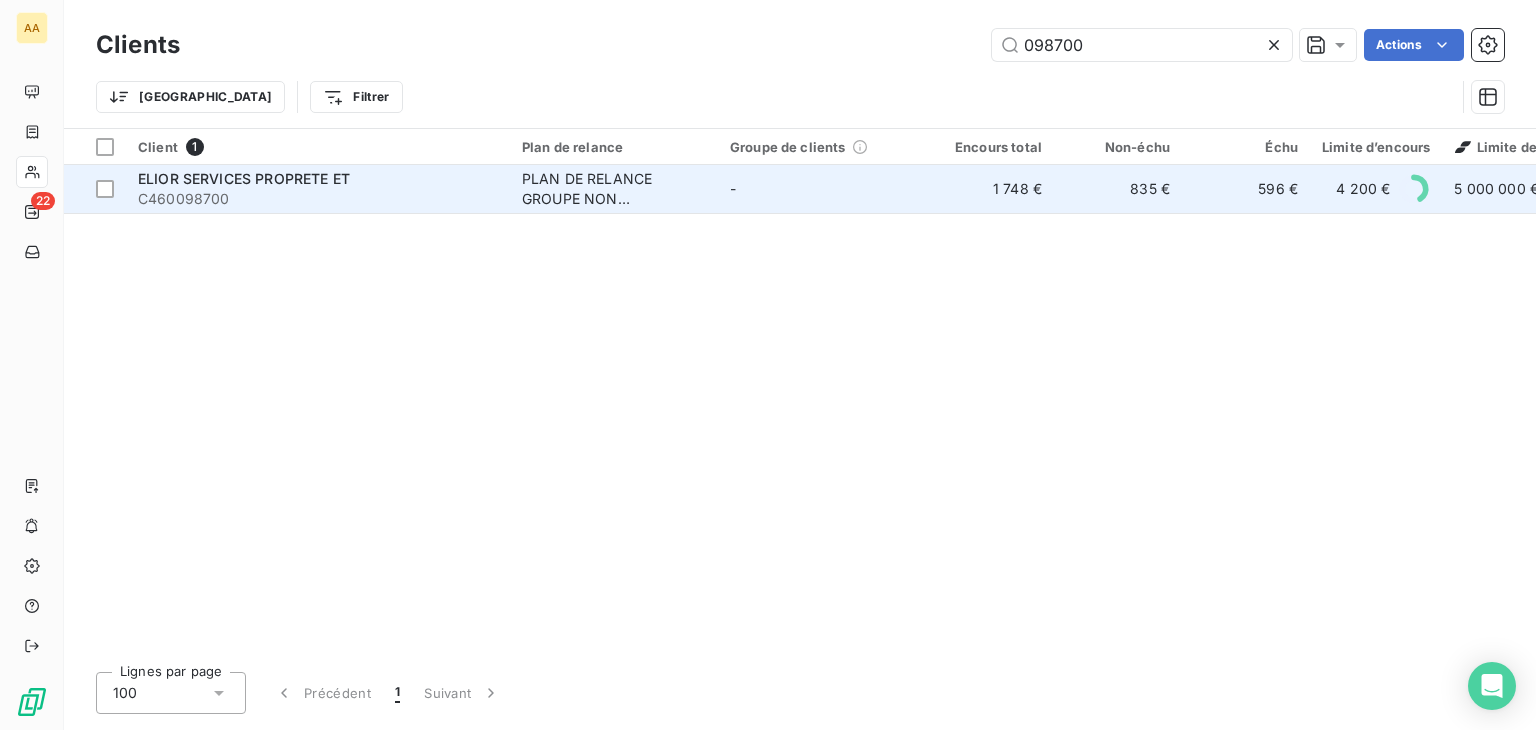 click on "ELIOR SERVICES PROPRETE ET" at bounding box center [244, 178] 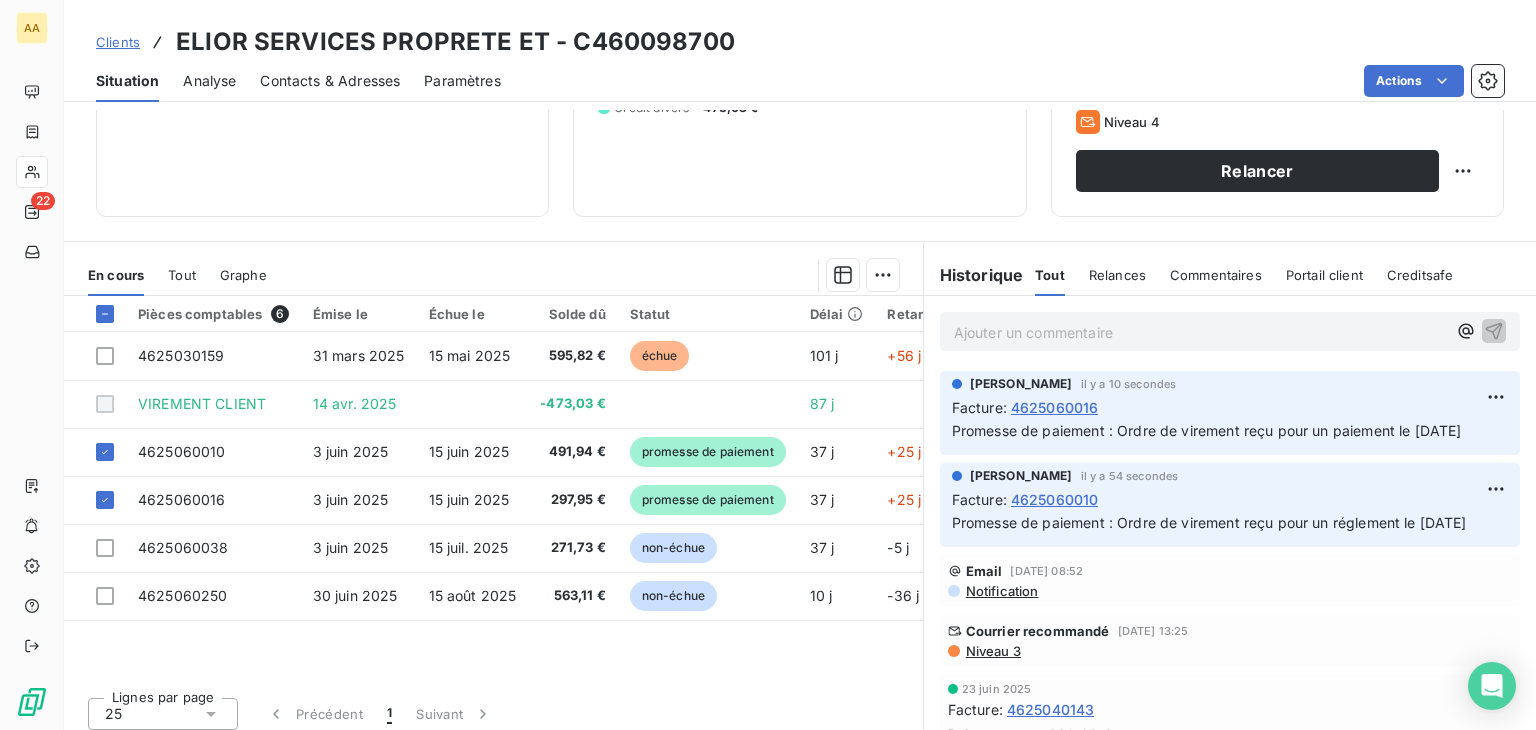 scroll, scrollTop: 316, scrollLeft: 0, axis: vertical 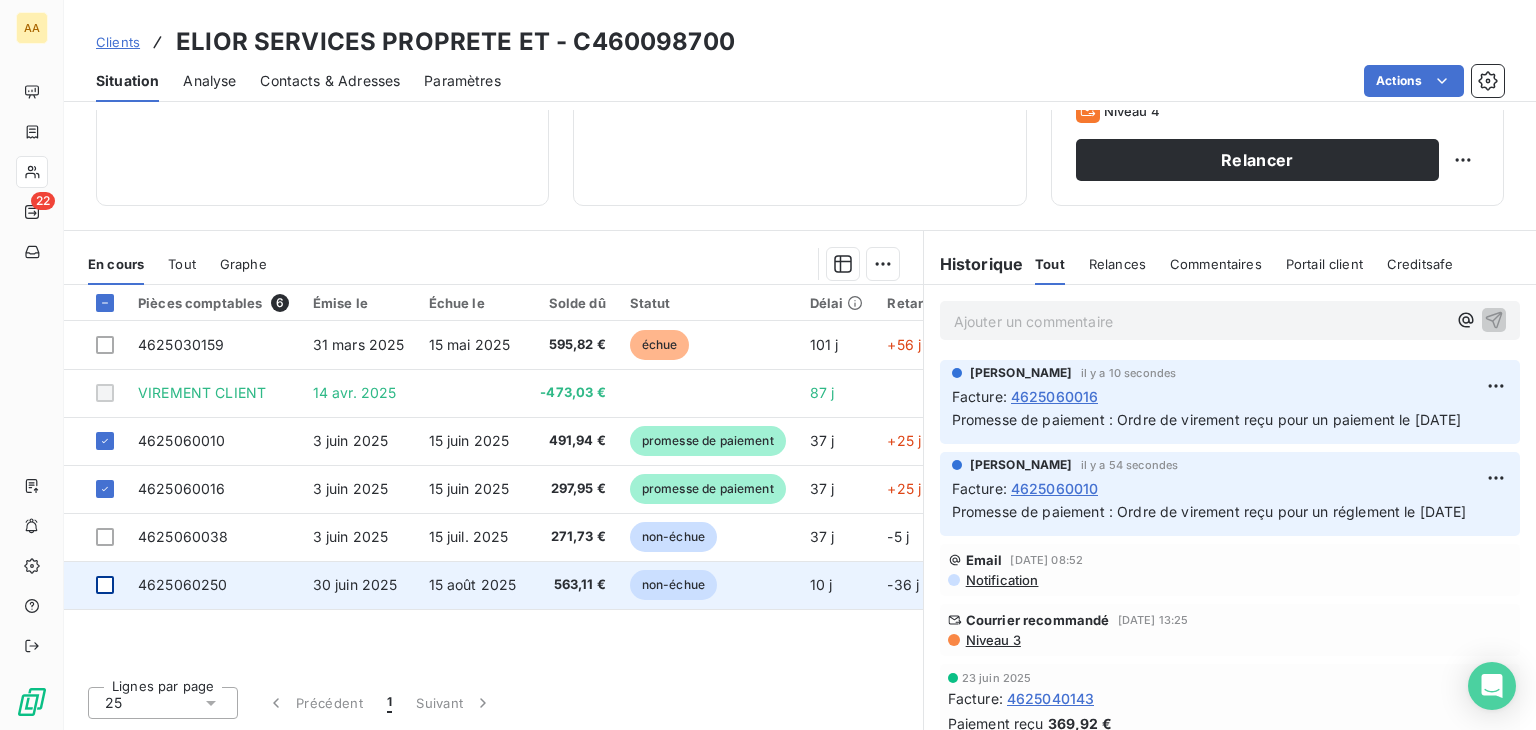 click at bounding box center [105, 585] 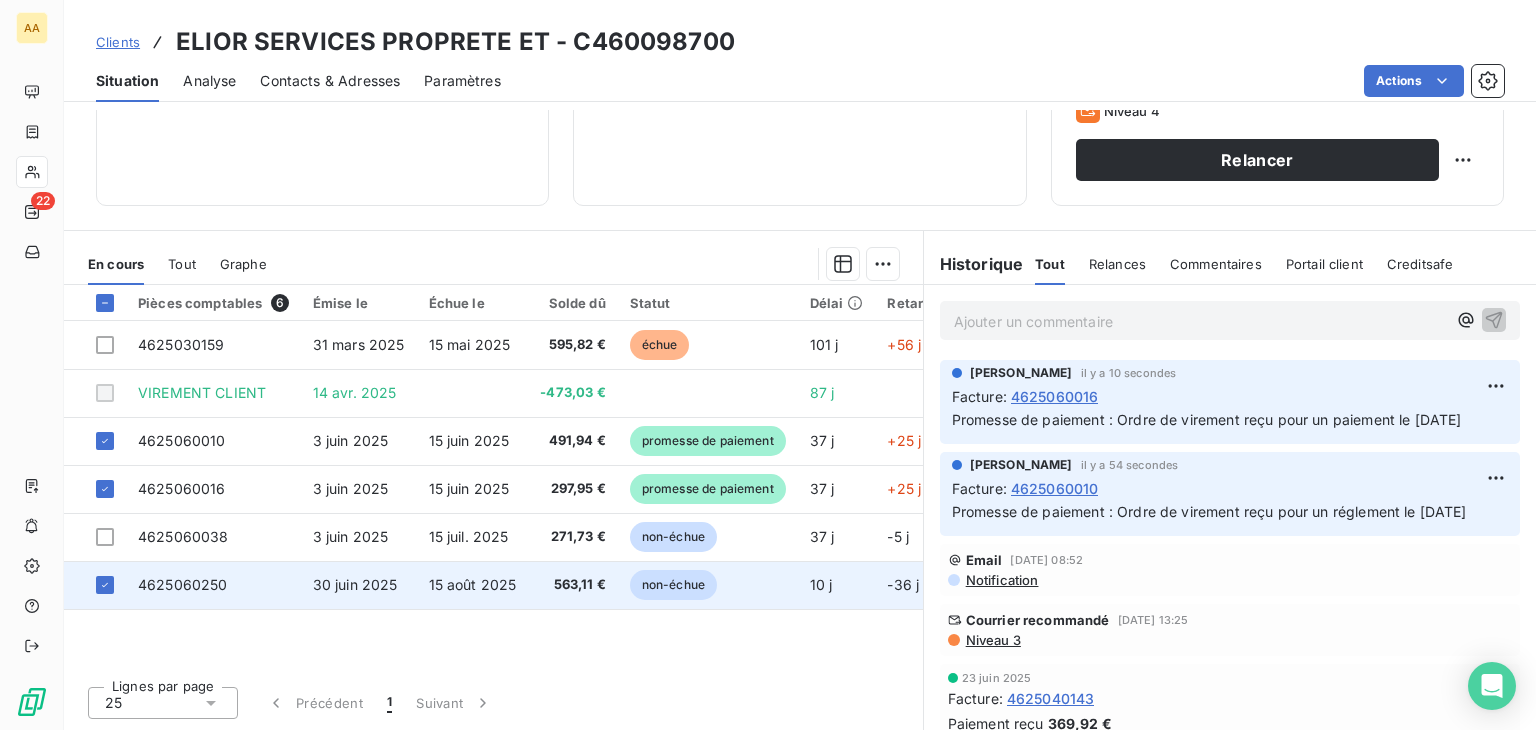 click on "4625060250" at bounding box center (183, 584) 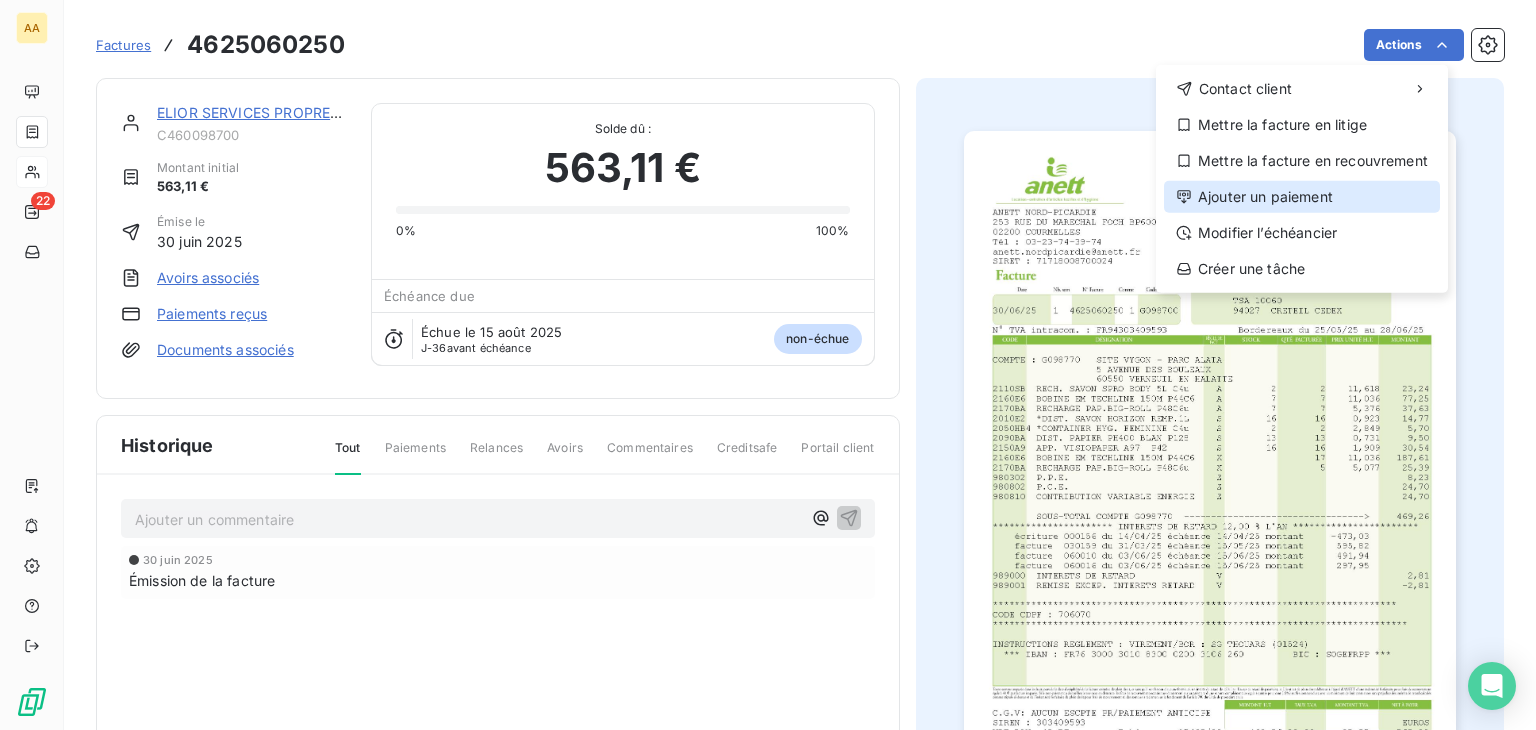 click on "Ajouter un paiement" at bounding box center (1302, 197) 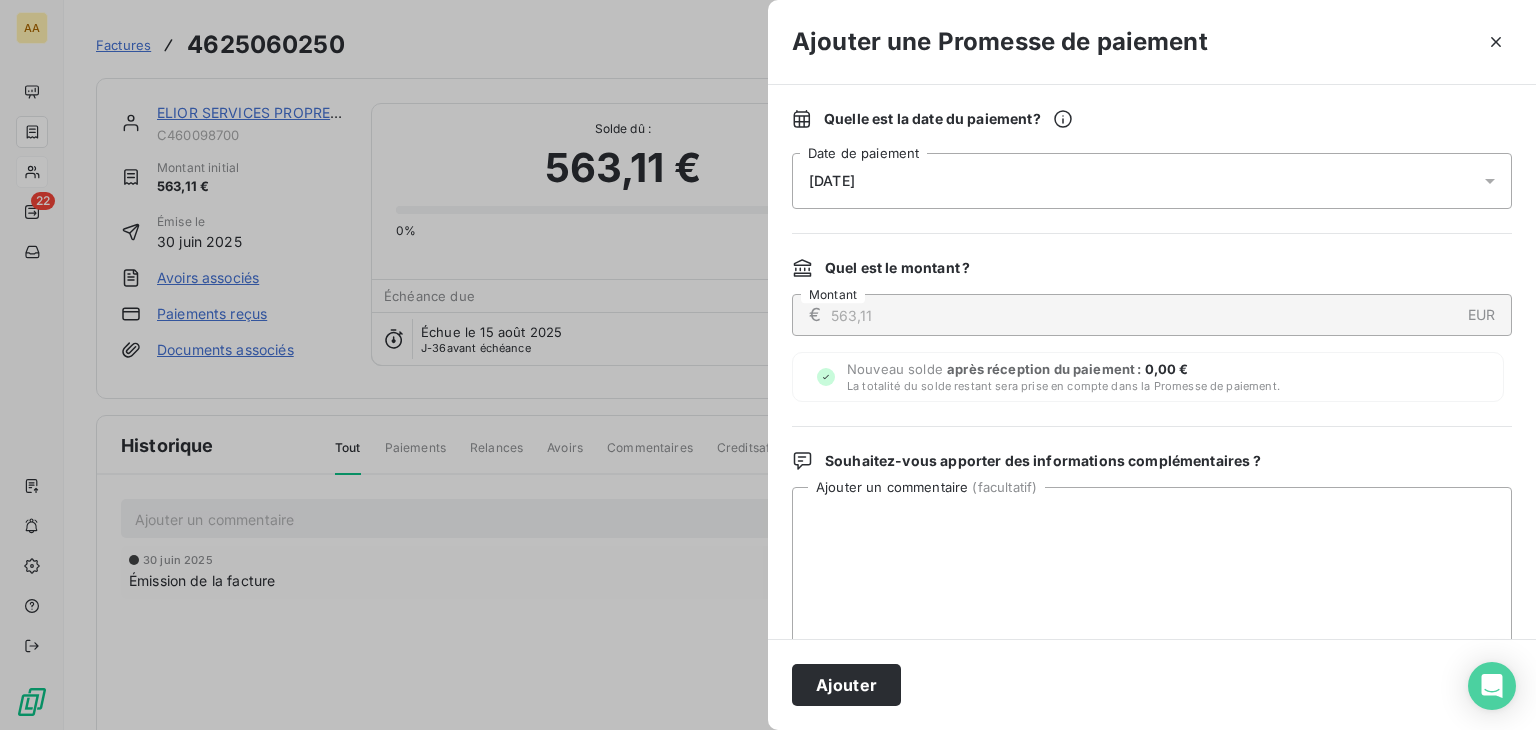 click on "[DATE]" at bounding box center [1152, 181] 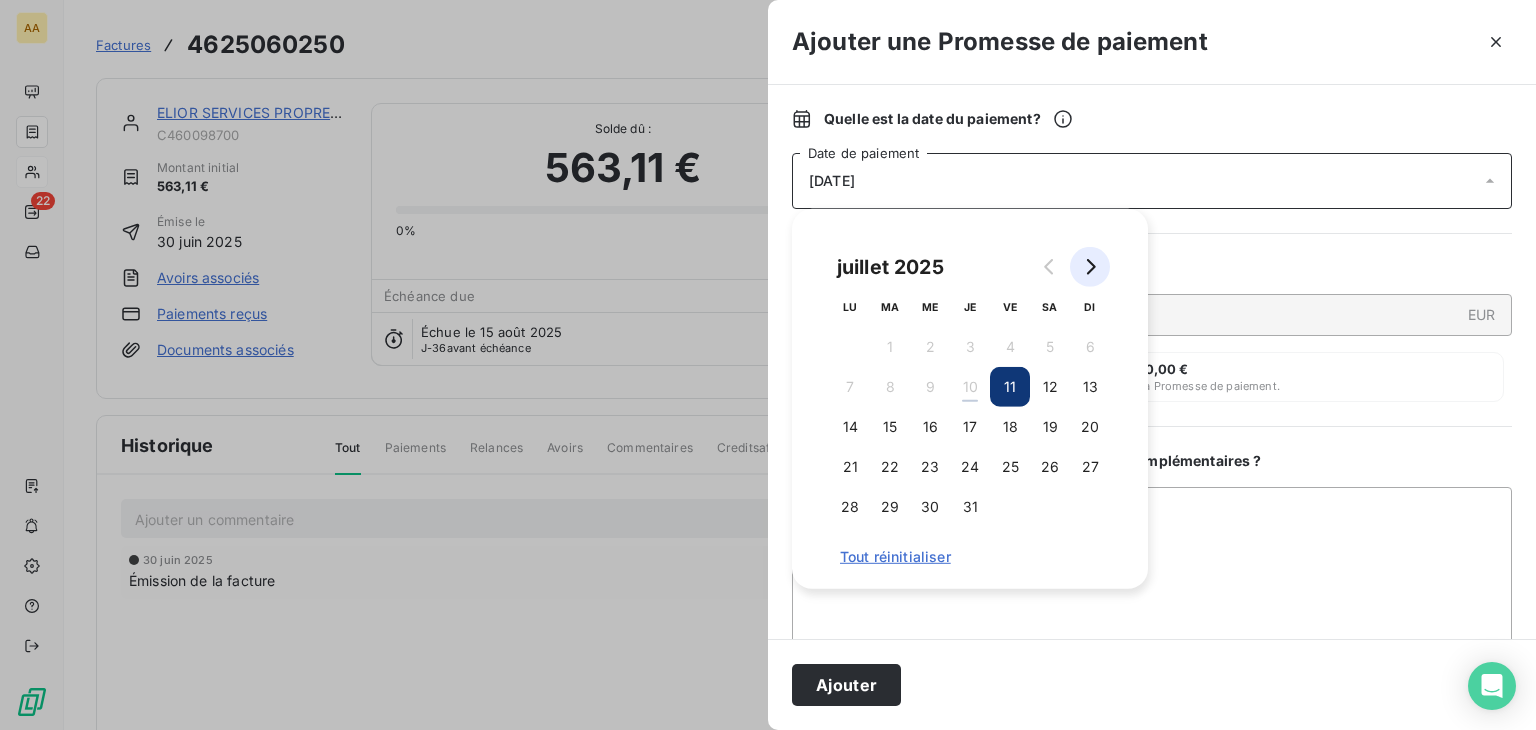 click 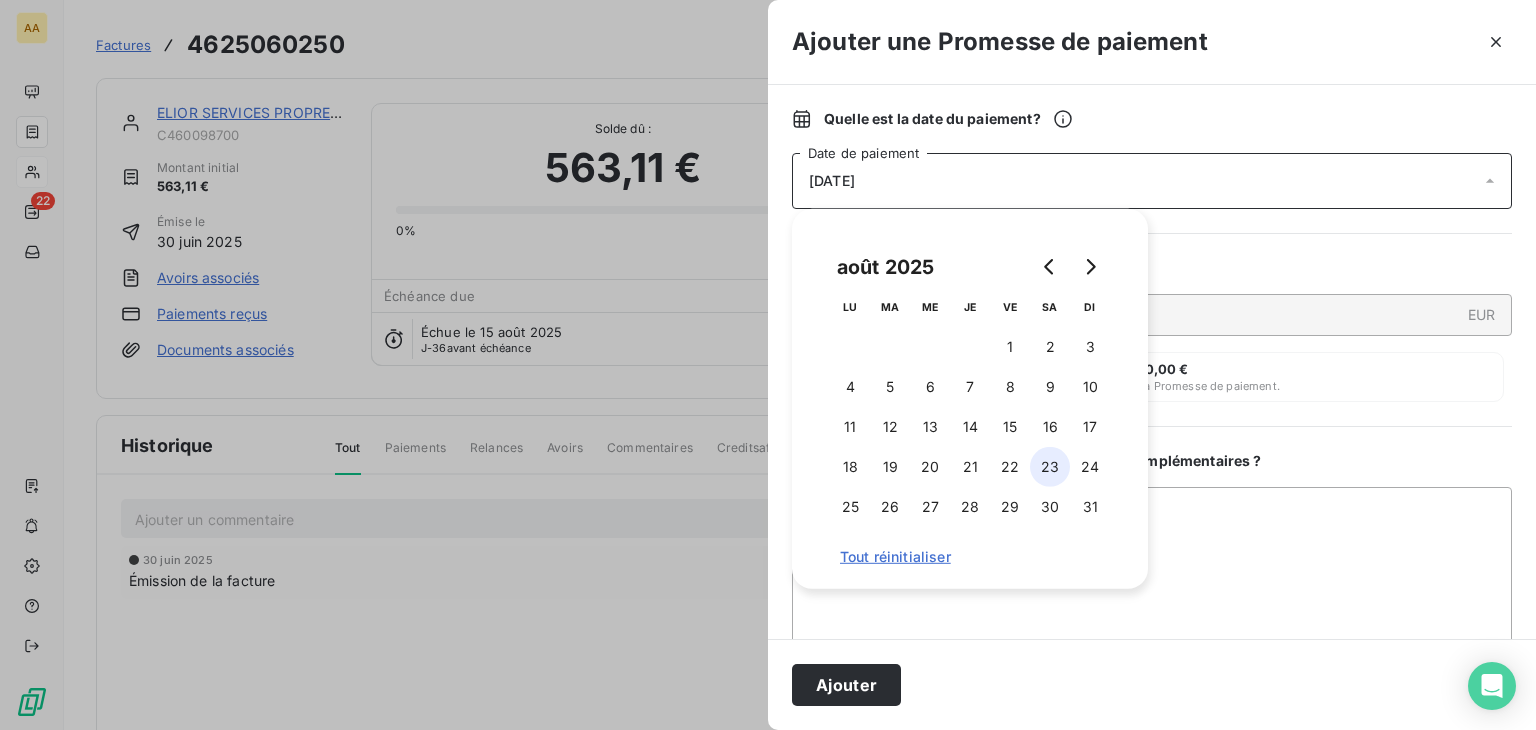 click on "23" at bounding box center [1050, 467] 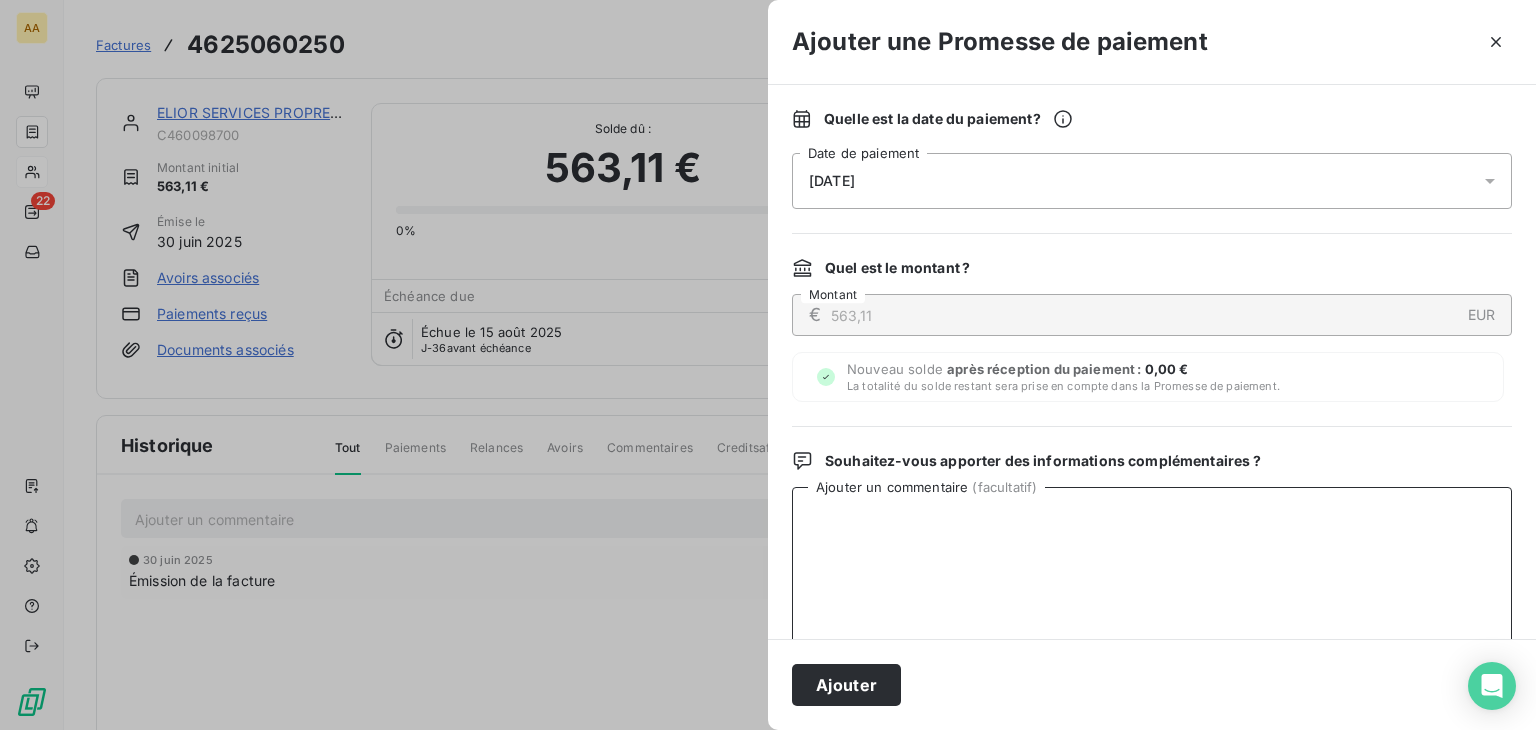 click on "Ajouter un commentaire   ( facultatif )" at bounding box center (1152, 591) 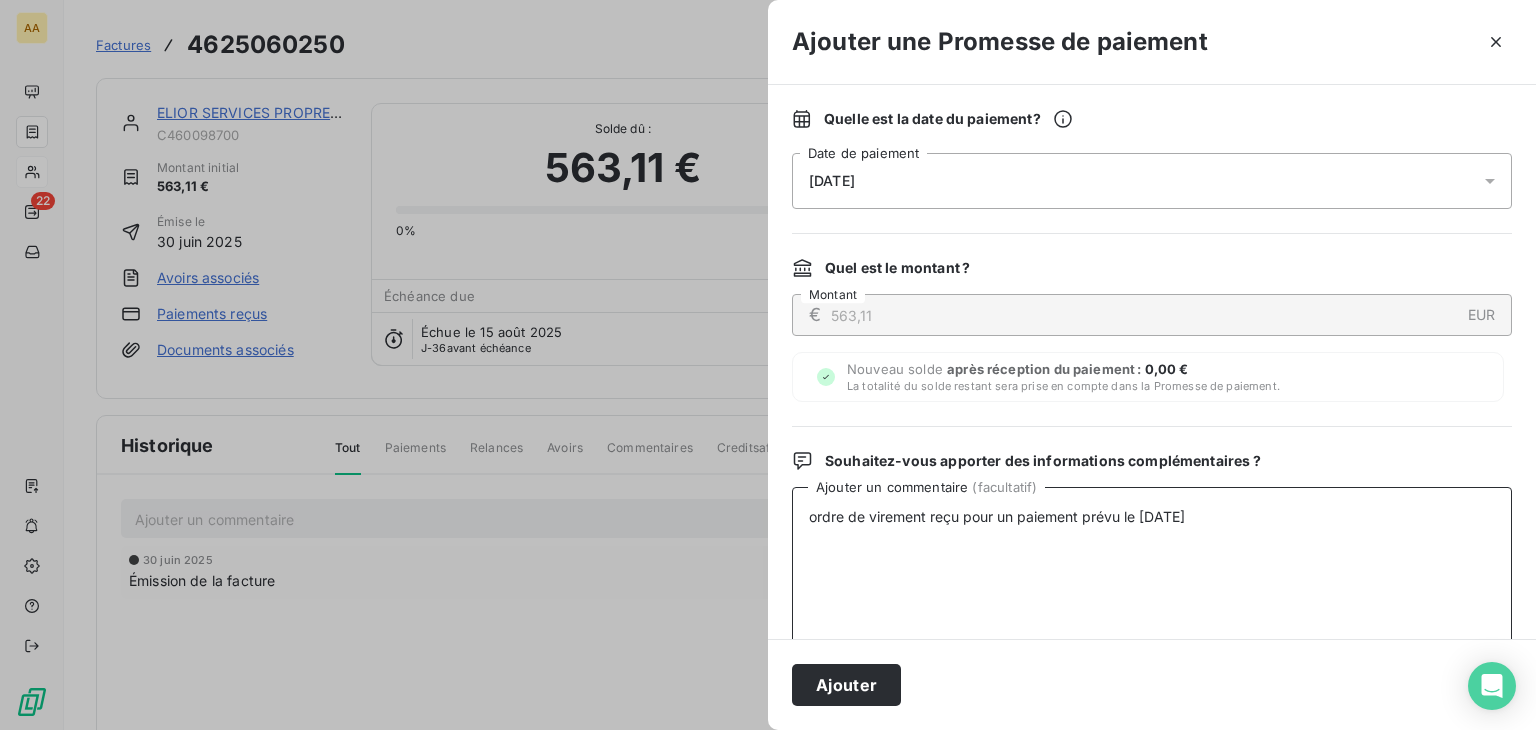 type on "ordre de virement reçu pour un paiement prévu le [DATE]" 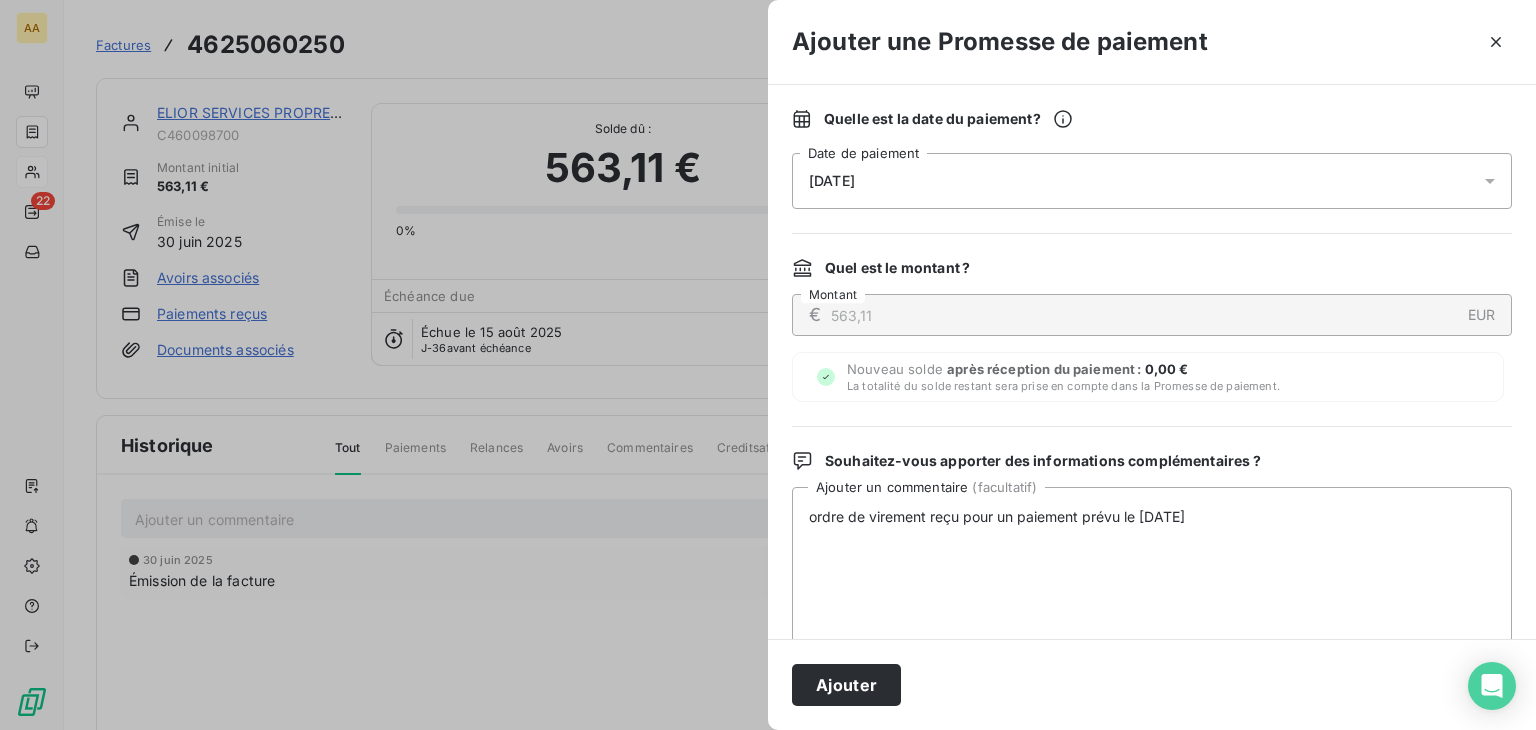 click on "Ajouter" at bounding box center (846, 685) 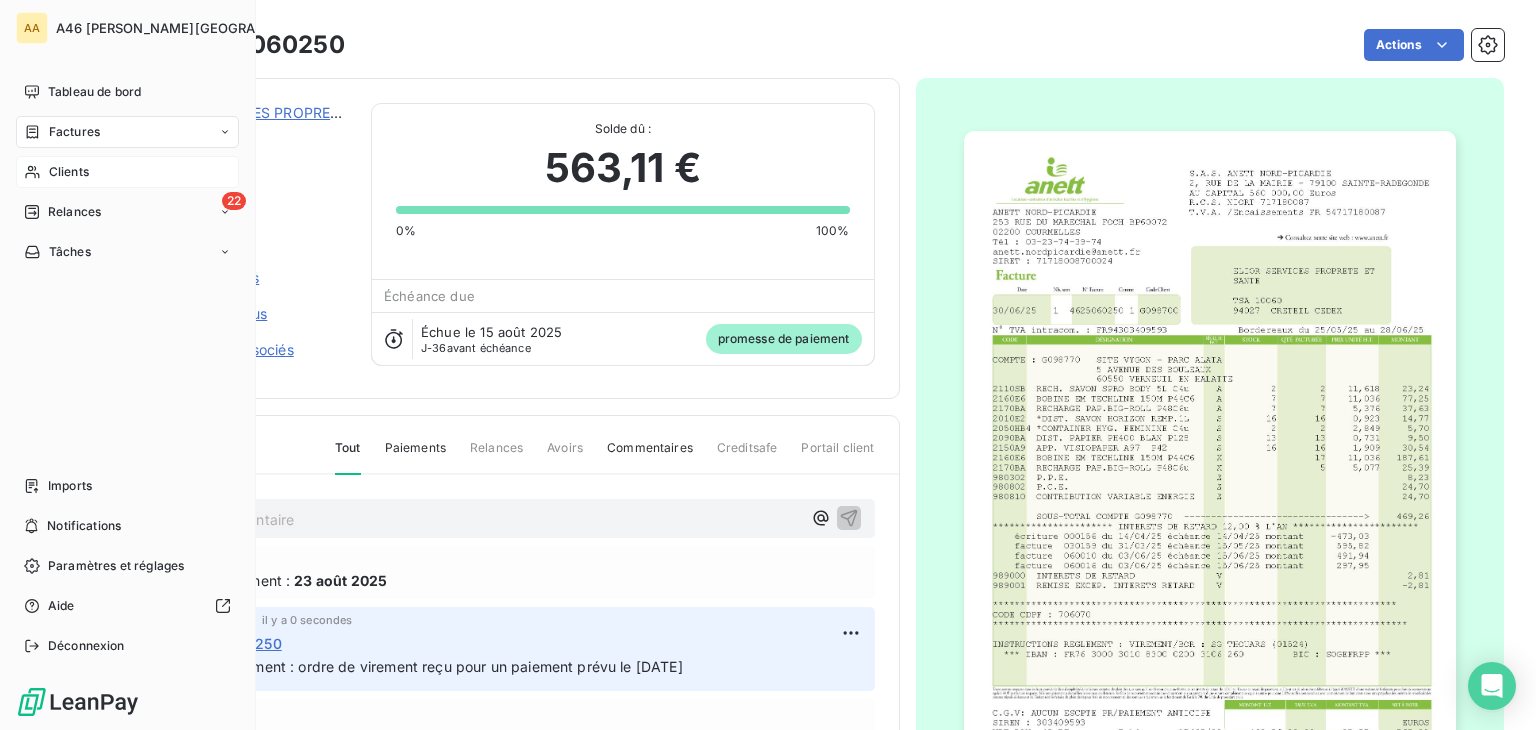 click on "Clients" at bounding box center [69, 172] 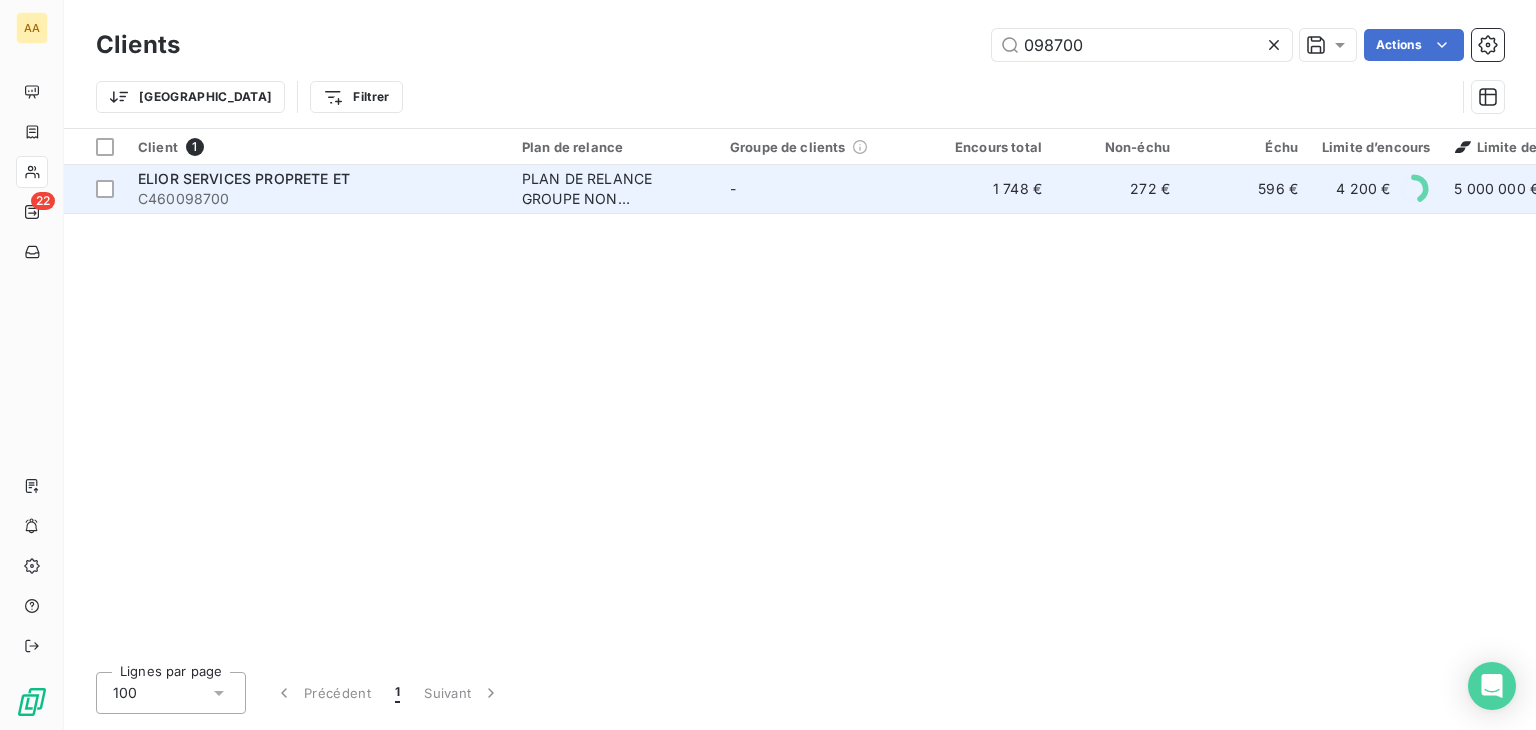 click on "ELIOR SERVICES PROPRETE ET" at bounding box center (244, 178) 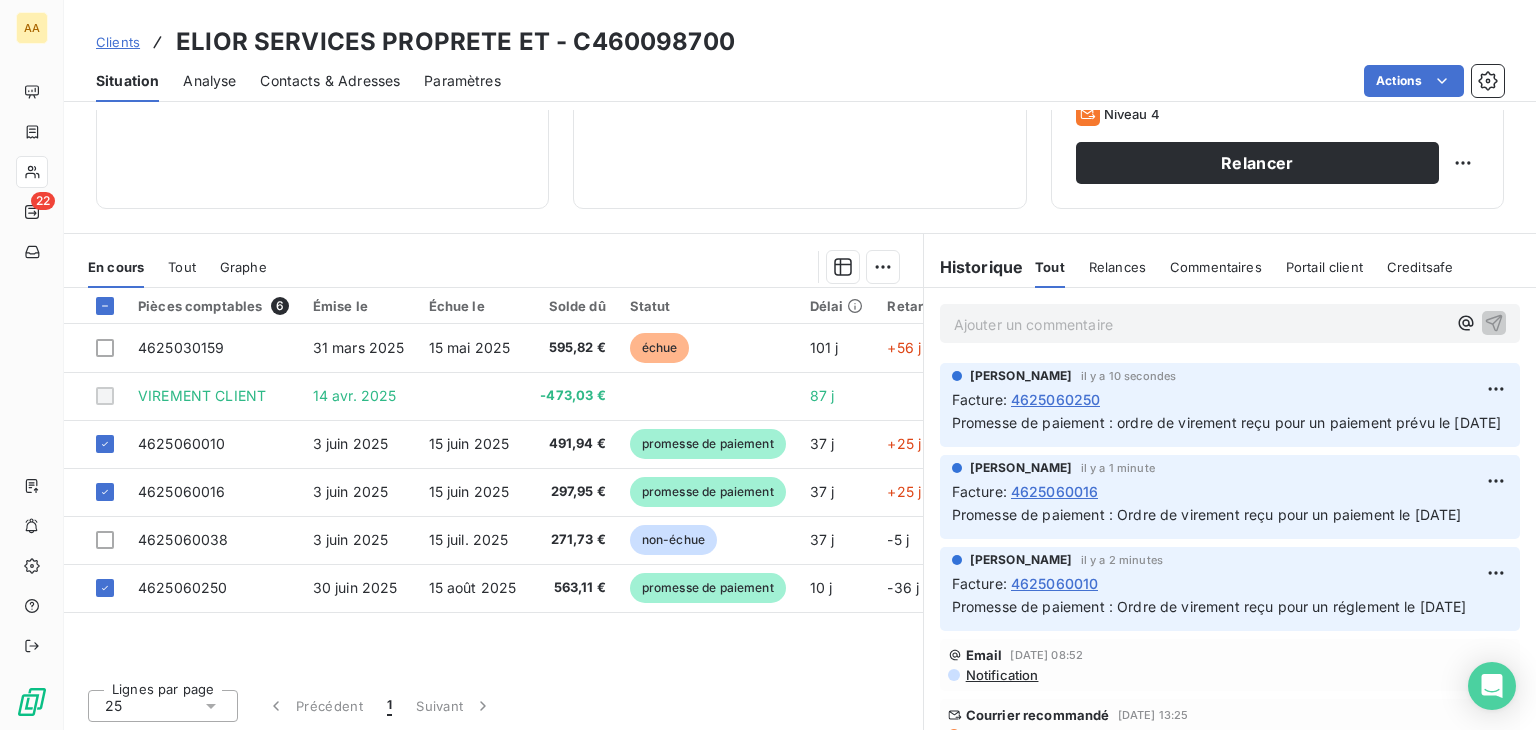 scroll, scrollTop: 316, scrollLeft: 0, axis: vertical 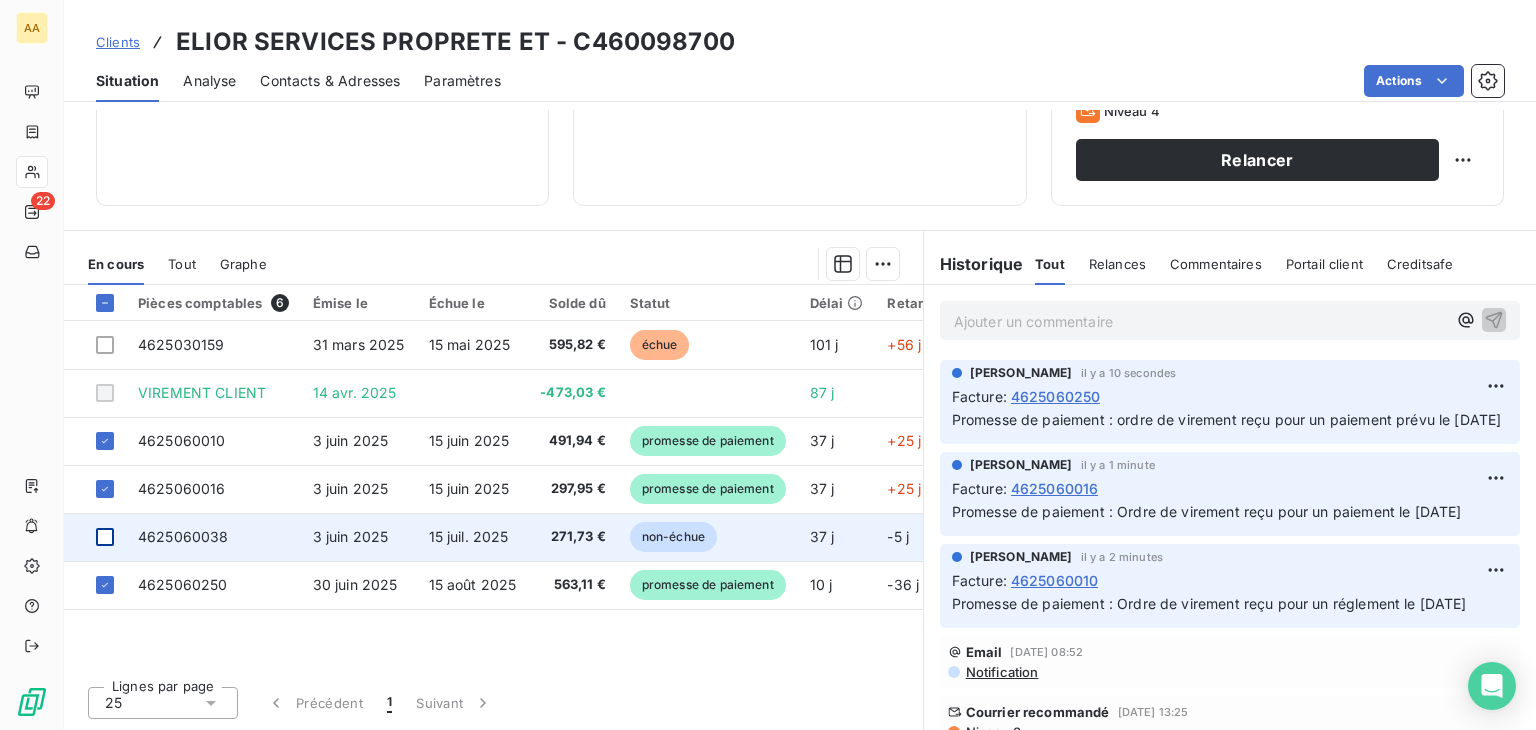 click at bounding box center (105, 537) 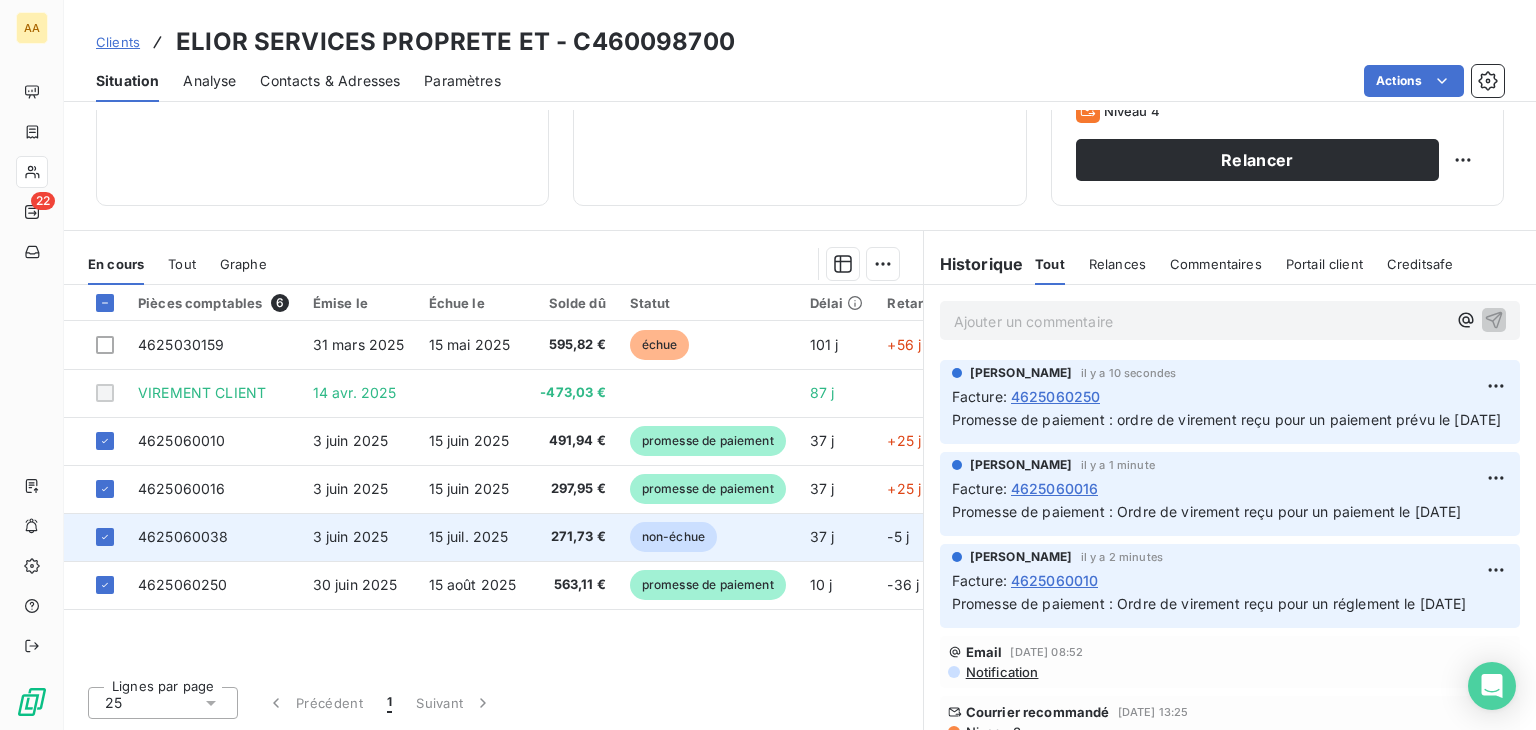 click on "4625060038" at bounding box center (183, 536) 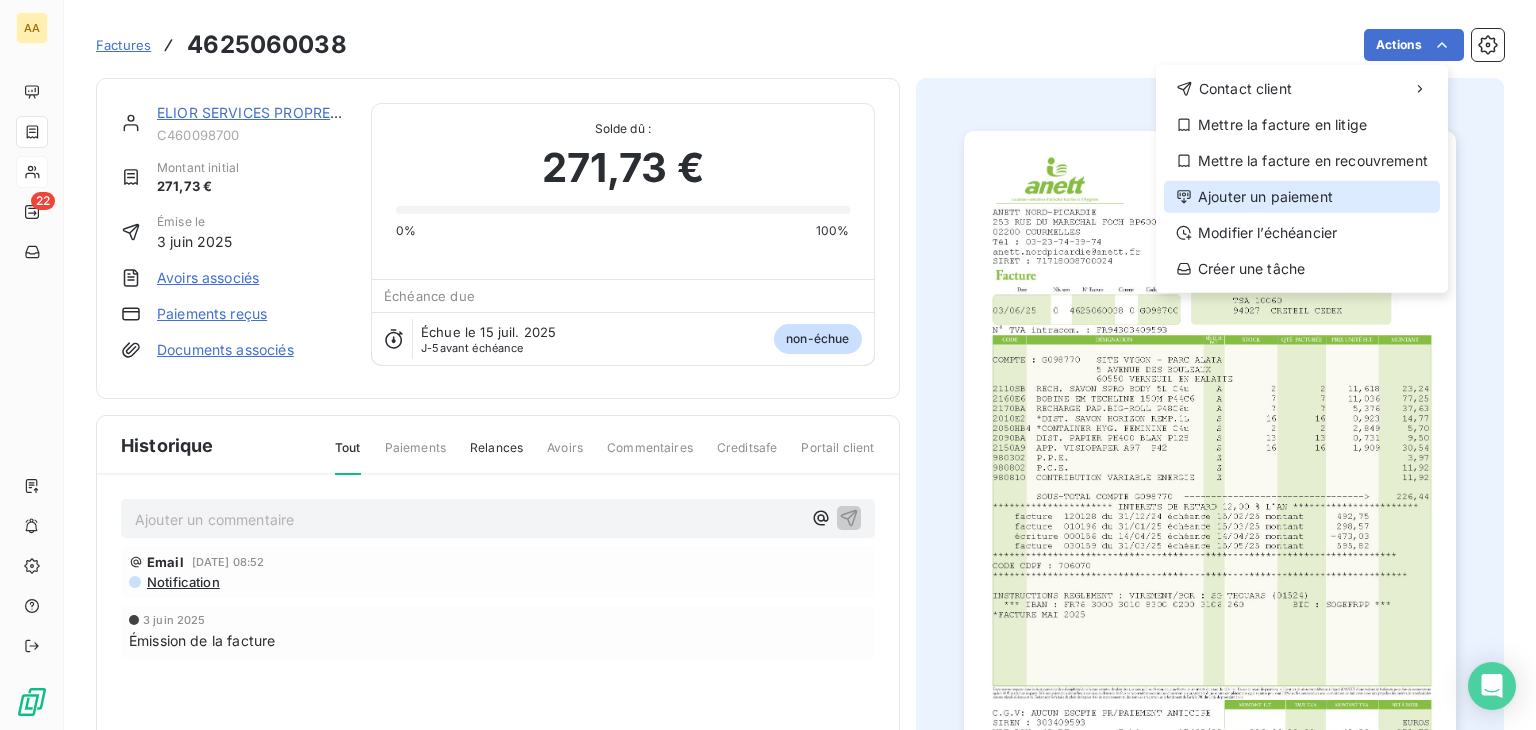 click on "Ajouter un paiement" at bounding box center (1302, 197) 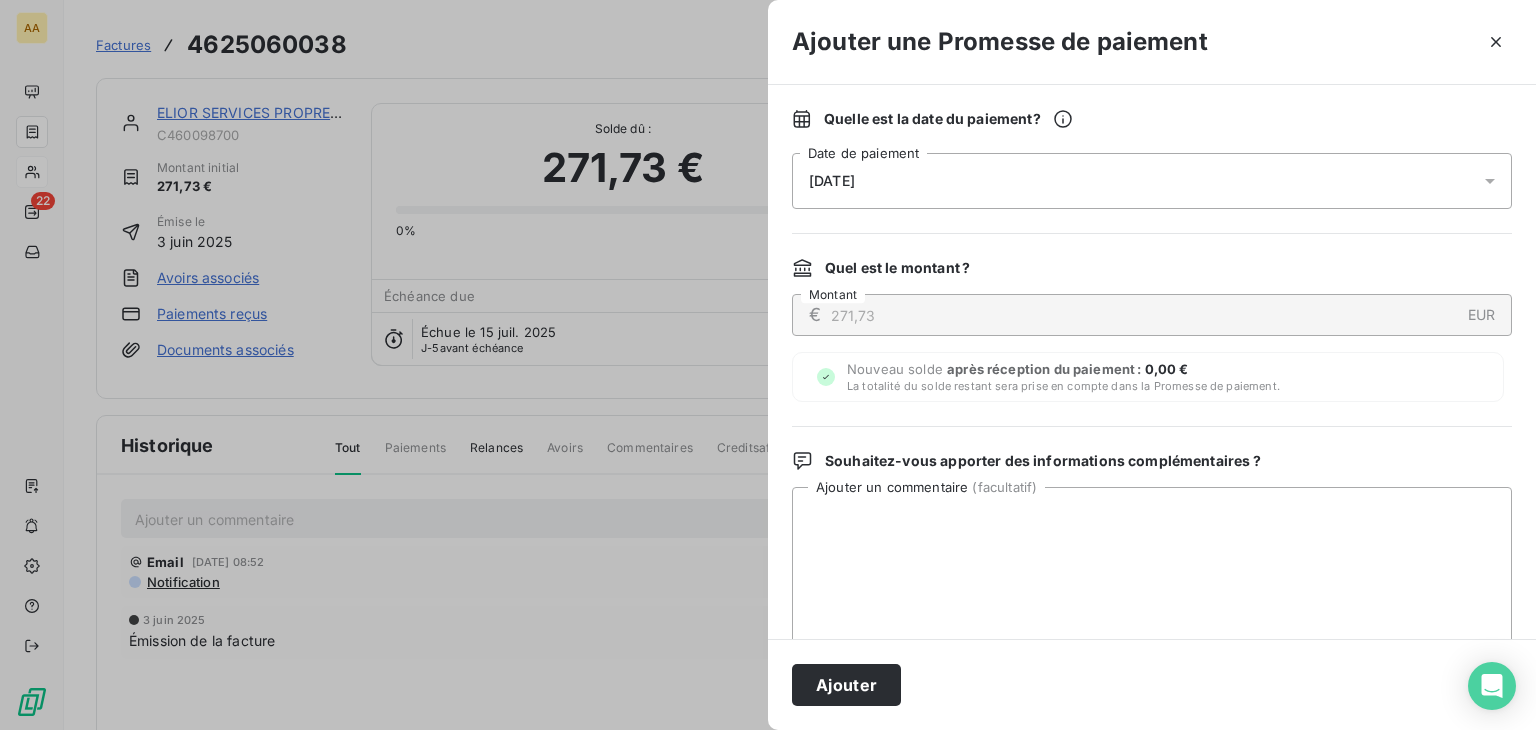 click on "[DATE]" at bounding box center [1152, 181] 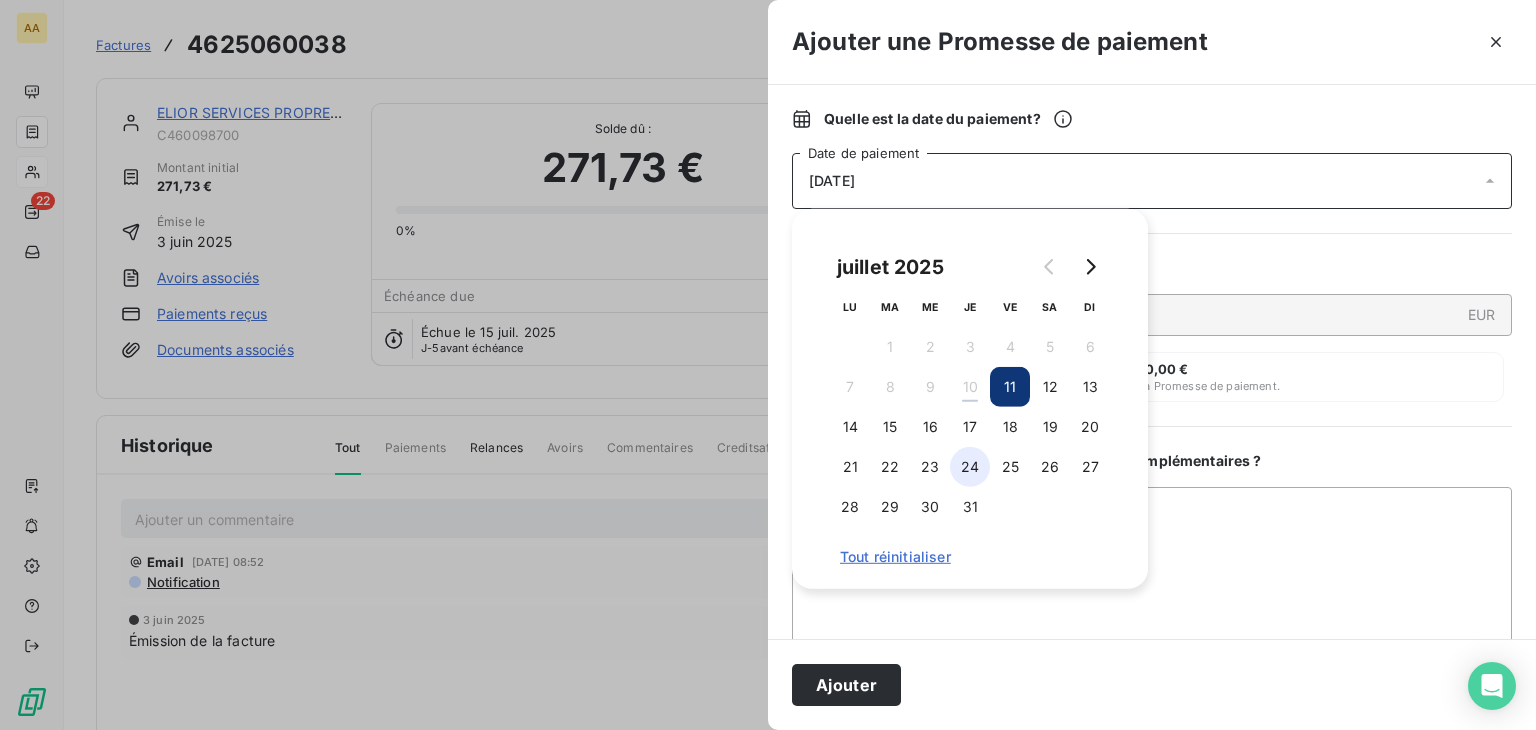 click on "24" at bounding box center (970, 467) 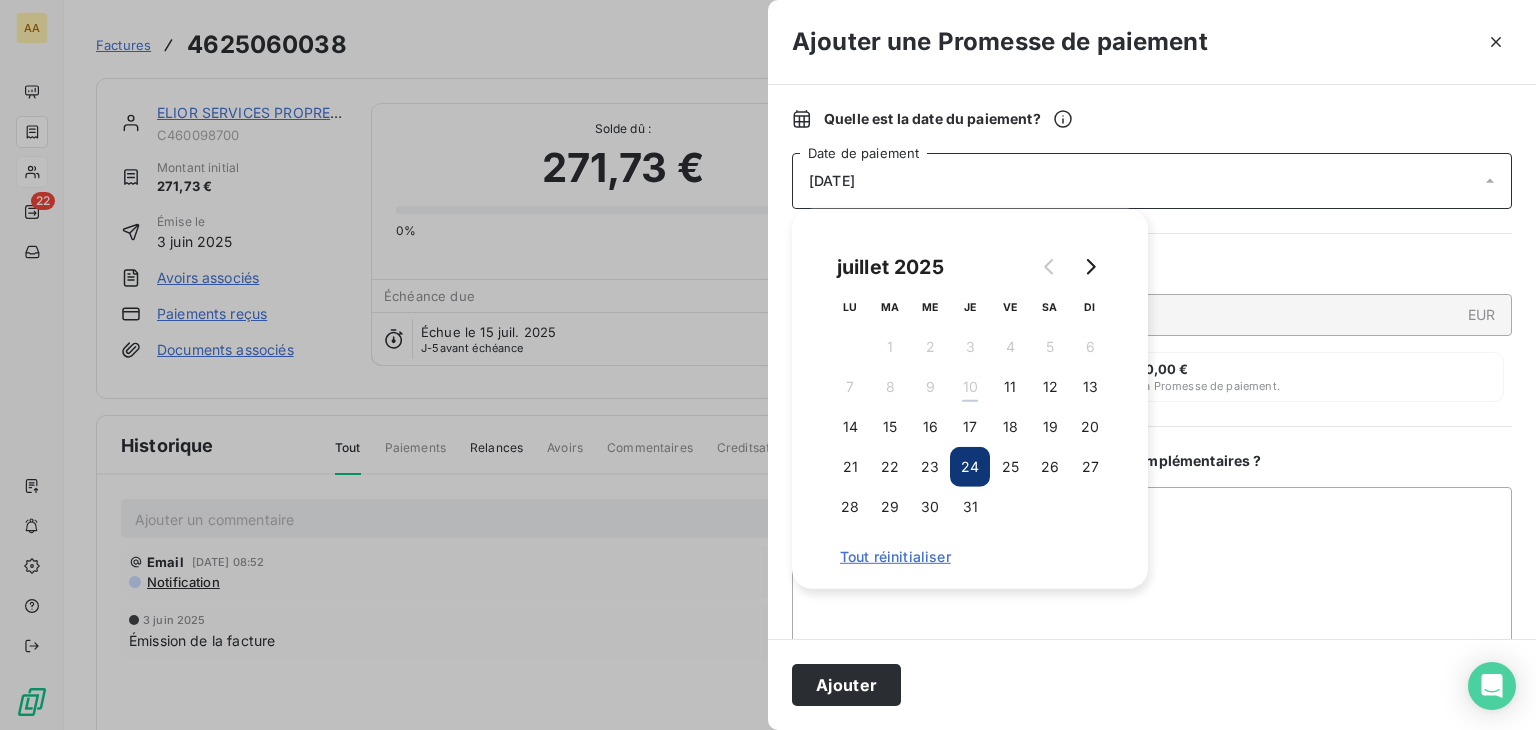 click on "[DATE] LU MA ME JE VE SA DI 1 2 3 4 5 6 7 8 9 10 11 12 13 14 15 16 17 18 19 20 21 22 23 24 25 26 27 28 29 30 31 Tout réinitialiser" at bounding box center (970, 399) 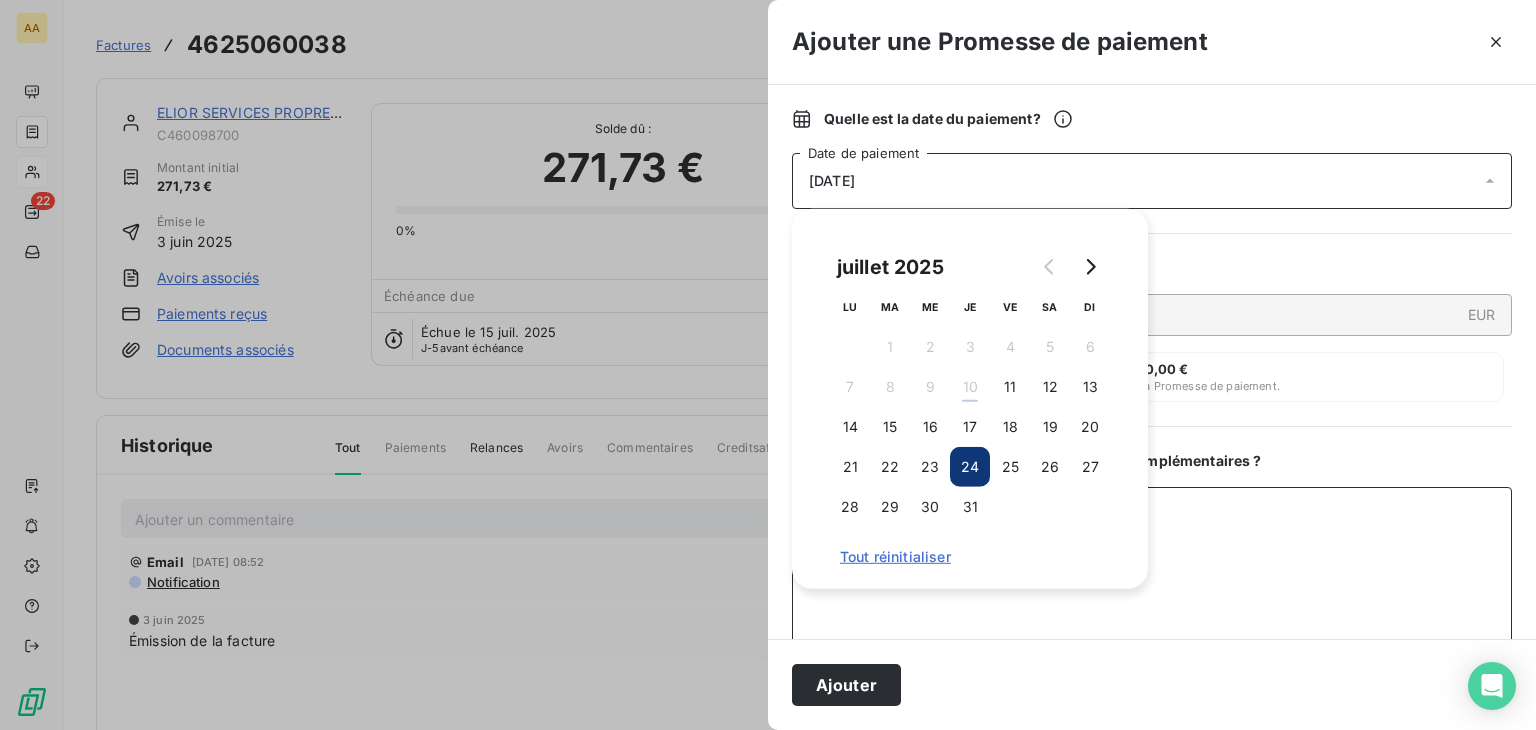 click on "Ajouter un commentaire   ( facultatif )" at bounding box center (1152, 591) 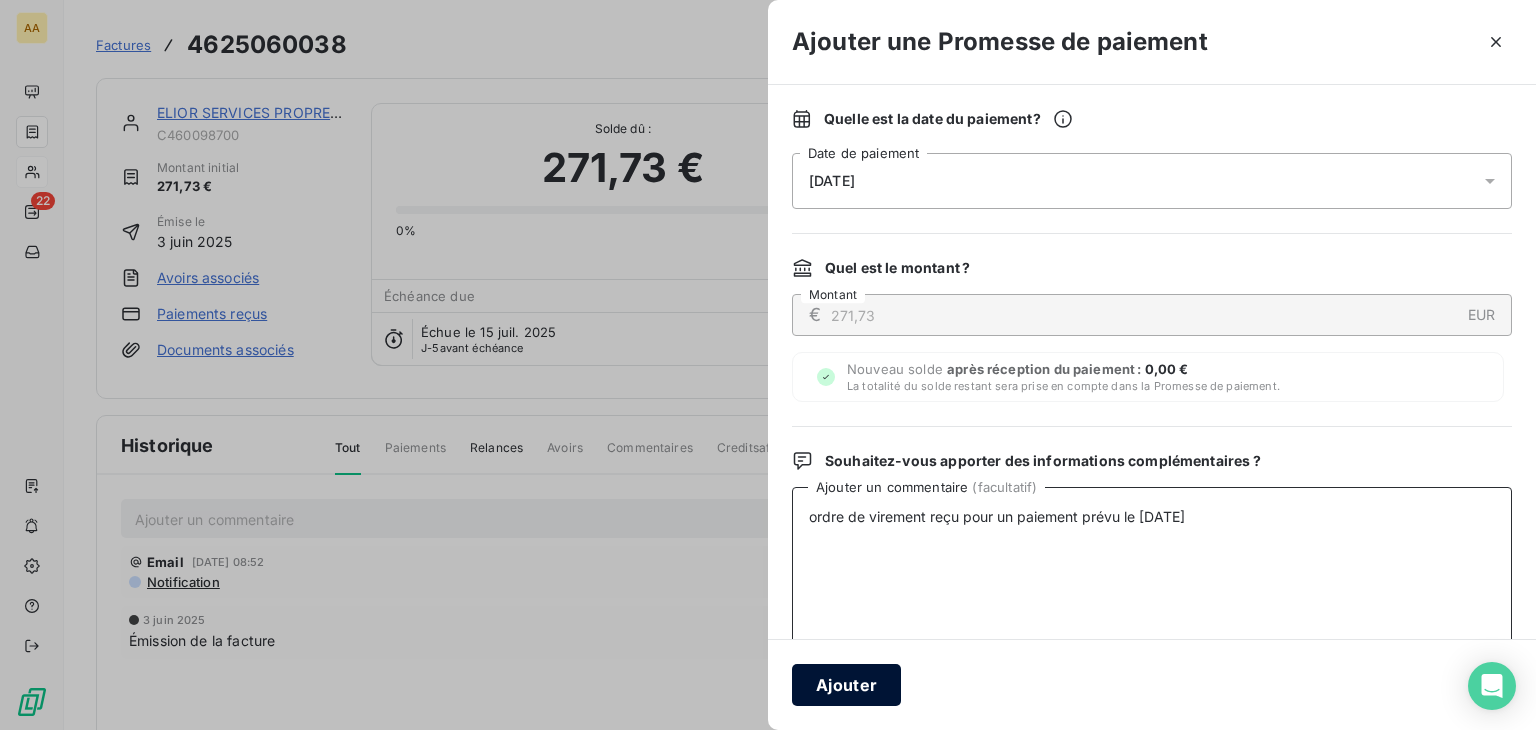 type on "ordre de virement reçu pour un paiement prévu le [DATE]" 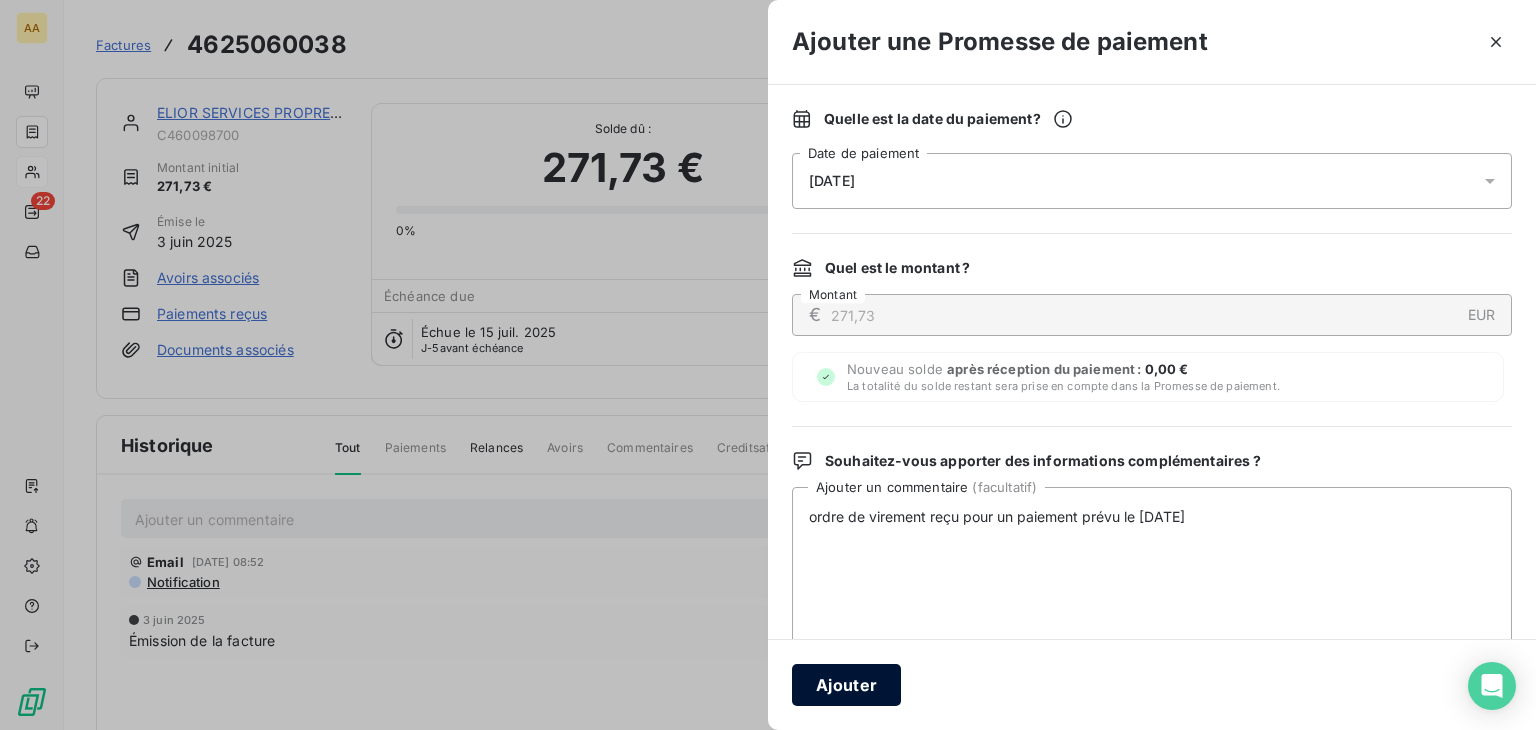 click on "Ajouter" at bounding box center (846, 685) 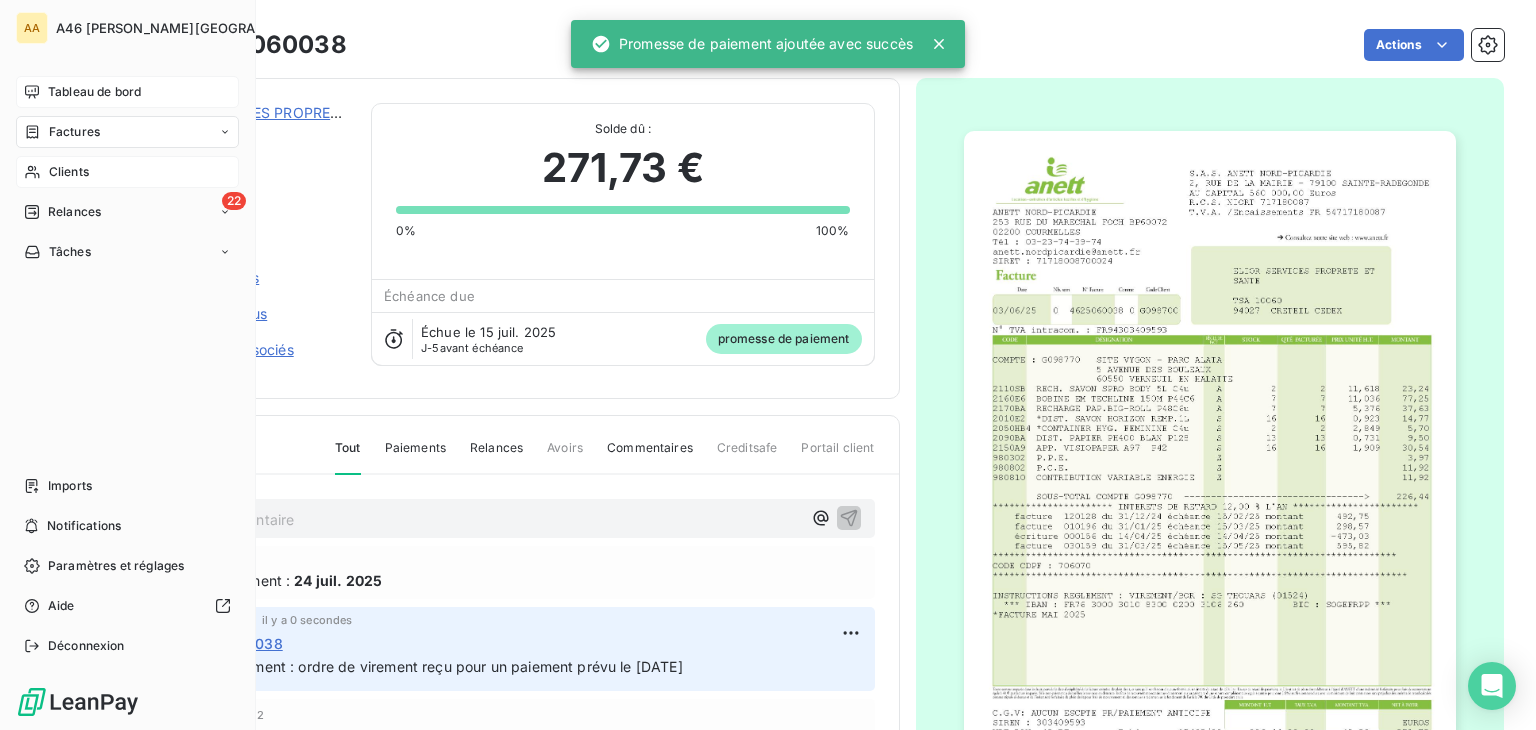click on "Tableau de bord" at bounding box center (94, 92) 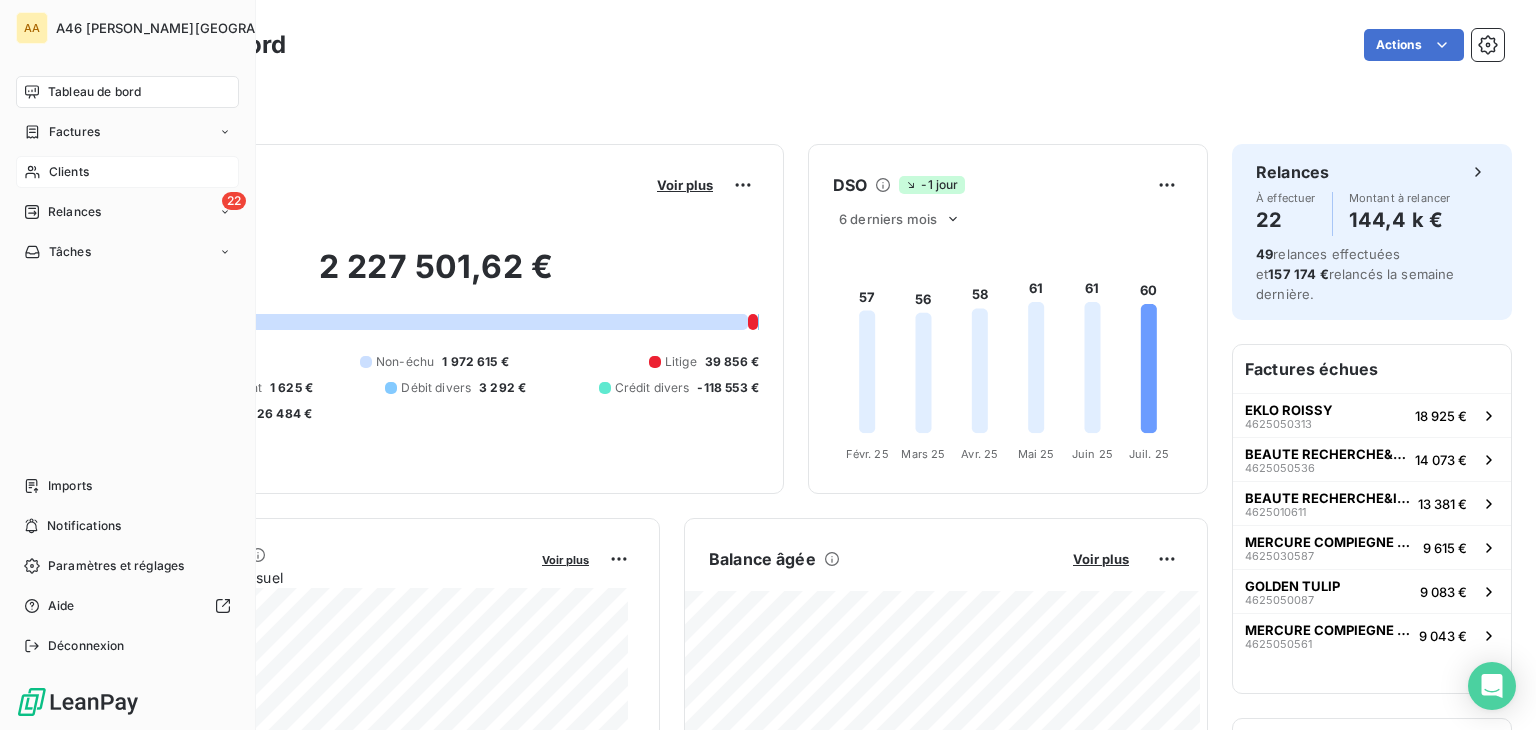 click on "Clients" at bounding box center (69, 172) 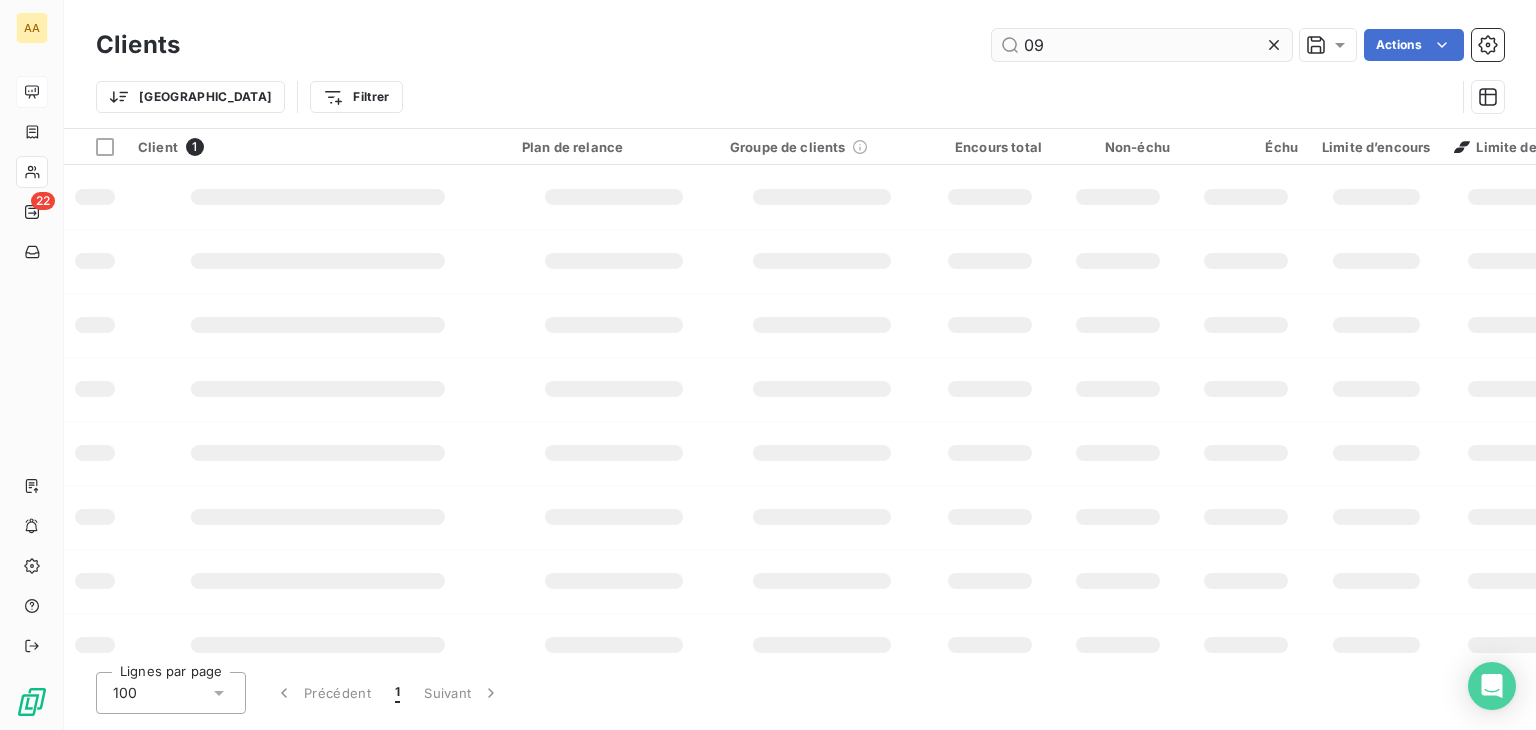 type on "0" 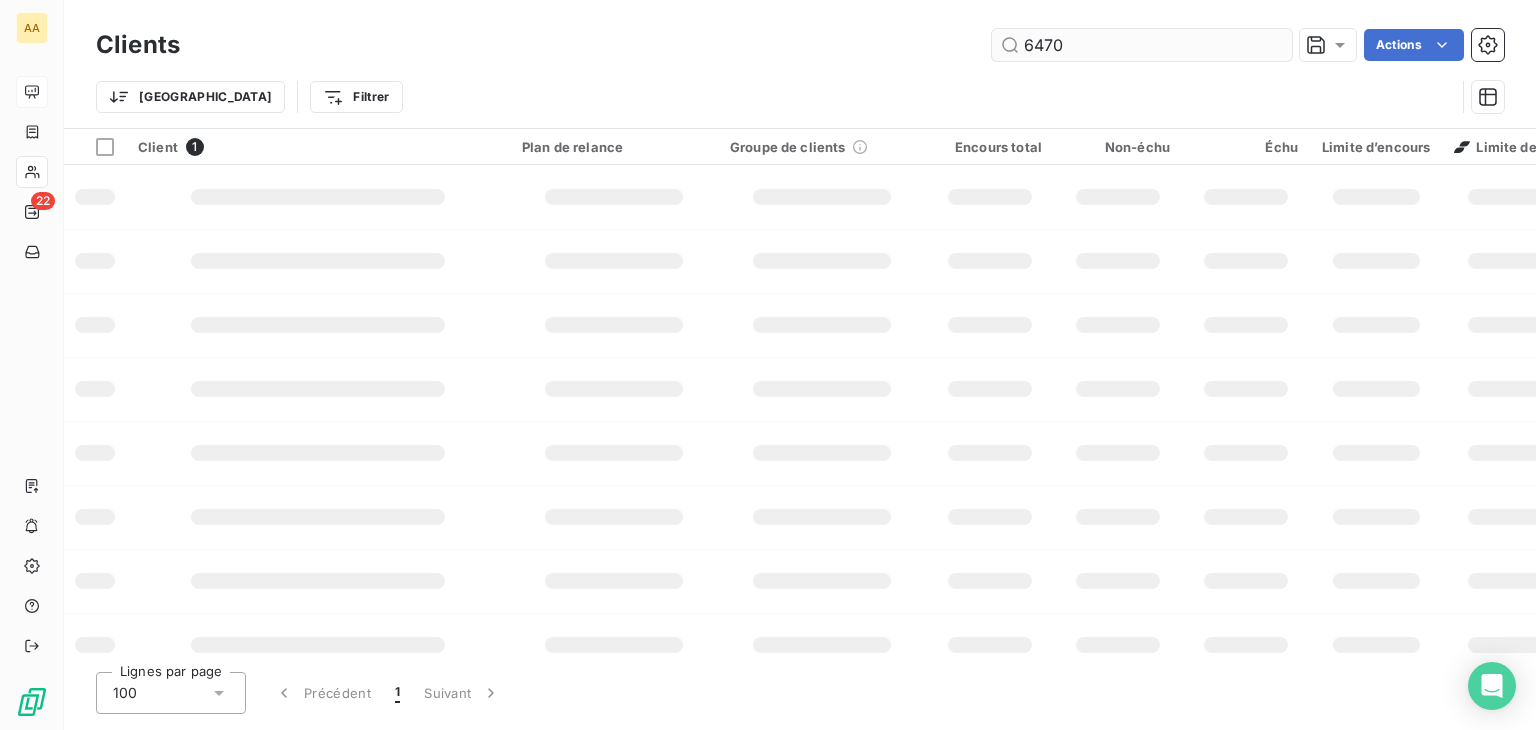 type on "6470" 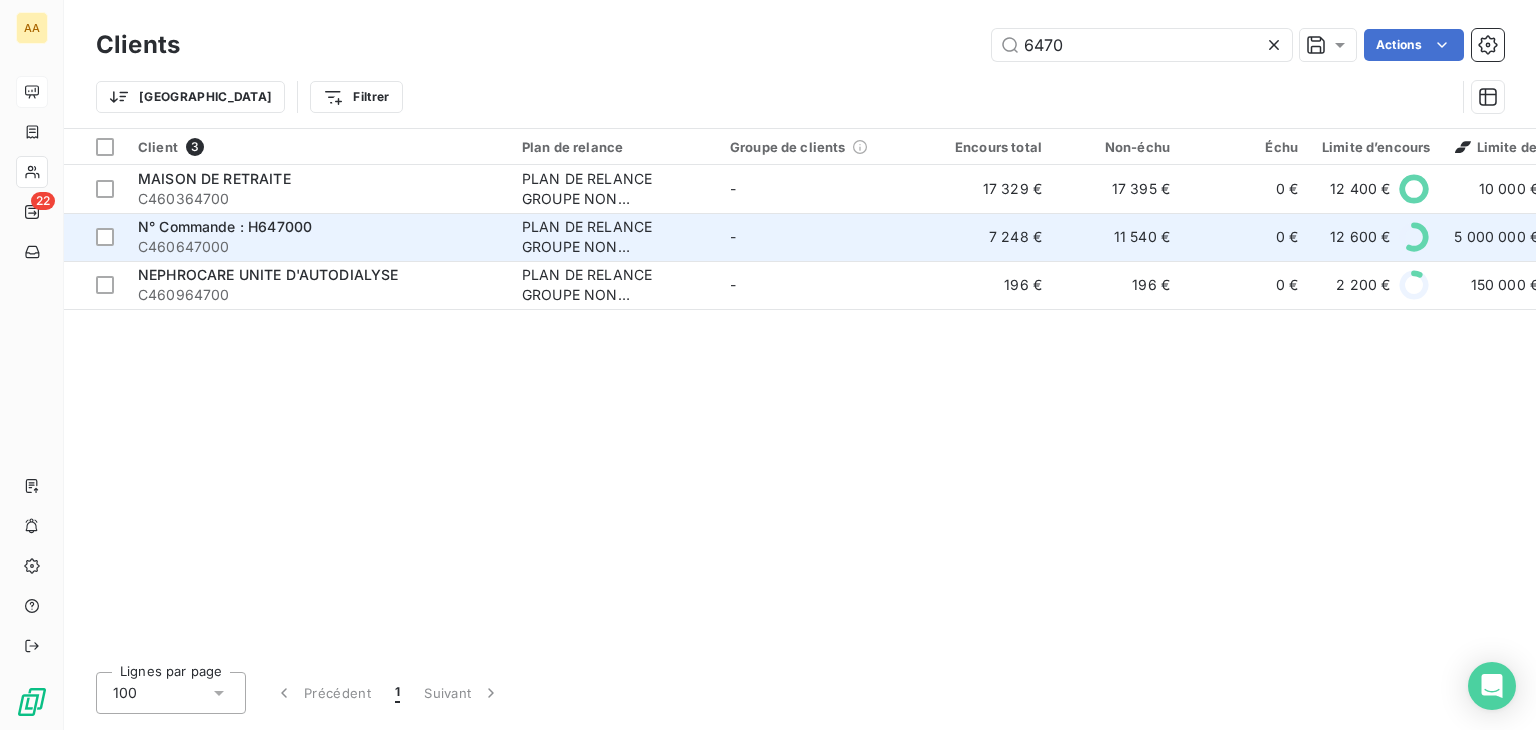 click on "N° Commande : H647000" at bounding box center [225, 226] 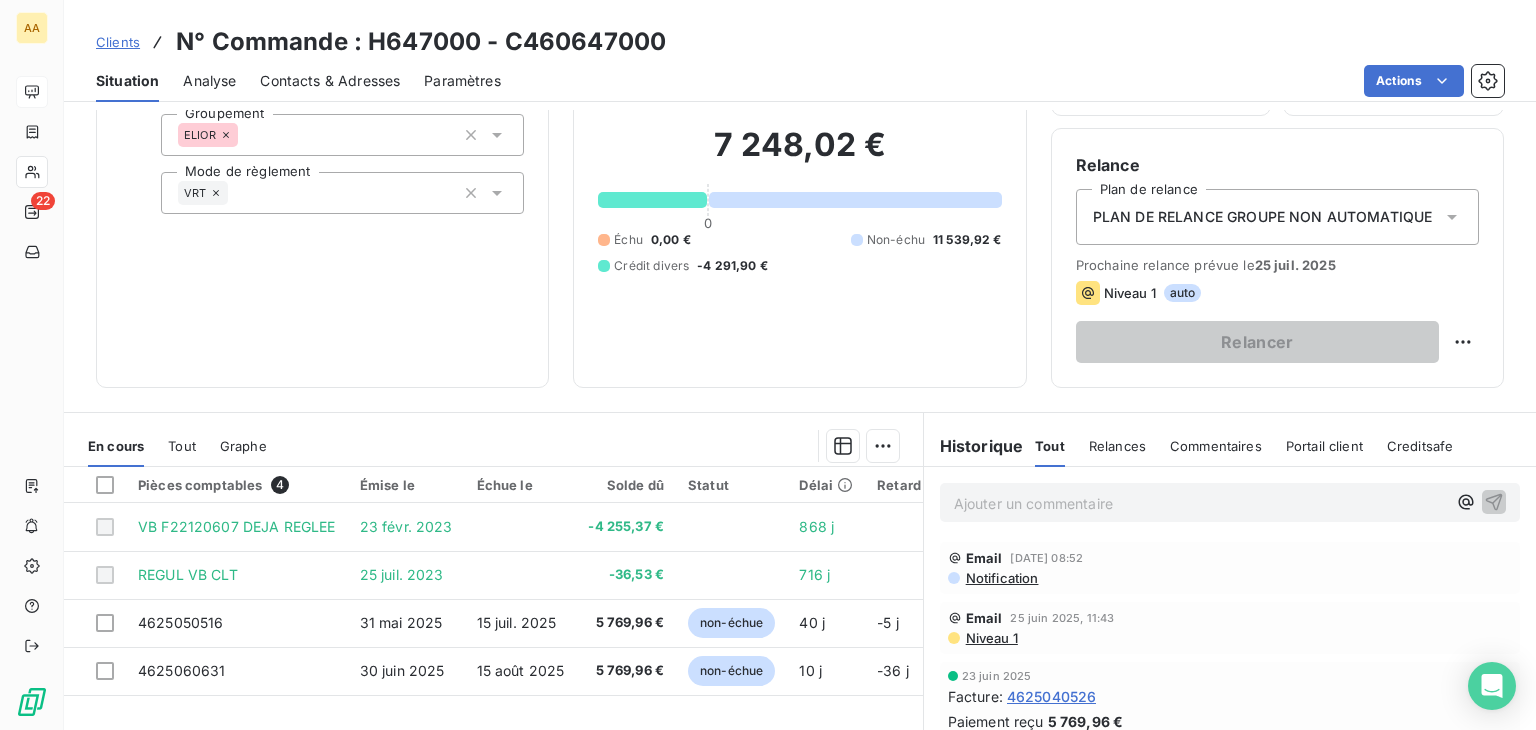 scroll, scrollTop: 300, scrollLeft: 0, axis: vertical 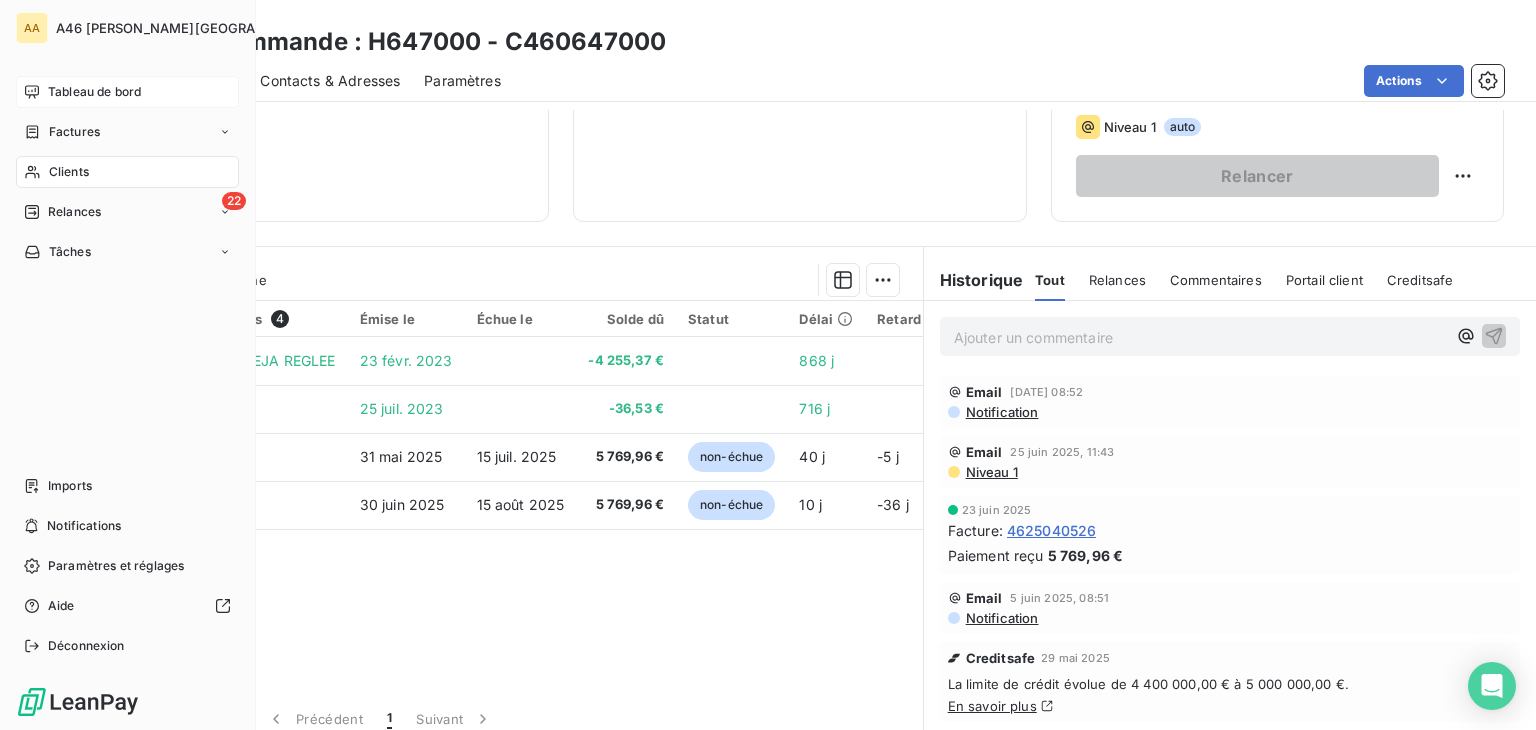 click on "Clients" at bounding box center [69, 172] 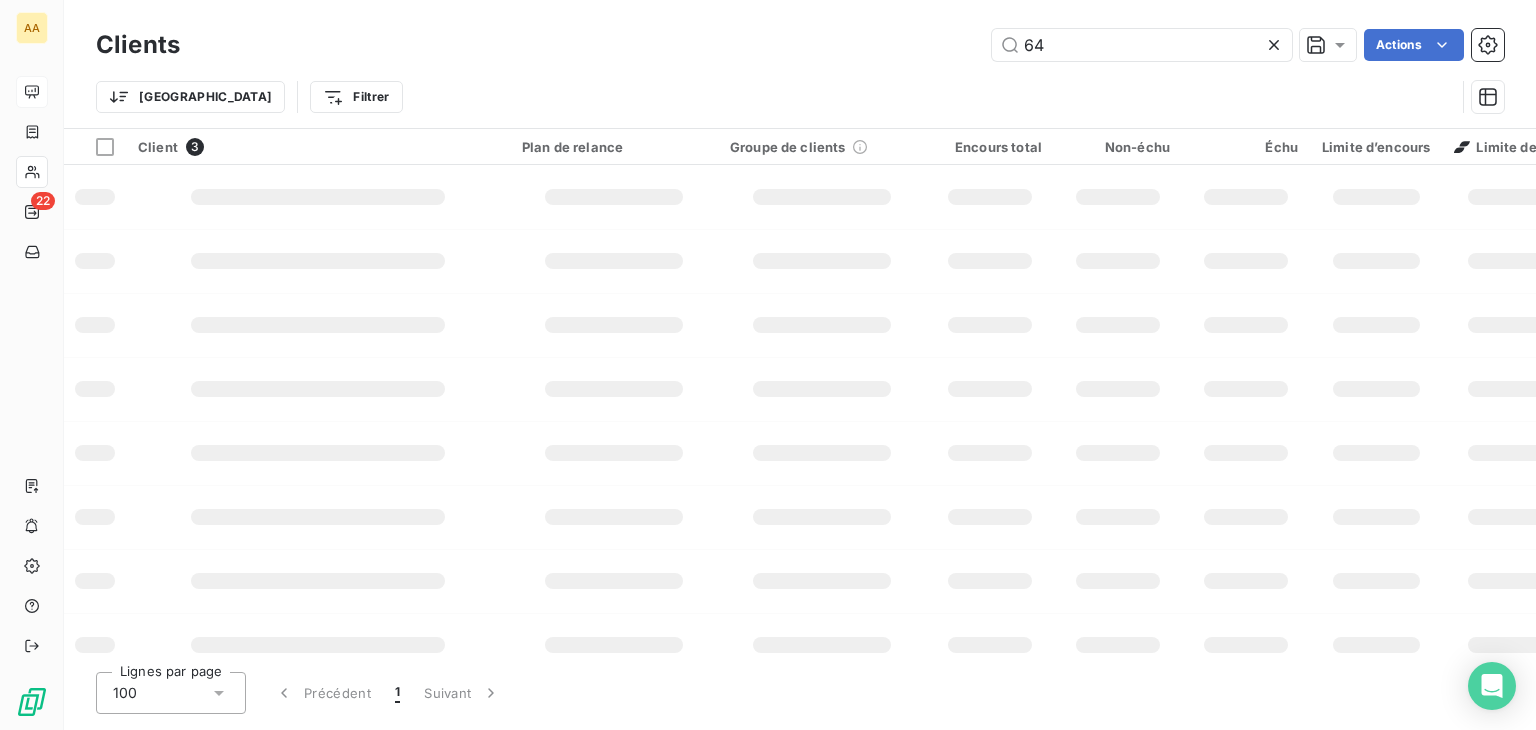 type on "6" 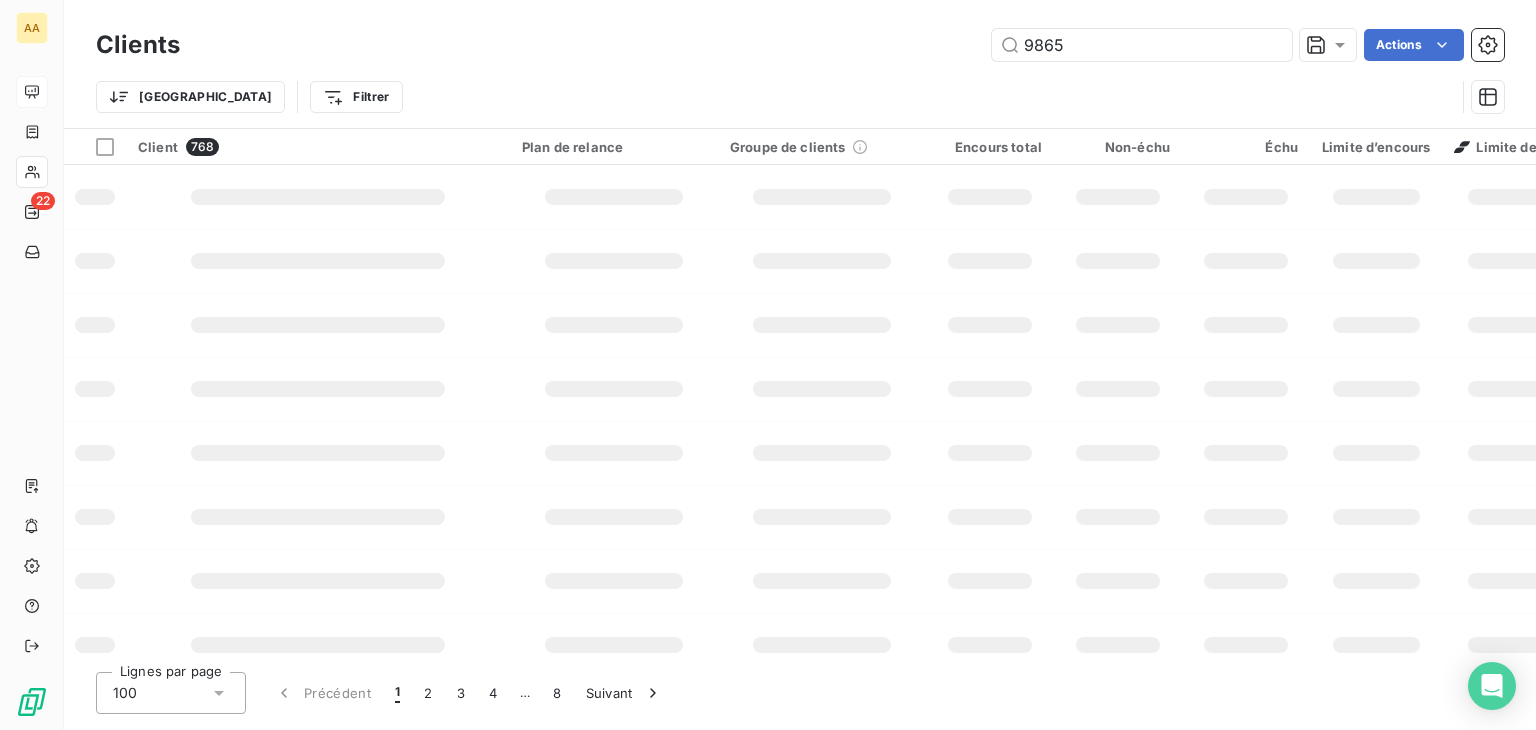 type on "9865" 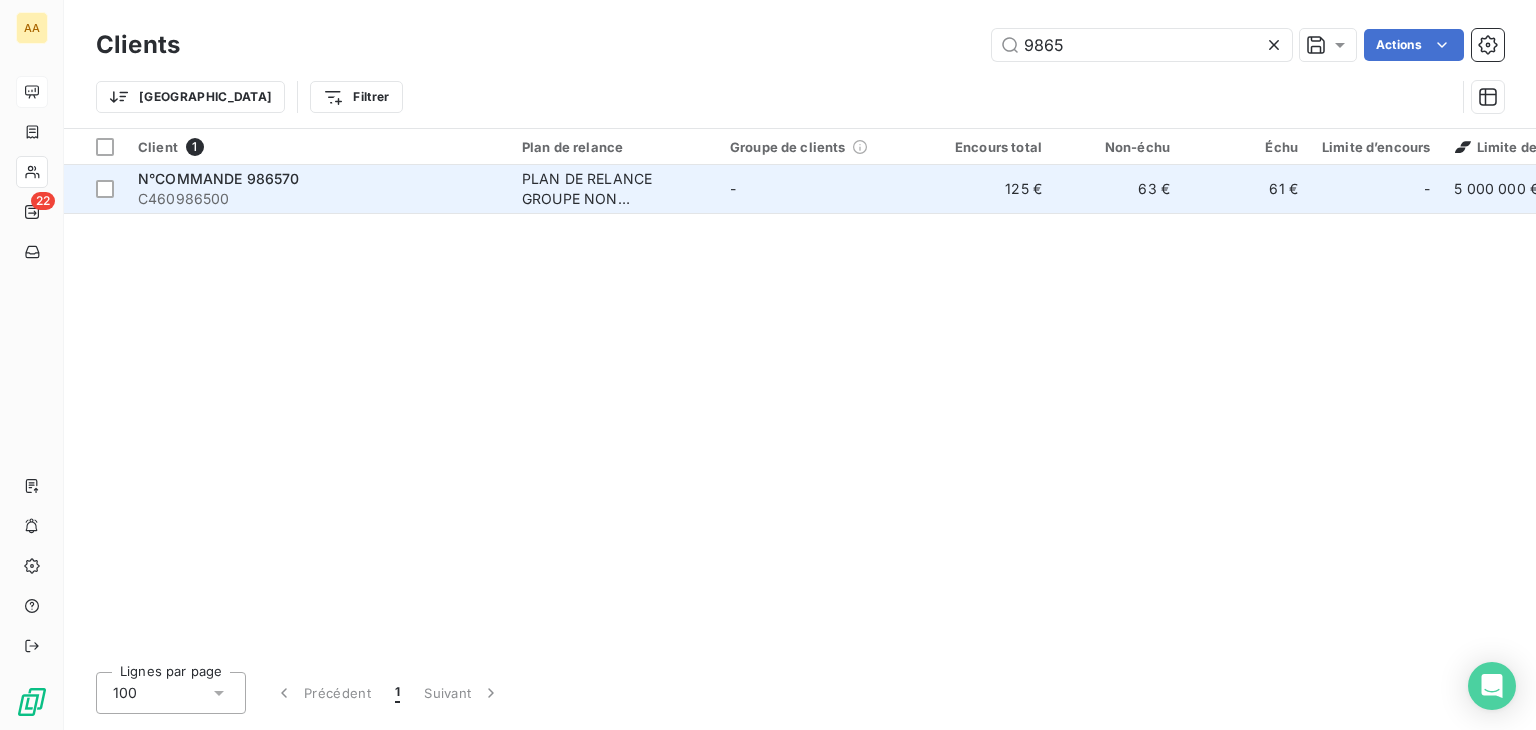 click on "C460986500" at bounding box center [318, 199] 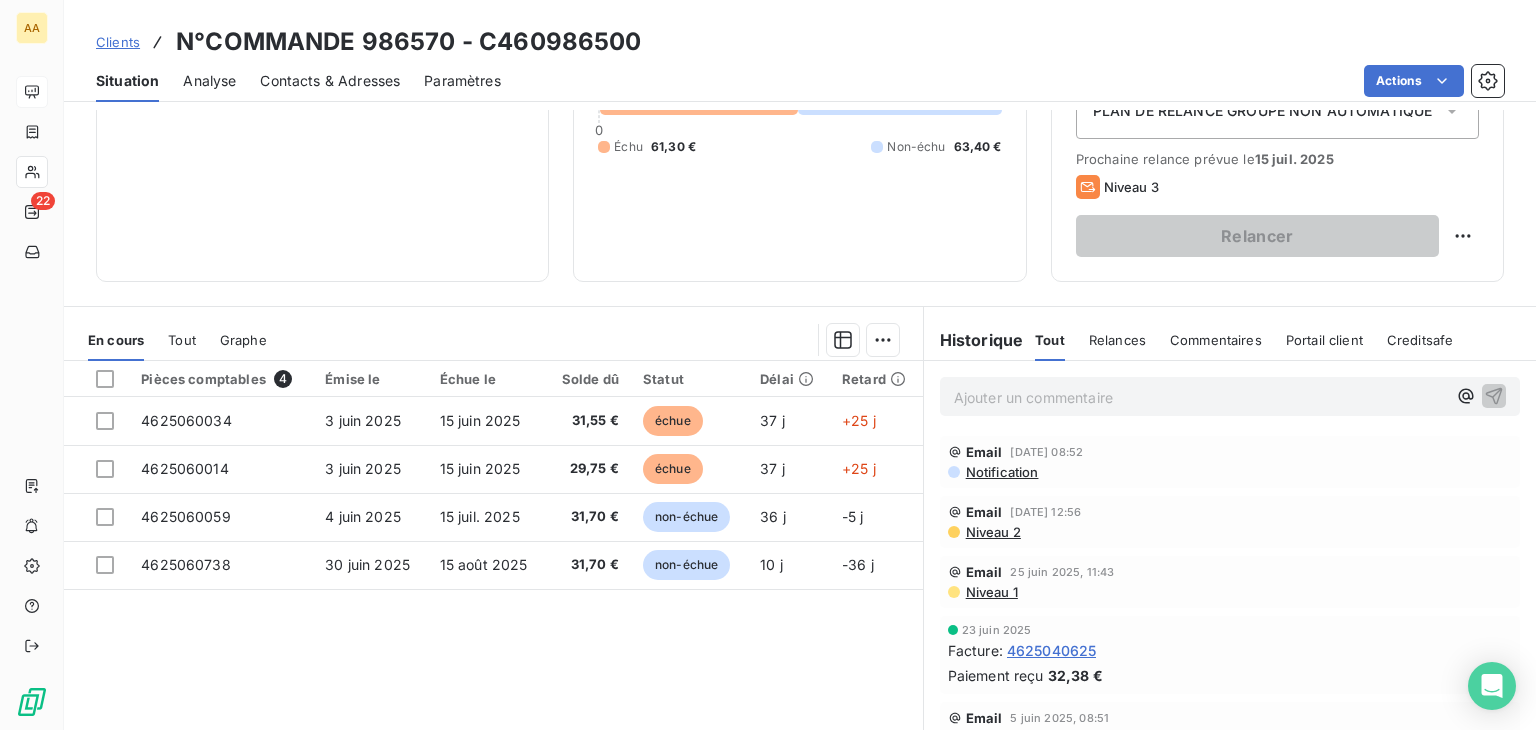 scroll, scrollTop: 316, scrollLeft: 0, axis: vertical 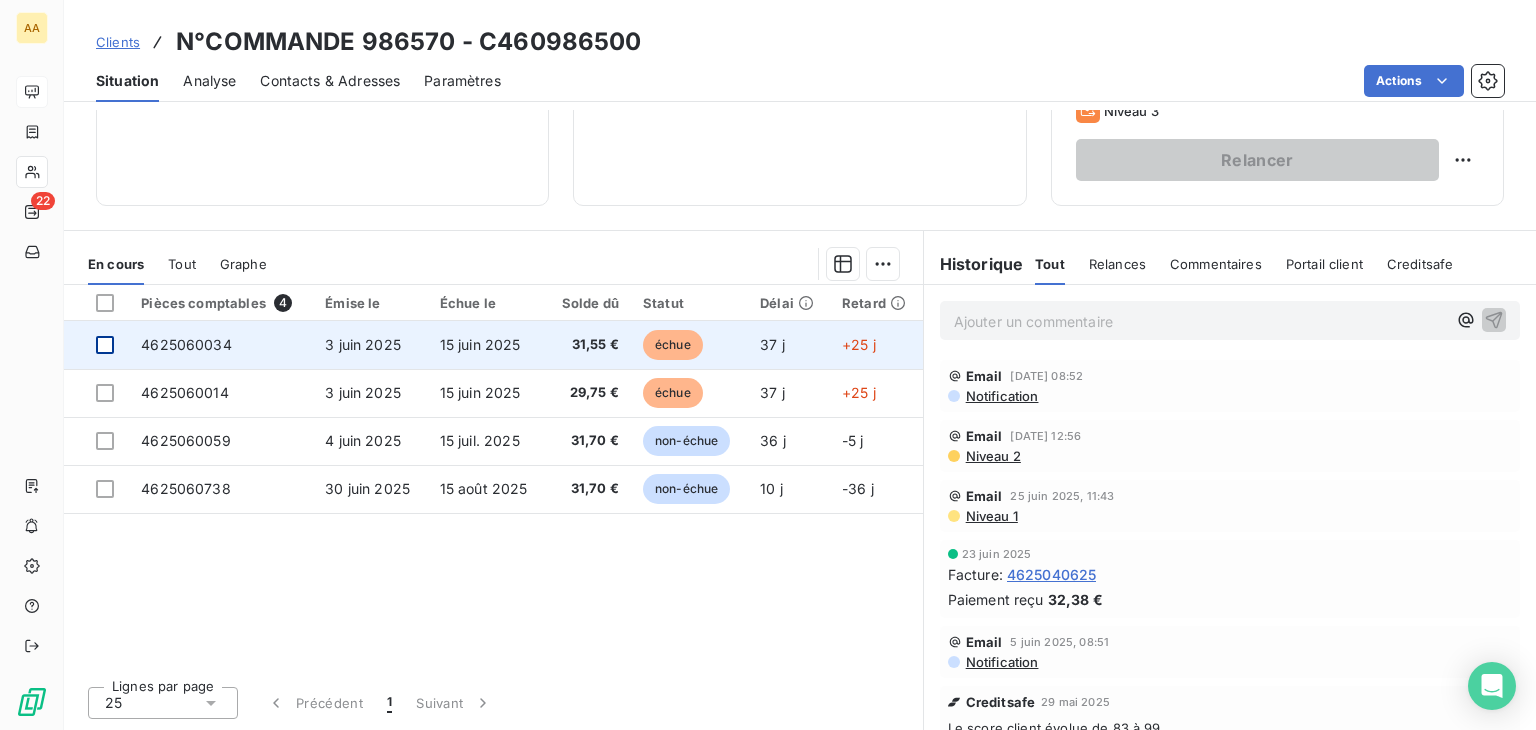 click at bounding box center (105, 345) 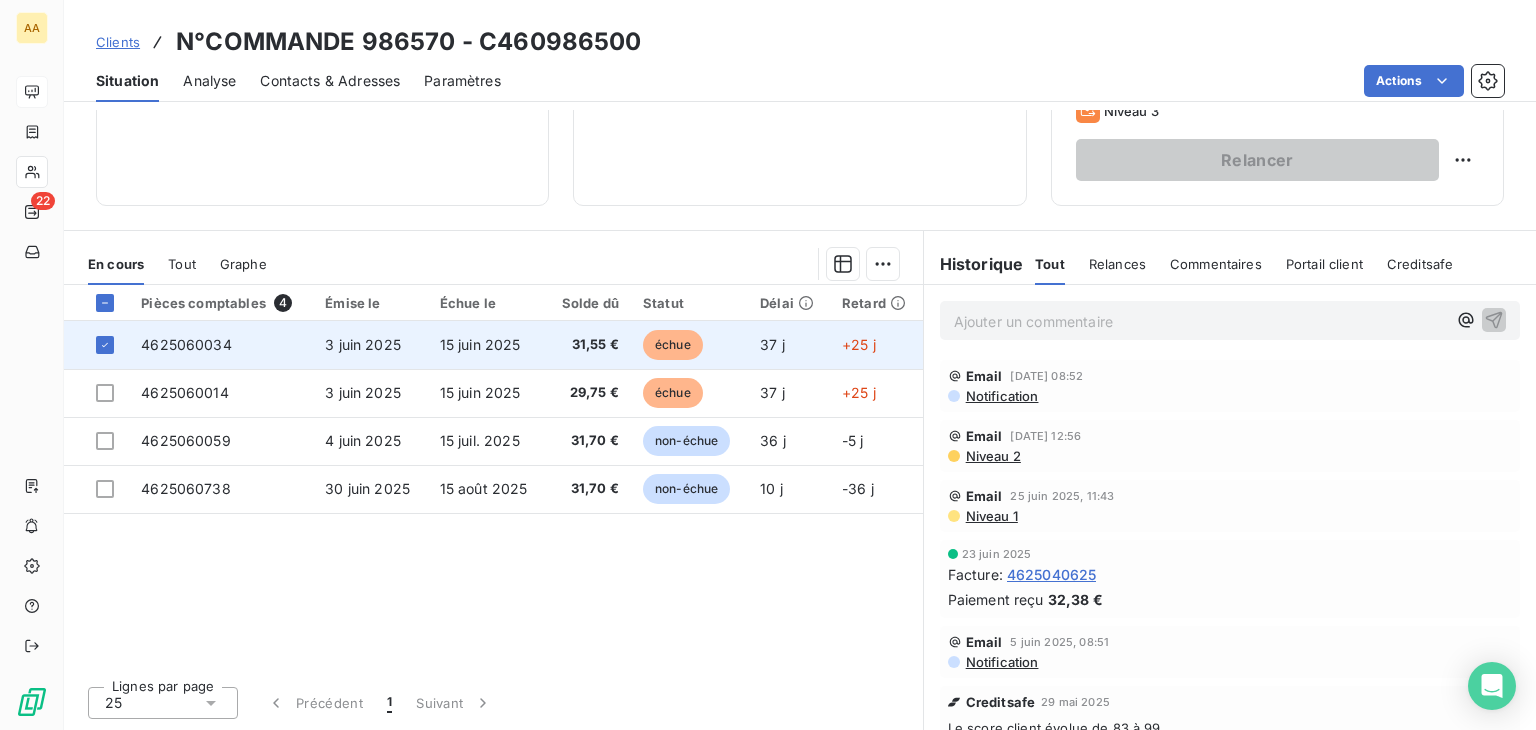 click on "4625060034" at bounding box center (186, 344) 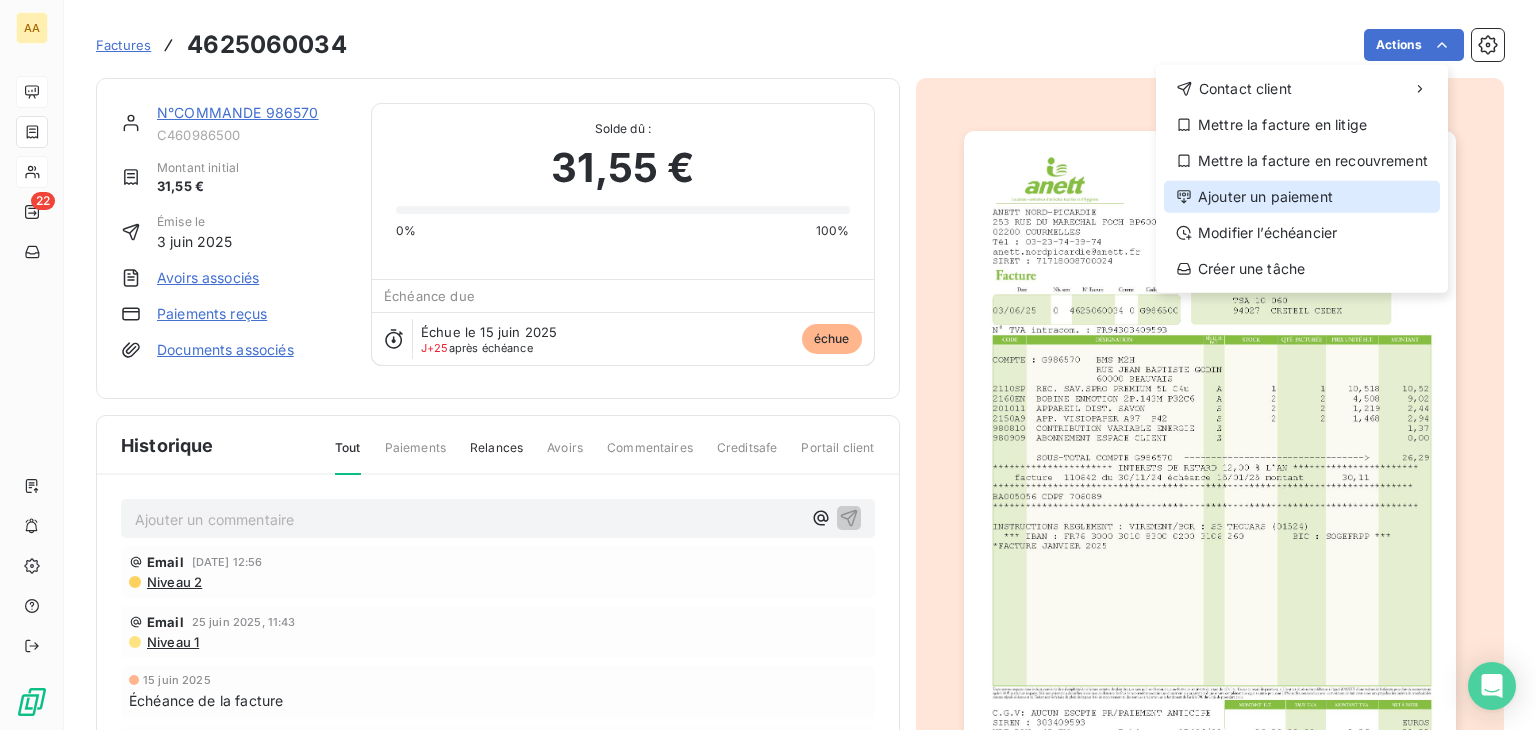 click on "Ajouter un paiement" at bounding box center [1302, 197] 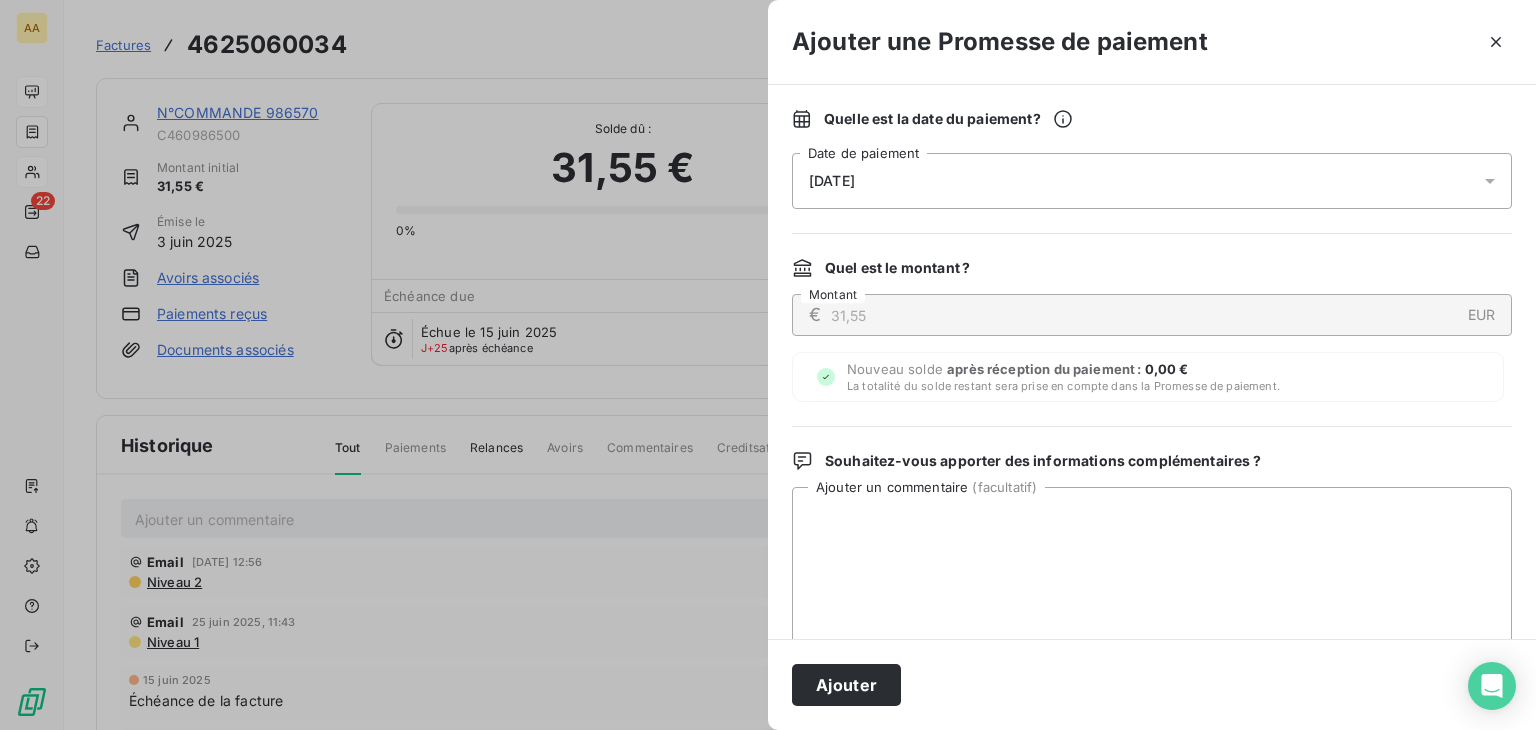 click on "[DATE]" at bounding box center (1152, 181) 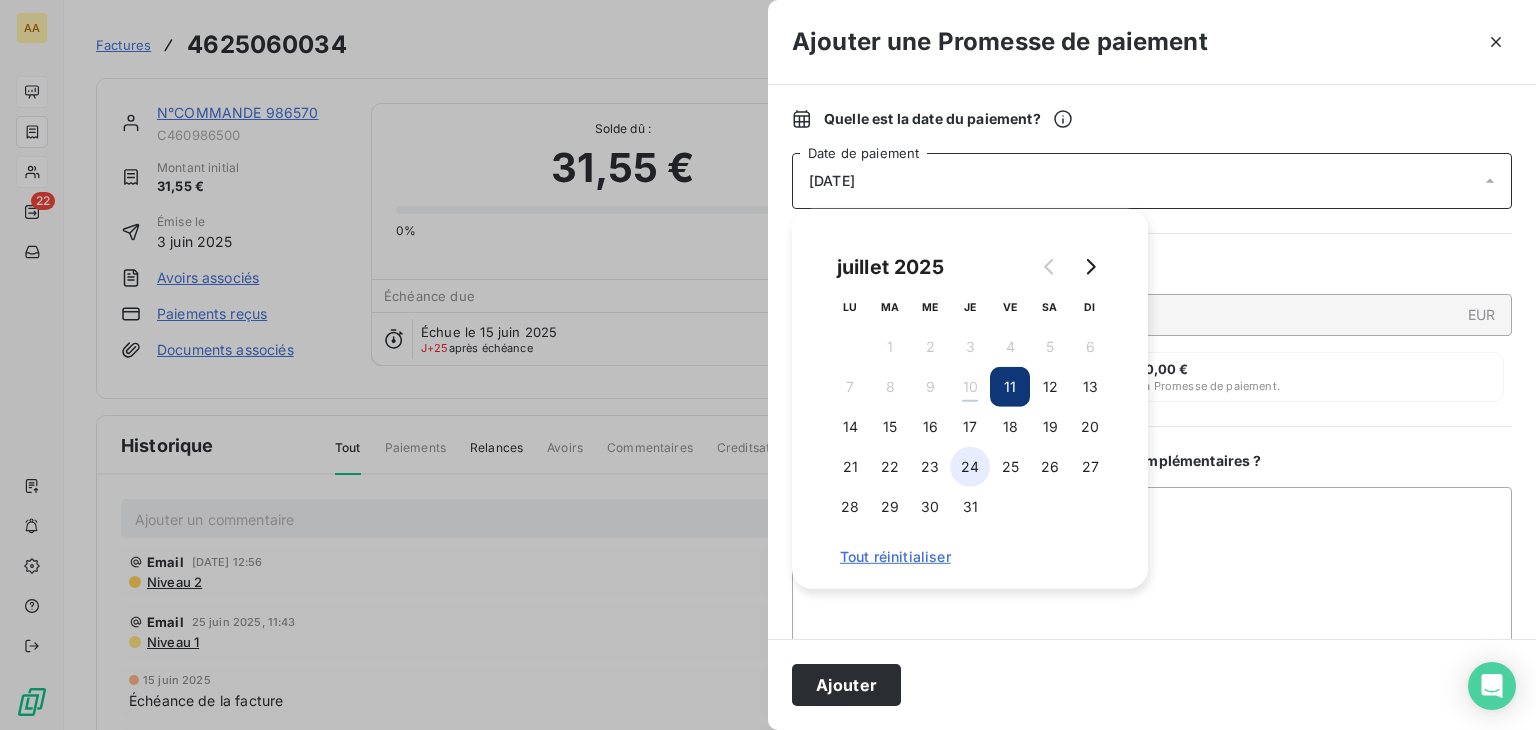 click on "24" at bounding box center [970, 467] 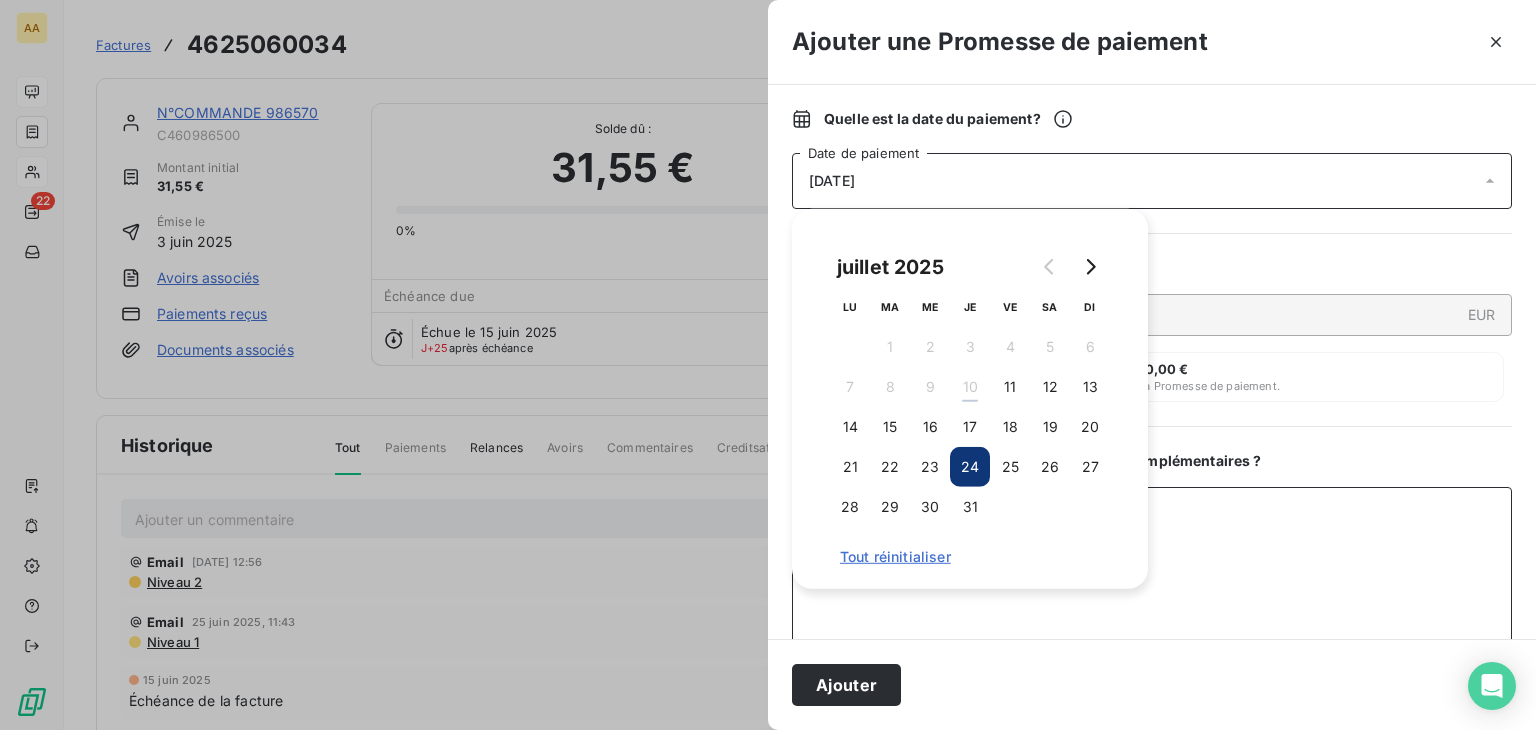 click on "Ajouter un commentaire   ( facultatif )" at bounding box center (1152, 591) 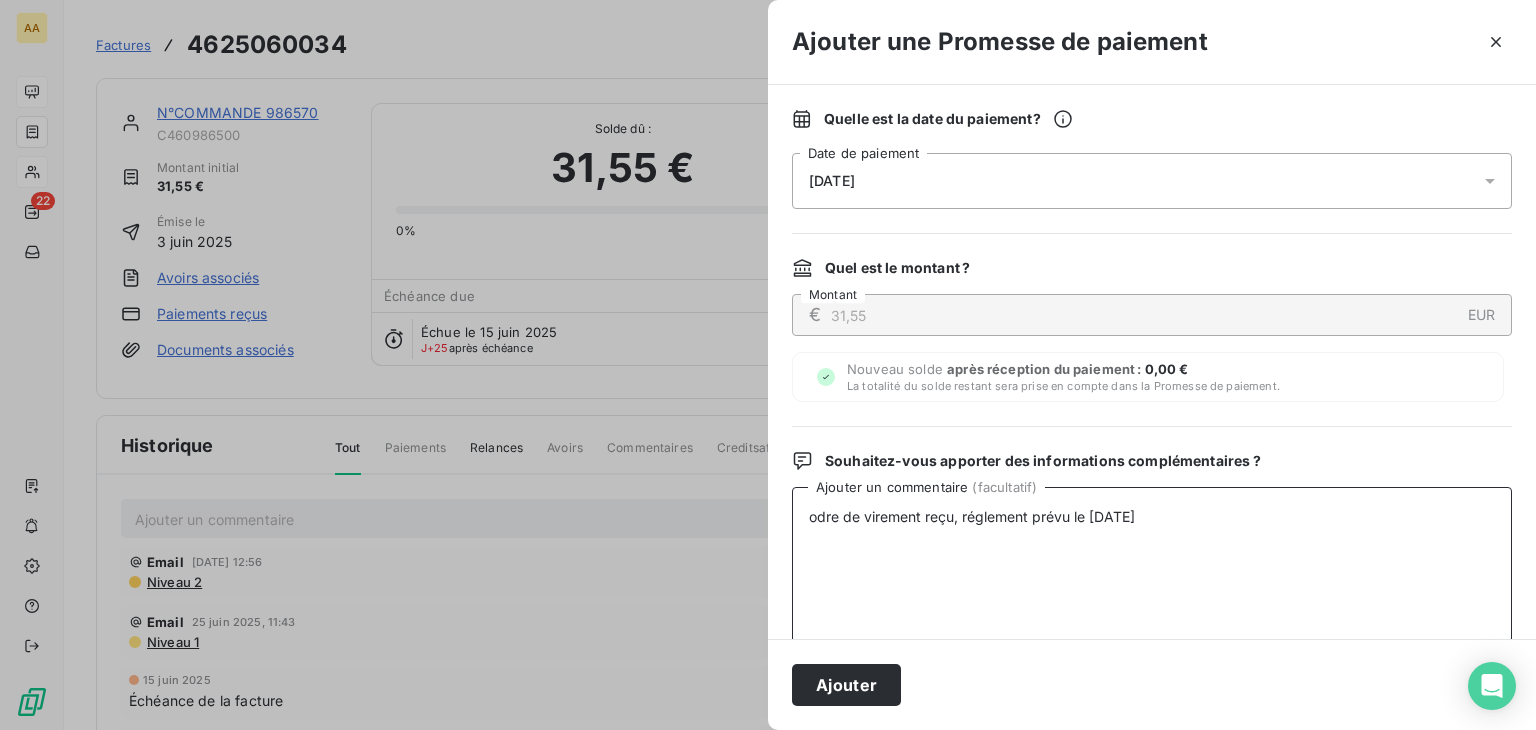 click on "odre de virement reçu, réglement prévu le [DATE]" at bounding box center [1152, 591] 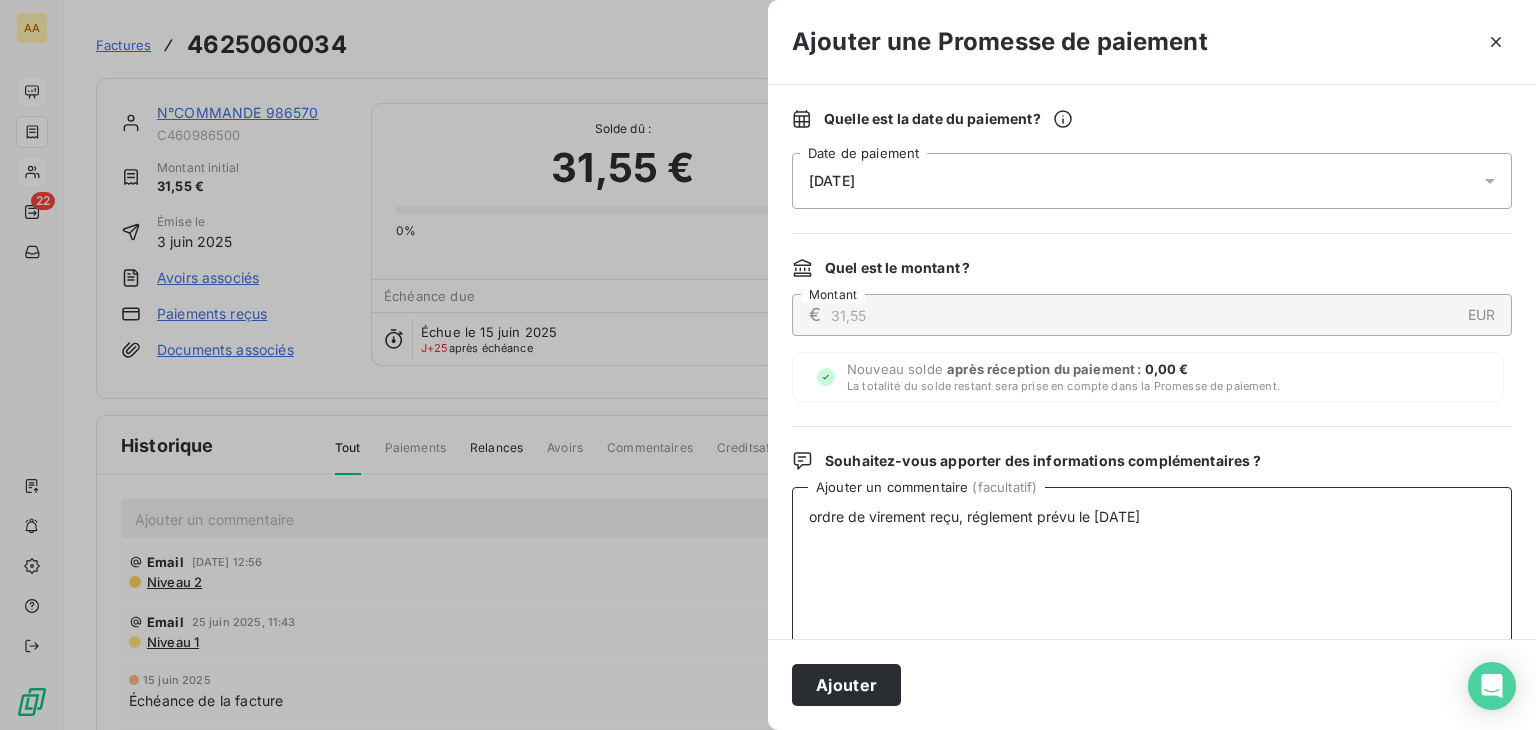click on "ordre de virement reçu, réglement prévu le [DATE]" at bounding box center [1152, 591] 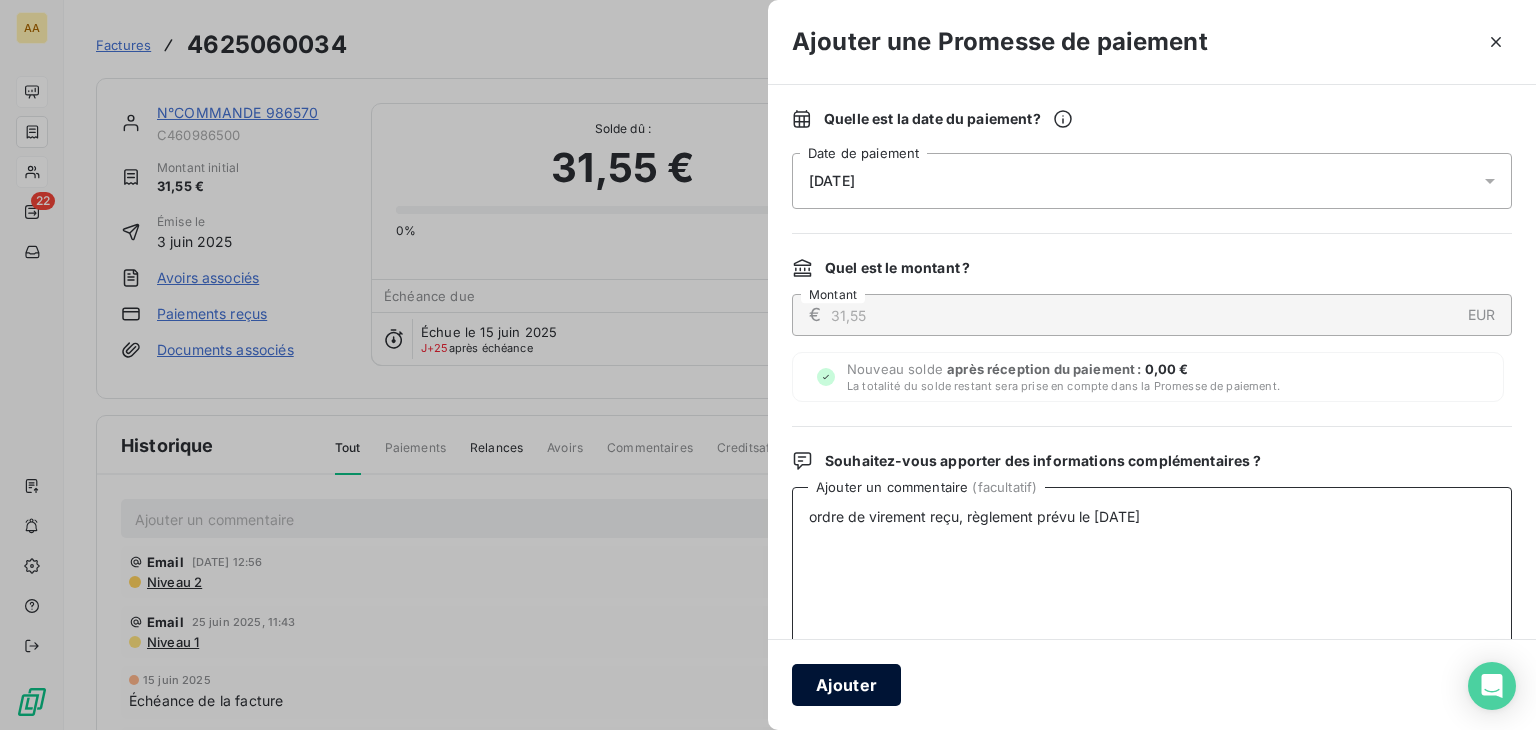 type on "ordre de virement reçu, règlement prévu le [DATE]" 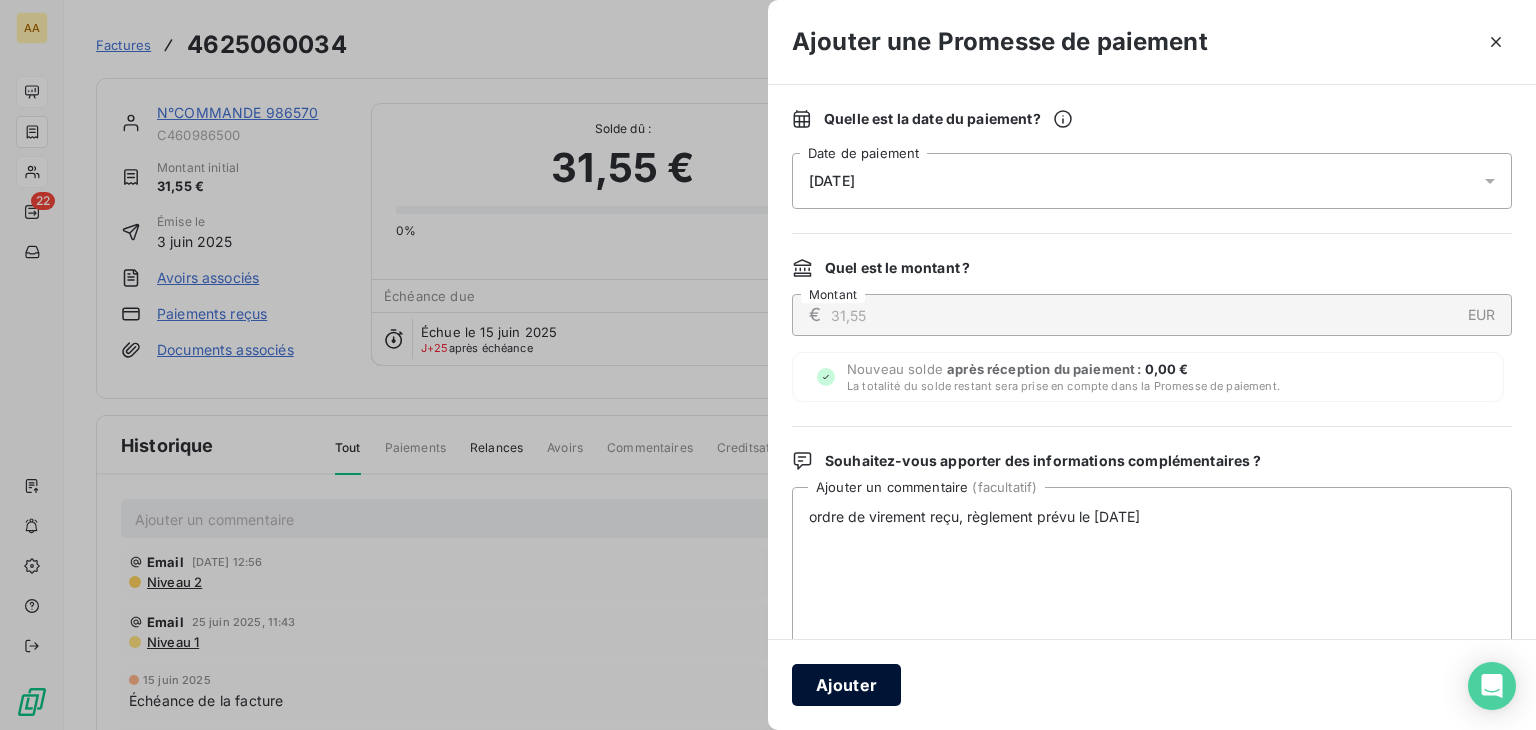 click on "Ajouter" at bounding box center (846, 685) 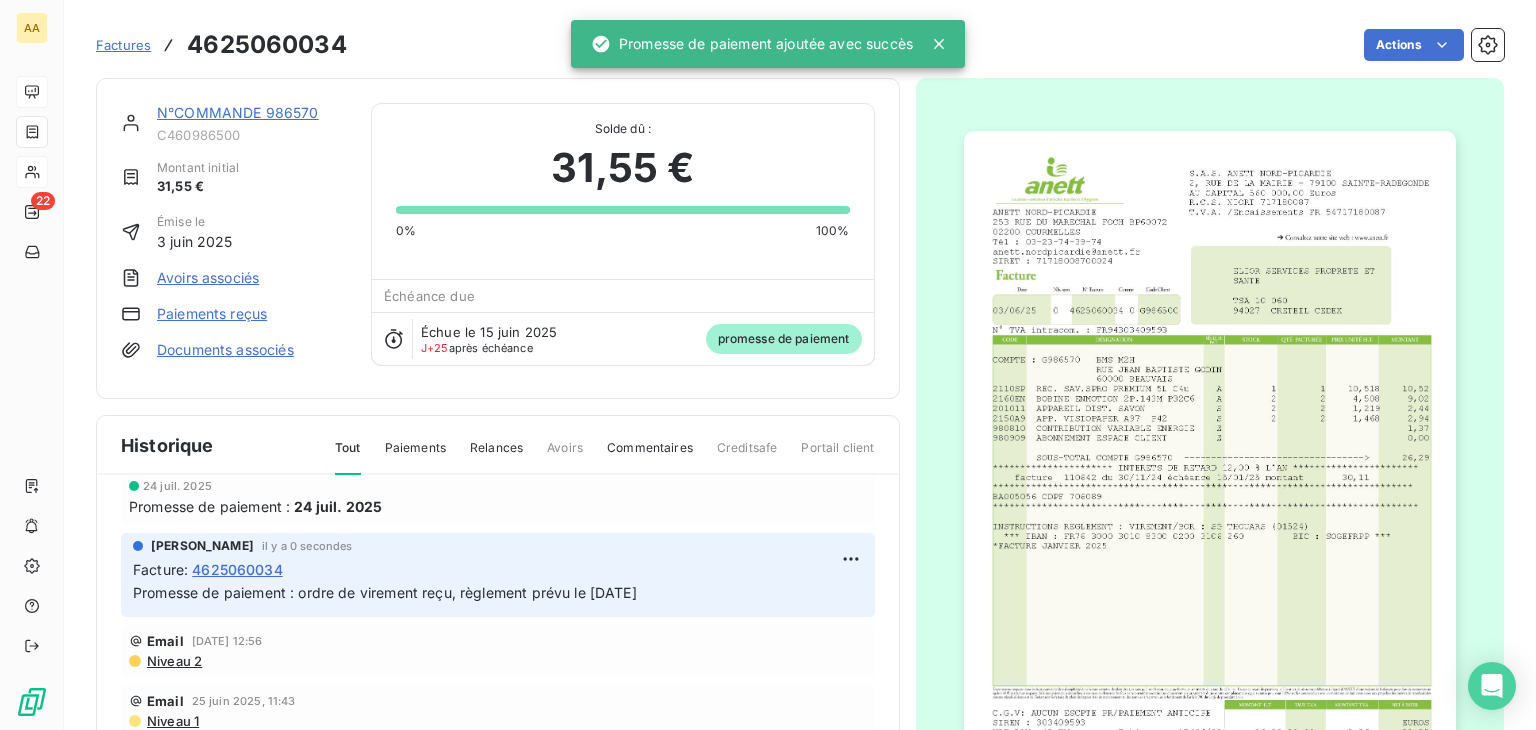 scroll, scrollTop: 0, scrollLeft: 0, axis: both 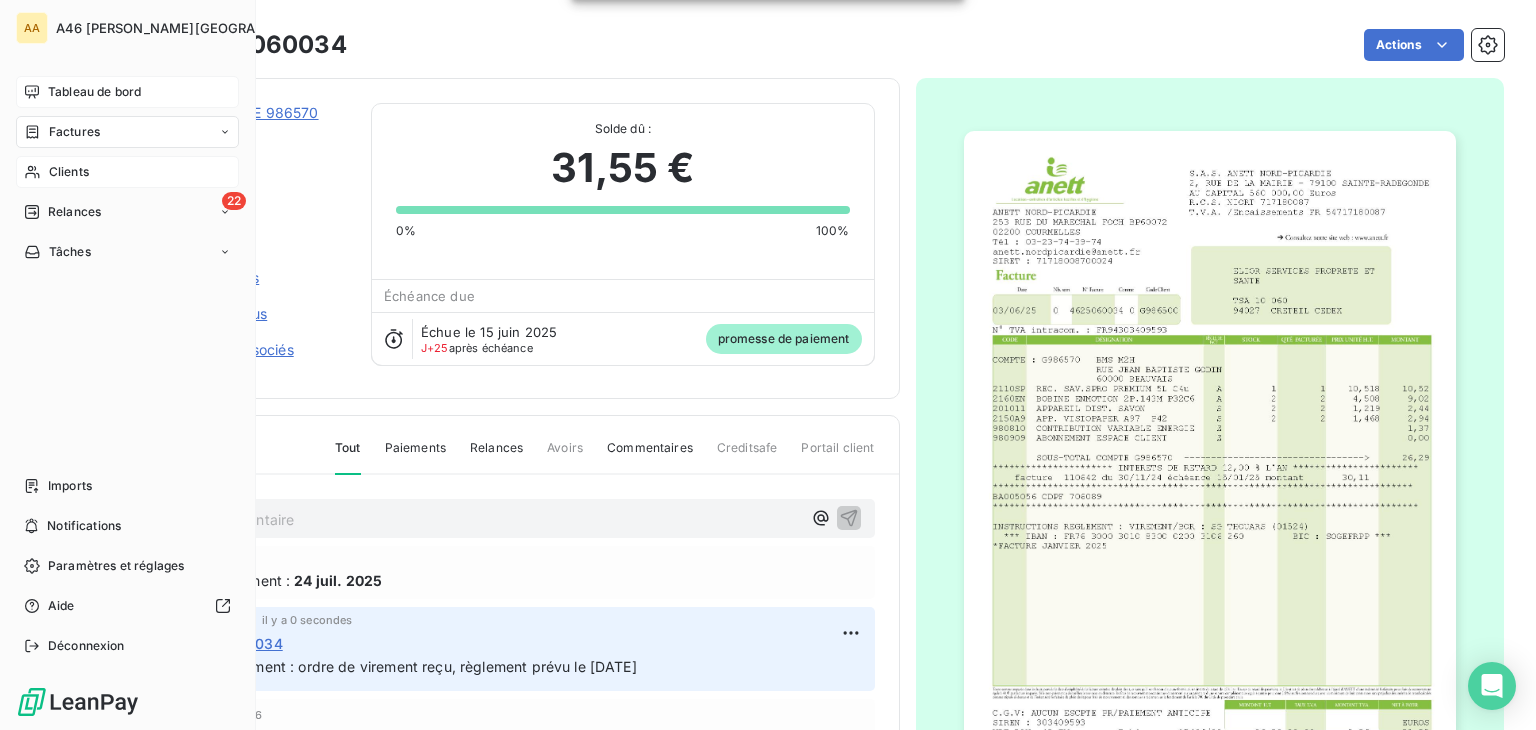 drag, startPoint x: 73, startPoint y: 169, endPoint x: 224, endPoint y: 173, distance: 151.05296 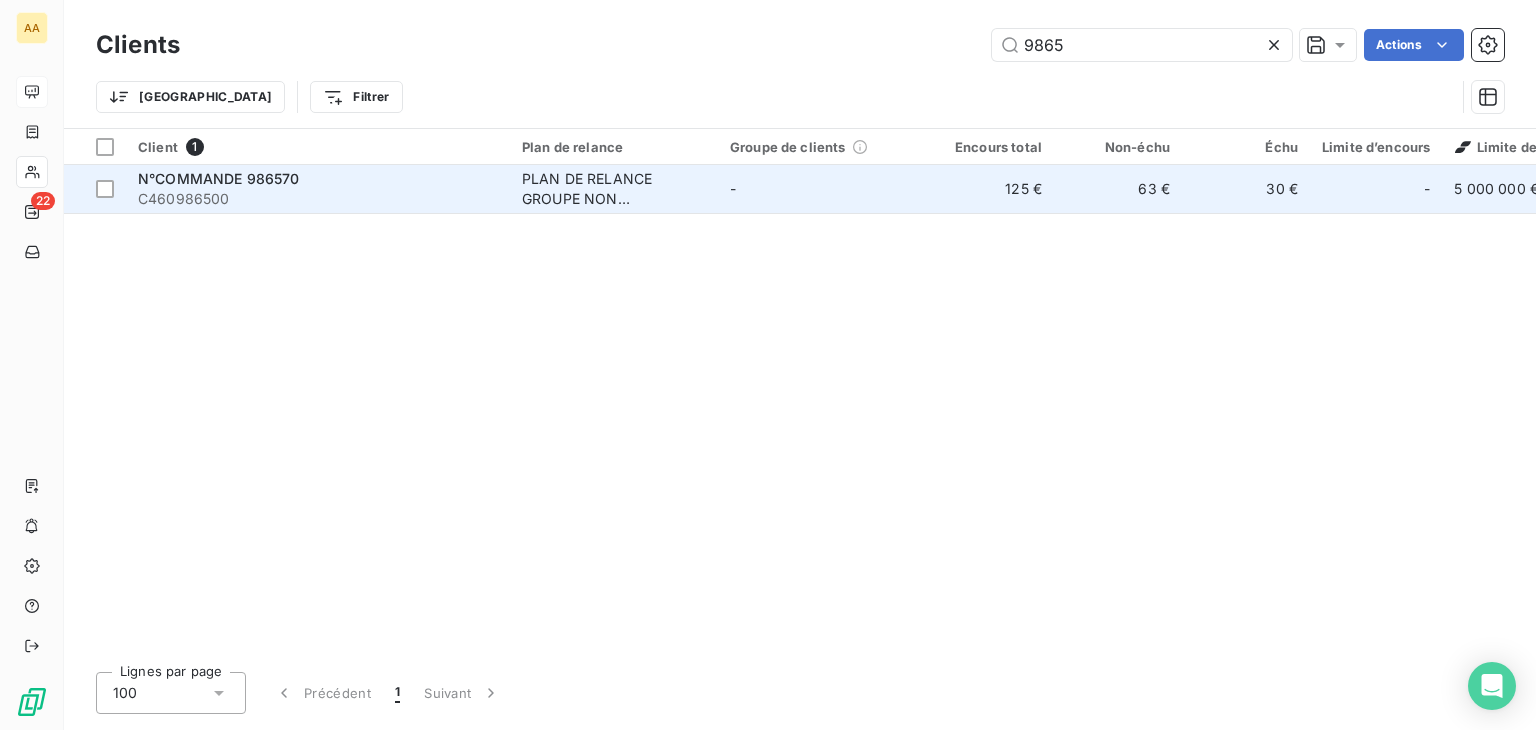 click on "N°COMMANDE 986570" at bounding box center (219, 178) 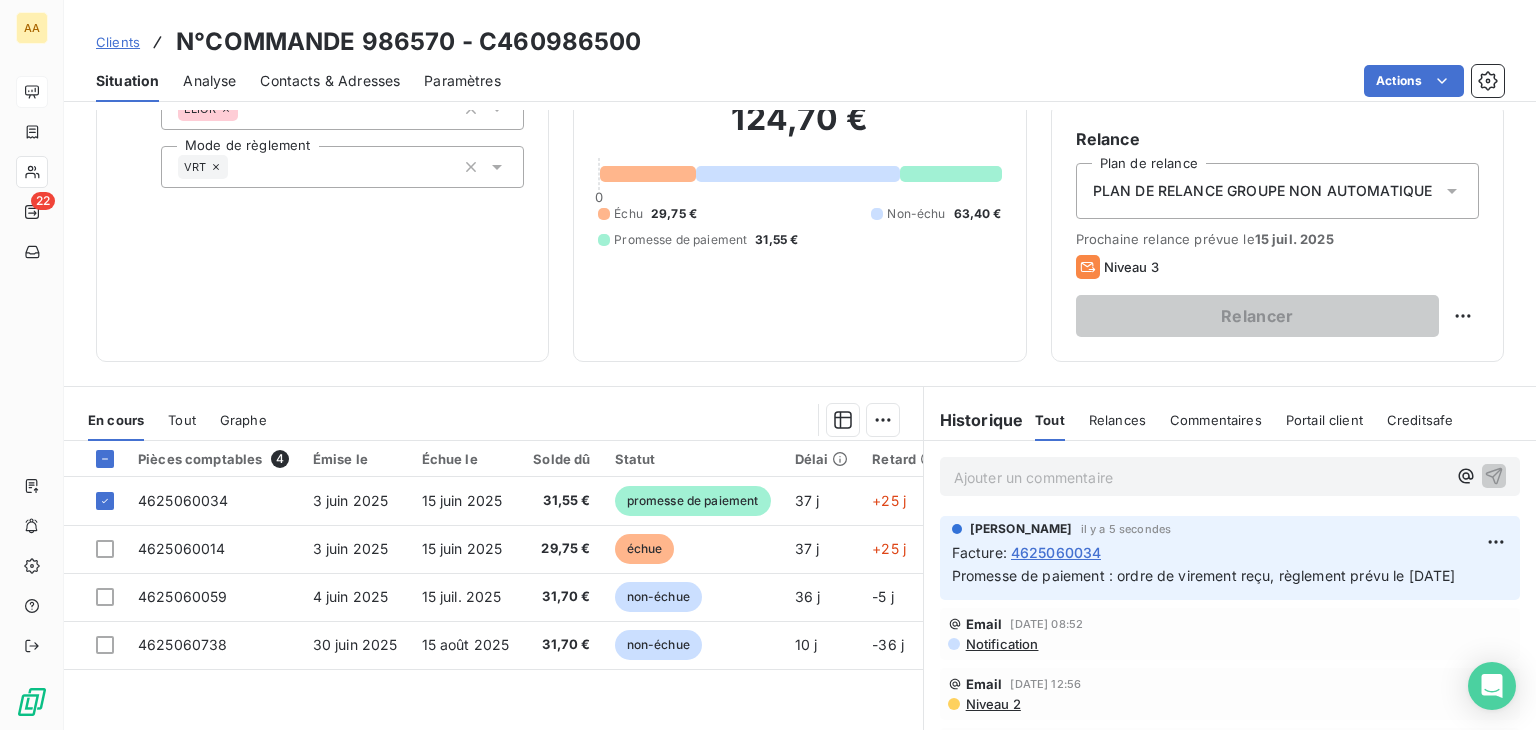 scroll, scrollTop: 300, scrollLeft: 0, axis: vertical 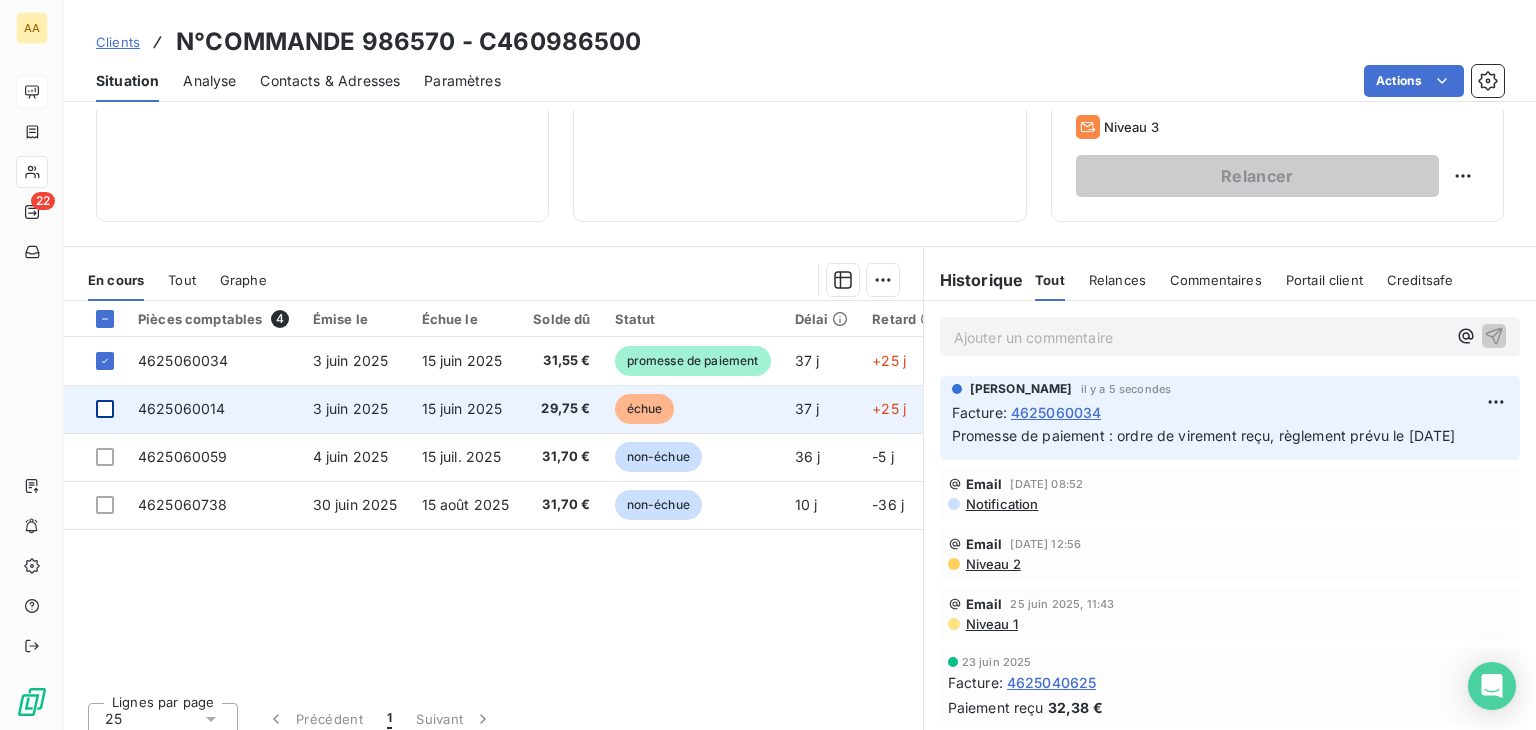 click at bounding box center (105, 409) 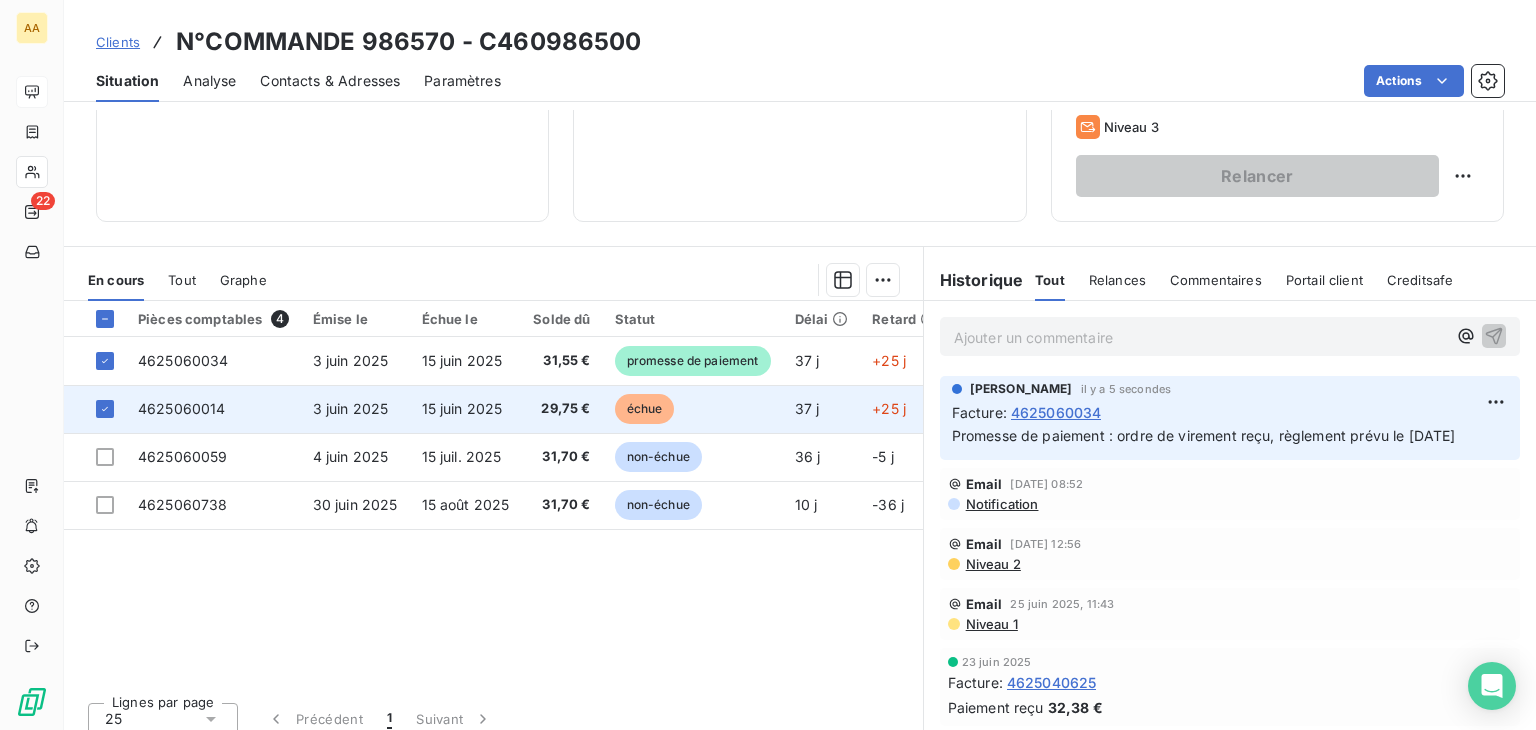 click on "4625060014" at bounding box center [182, 408] 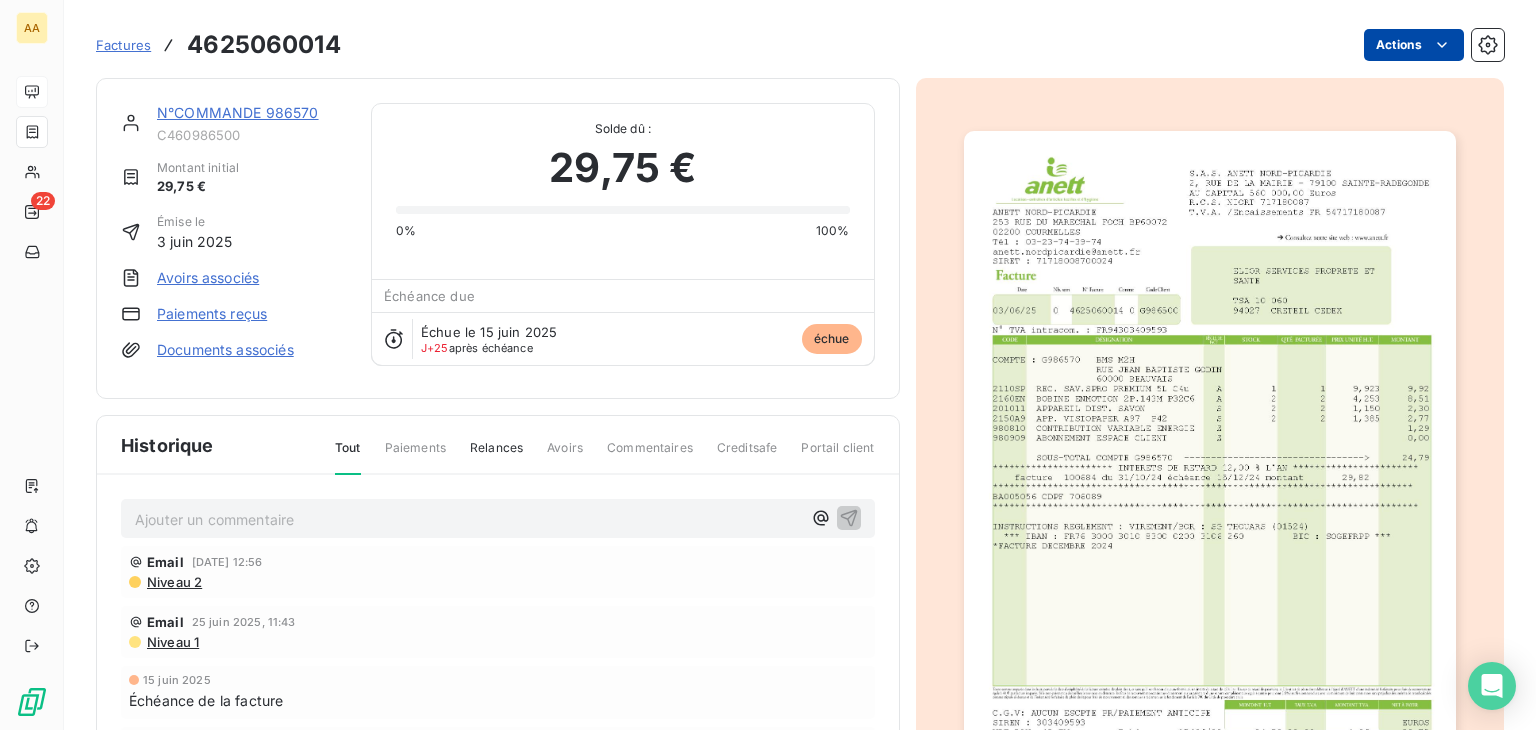 click on "AA 22 Factures 4625060014 Actions N°COMMANDE 986570 C460986500 Montant initial 29,75 € Émise le [DATE] Avoirs associés Paiements reçus Documents associés Solde dû : 29,75 € 0% 100% Échéance due Échue le [DATE] J+25  après échéance échue Historique Tout Paiements Relances Avoirs Commentaires Creditsafe Portail client Ajouter un commentaire ﻿ Email [DATE] 12:56 Niveau 2 Email [DATE] 11:43 Niveau 1 [DATE] Échéance de la facture [DATE] Émission de la facture" at bounding box center [768, 365] 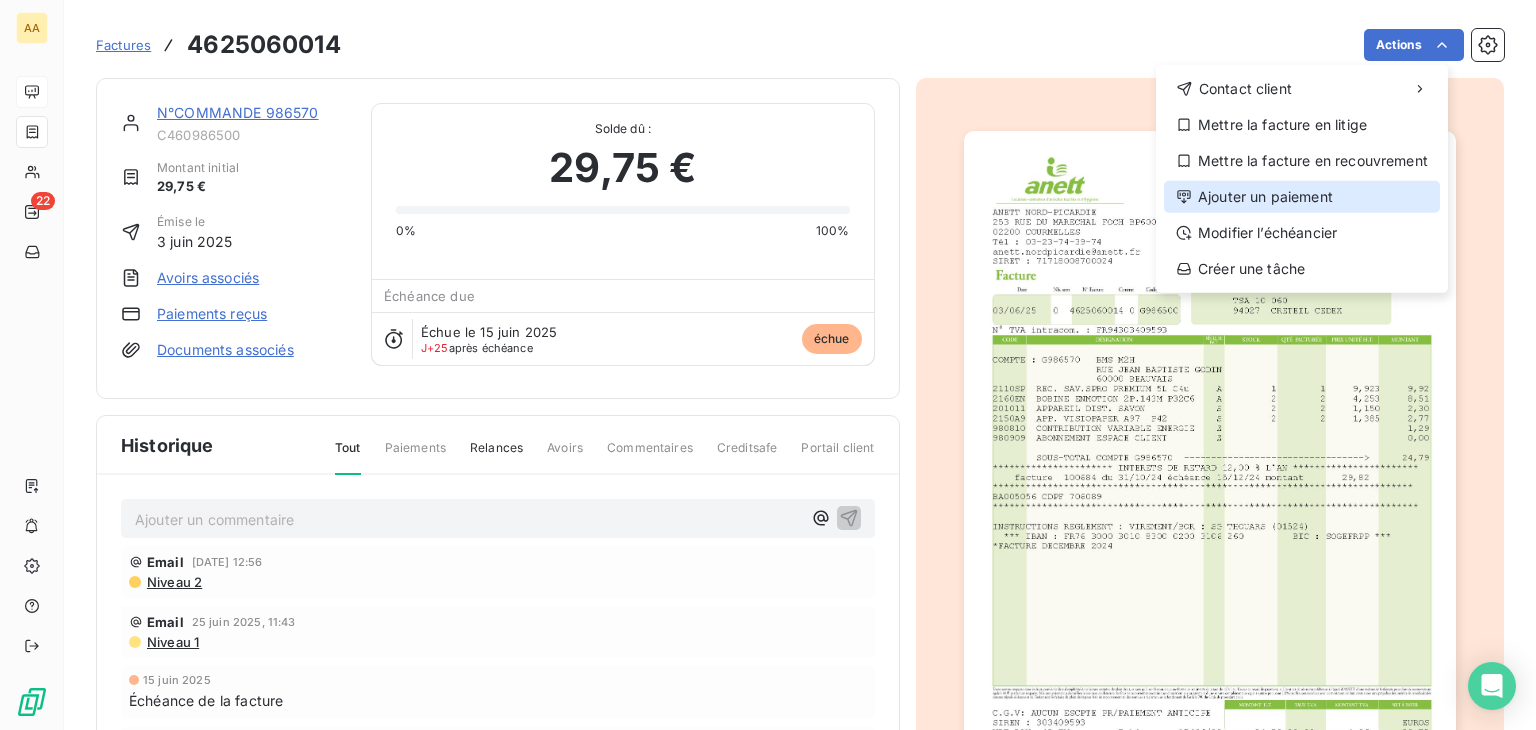click on "Ajouter un paiement" at bounding box center [1302, 197] 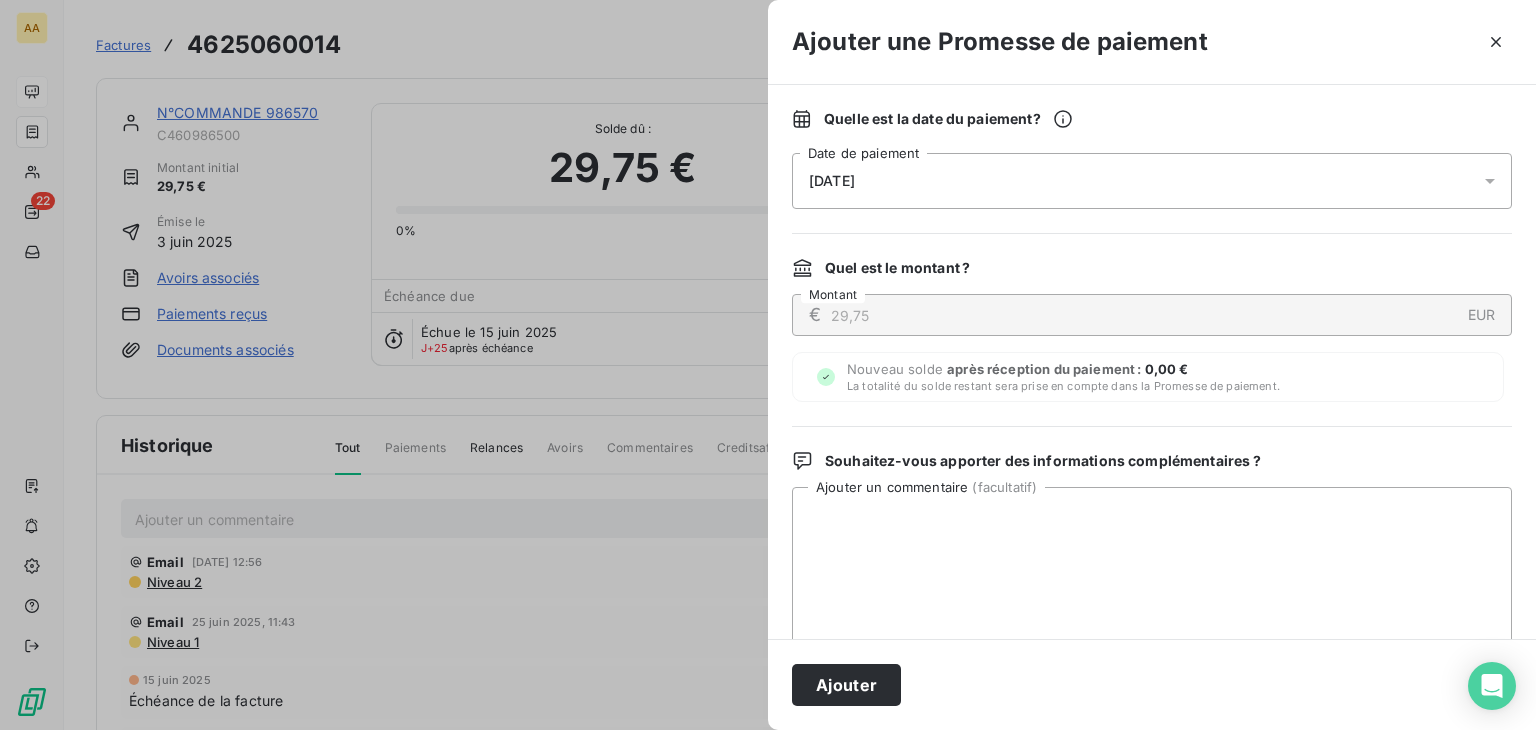 click on "[DATE]" at bounding box center [1152, 181] 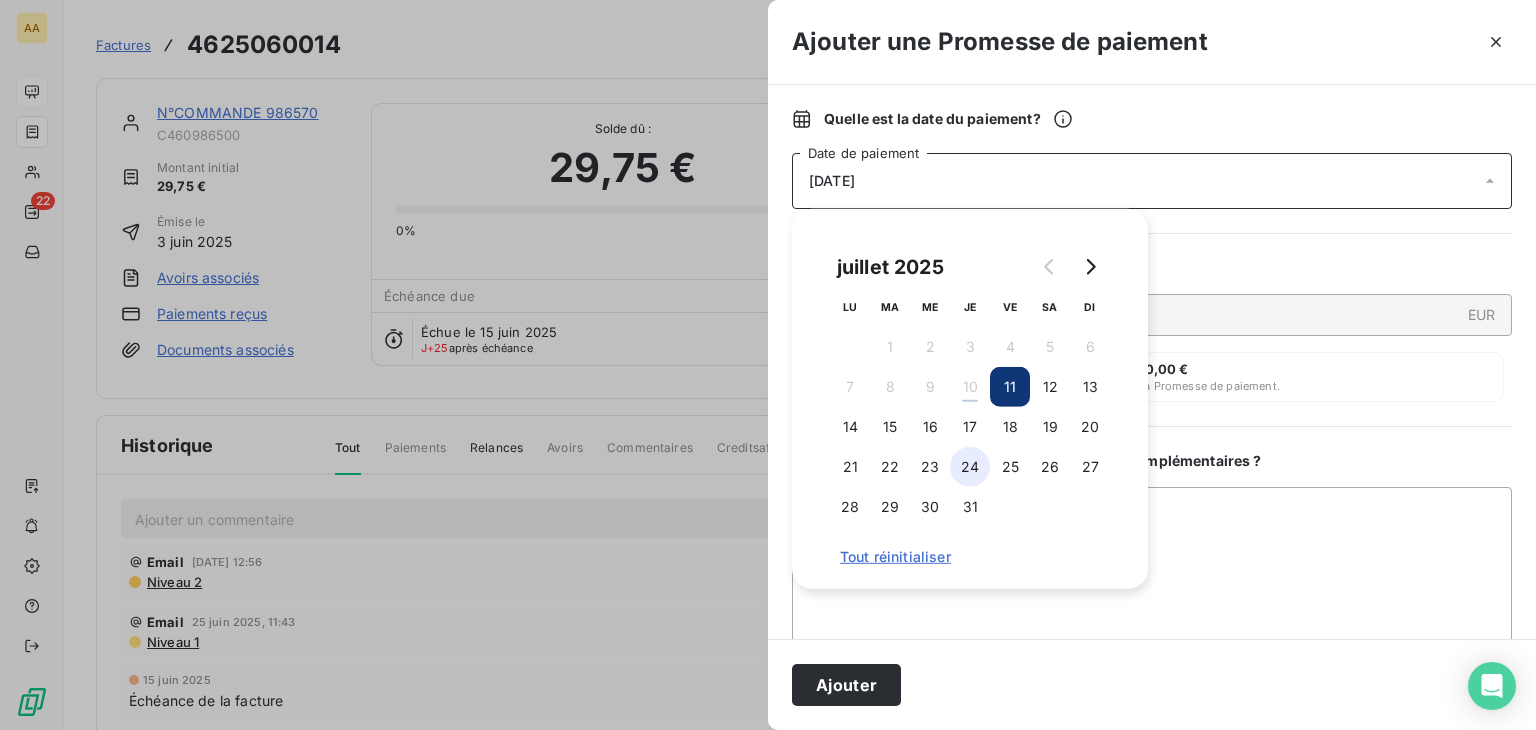 click on "24" at bounding box center [970, 467] 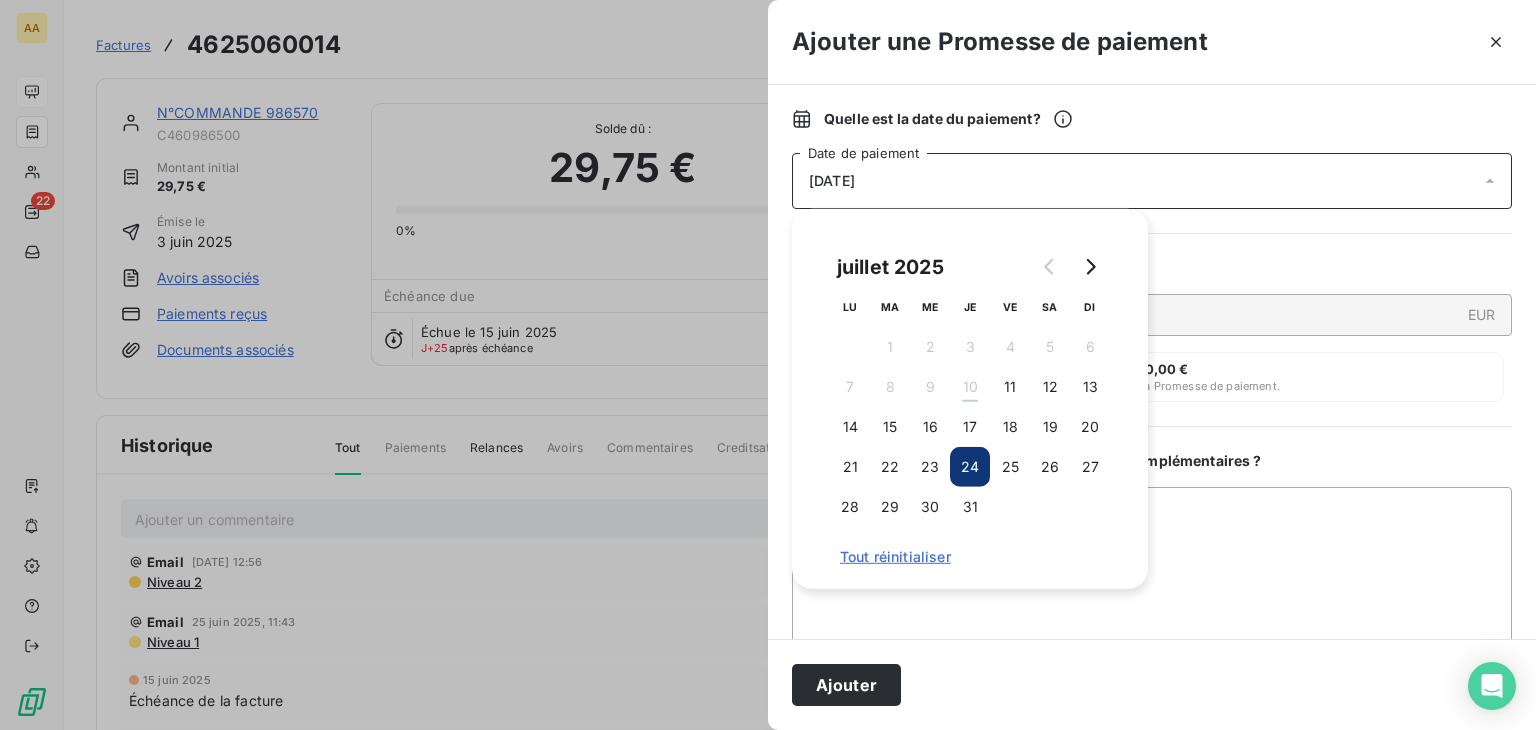 click on "[DATE] LU MA ME JE VE SA DI 1 2 3 4 5 6 7 8 9 10 11 12 13 14 15 16 17 18 19 20 21 22 23 24 25 26 27 28 29 30 31 Tout réinitialiser" at bounding box center [970, 399] 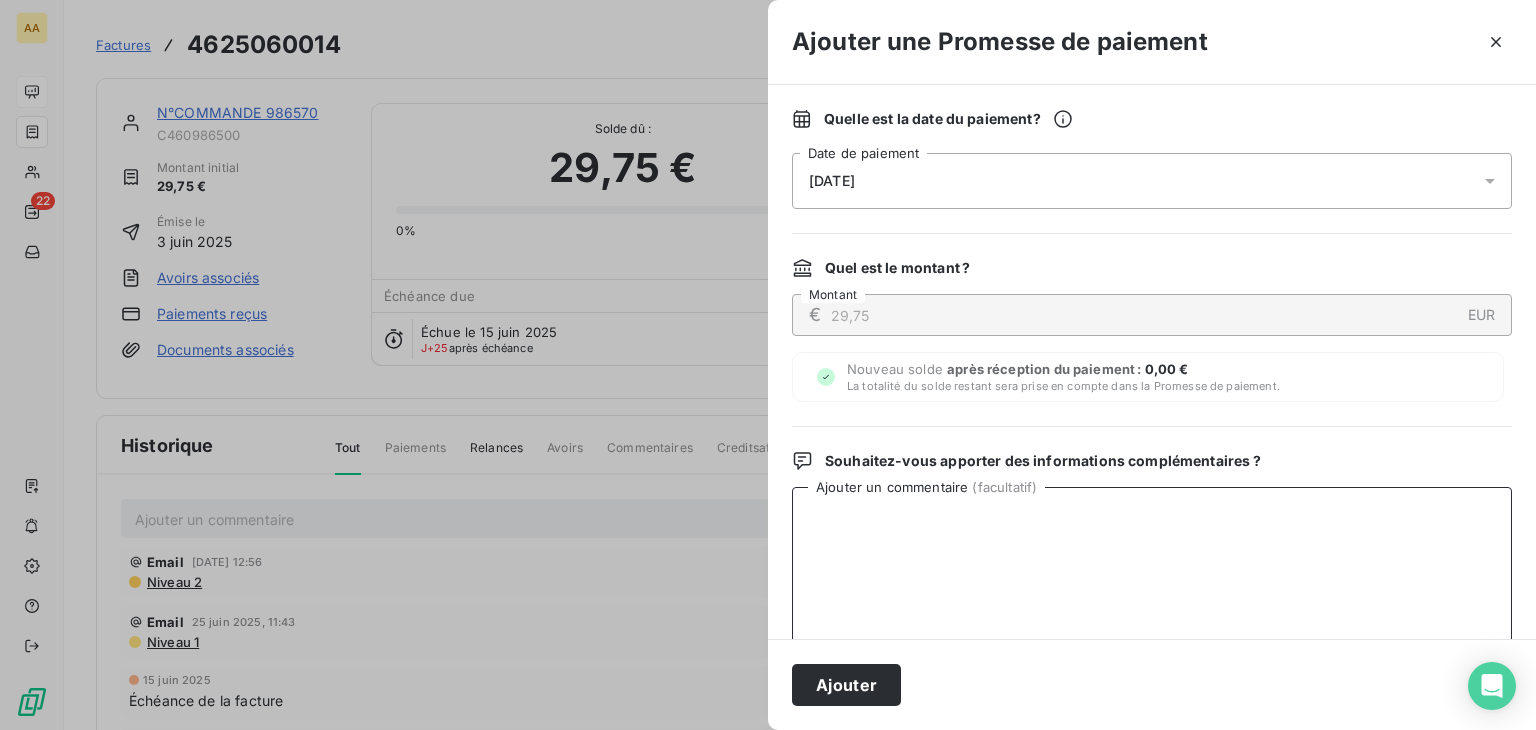 click on "Ajouter un commentaire   ( facultatif )" at bounding box center (1152, 591) 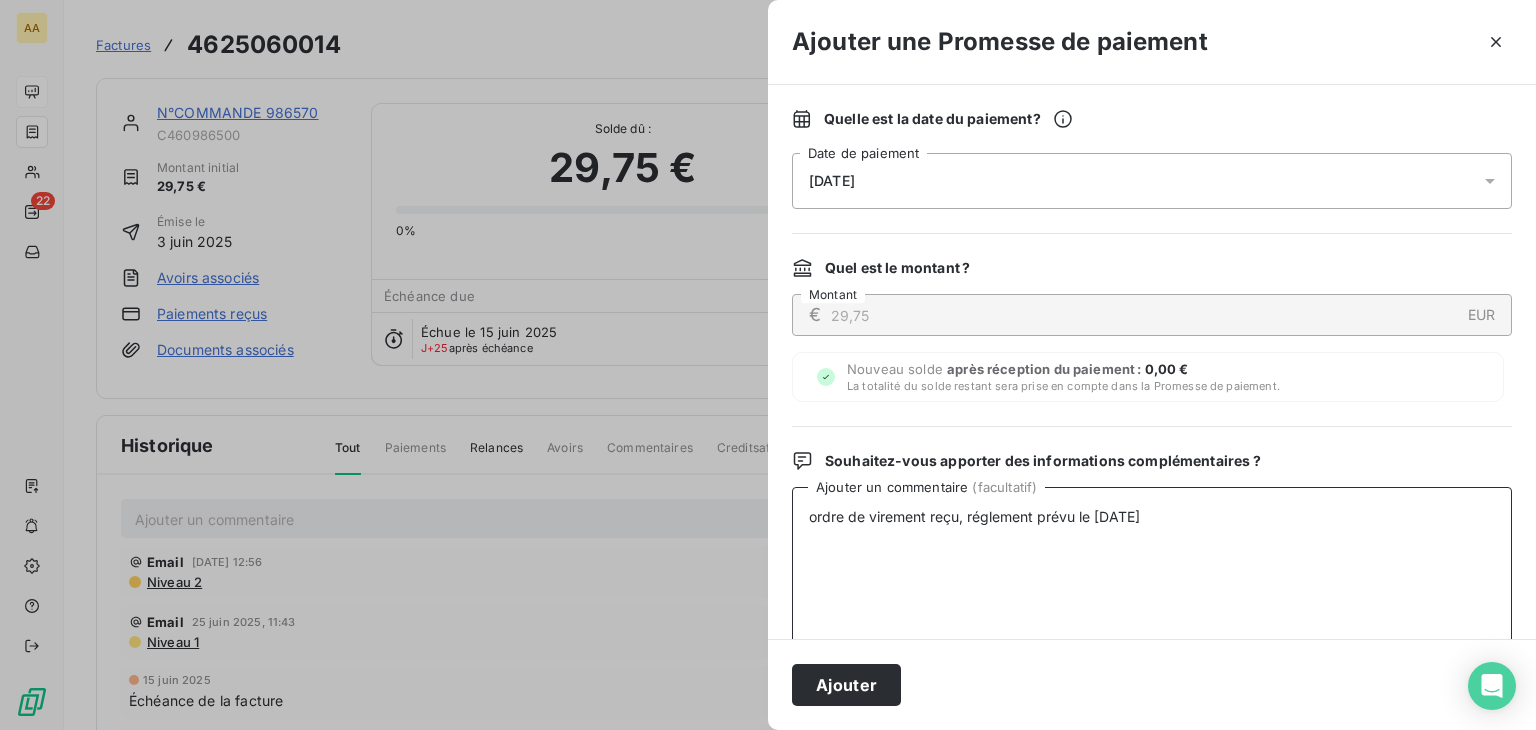 click on "ordre de virement reçu, réglement prévu le [DATE]" at bounding box center [1152, 591] 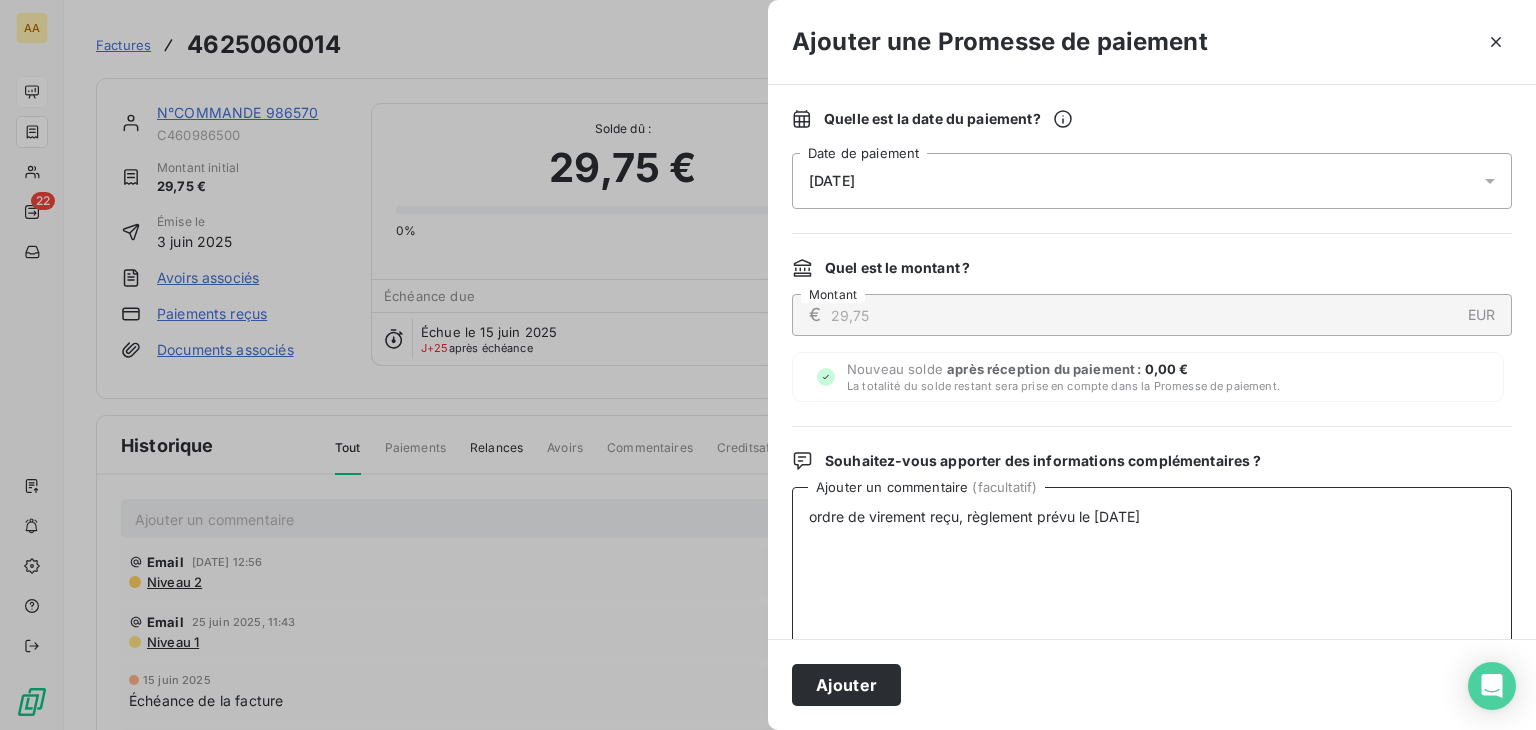 click on "ordre de virement reçu, règlement prévu le [DATE]" at bounding box center (1152, 591) 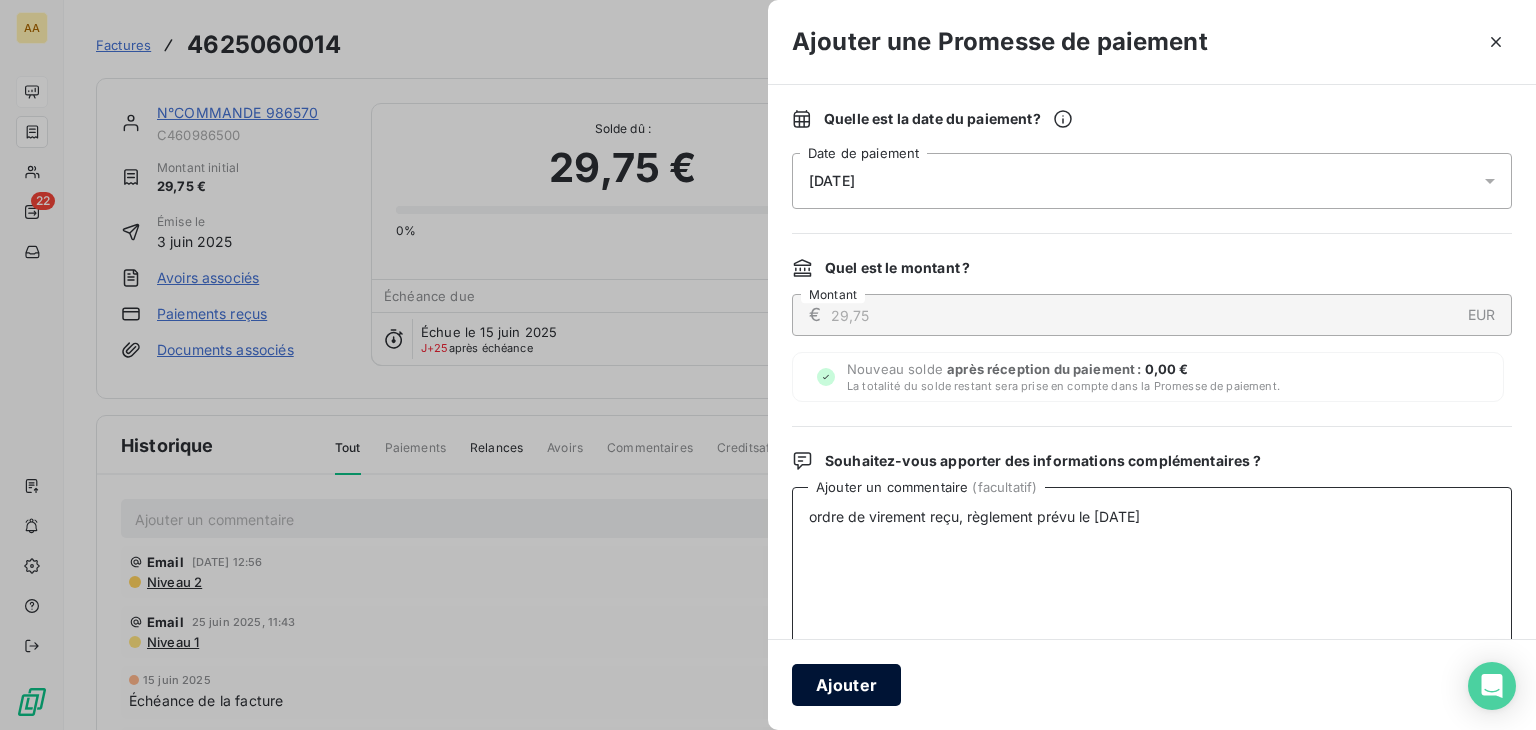 type on "ordre de virement reçu, règlement prévu le [DATE]" 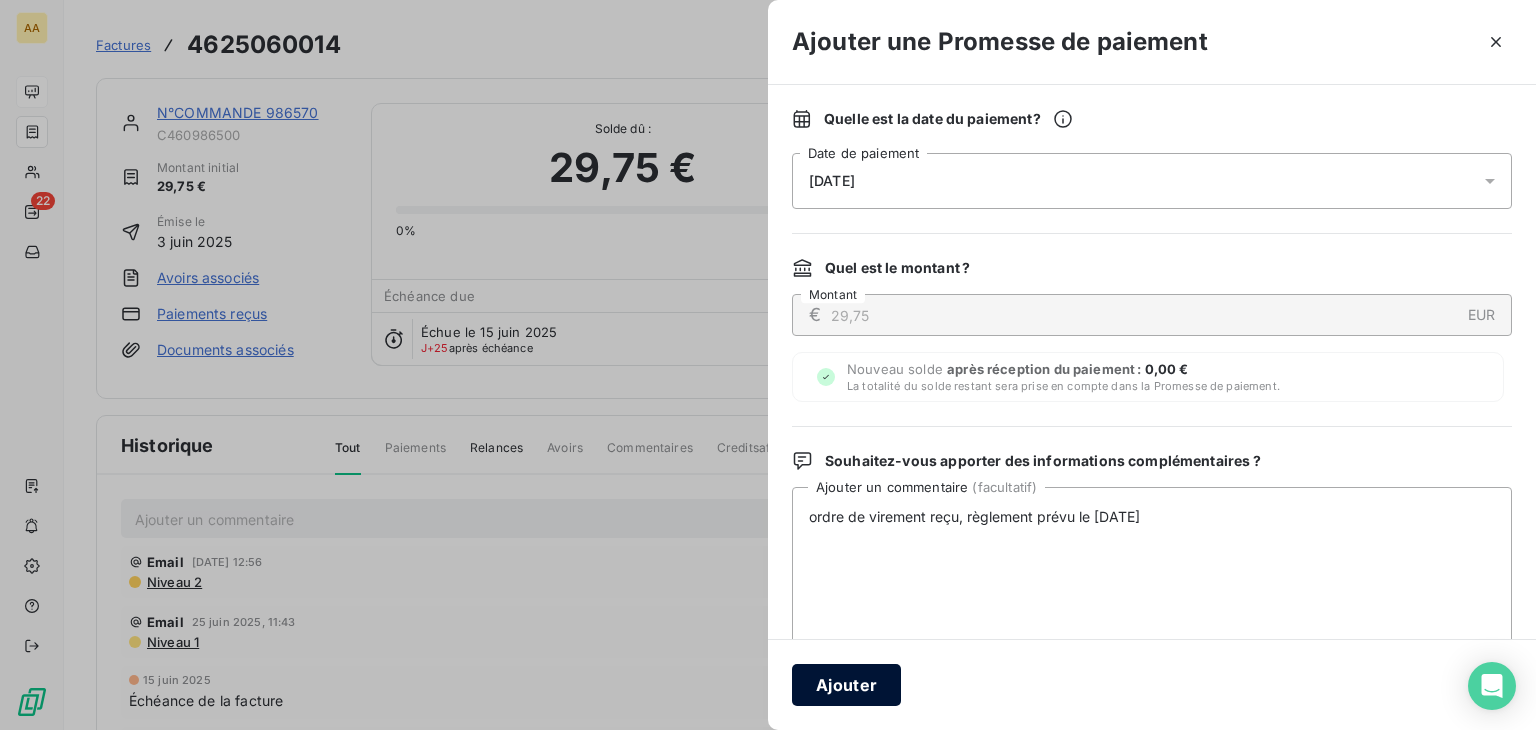 click on "Ajouter" at bounding box center (846, 685) 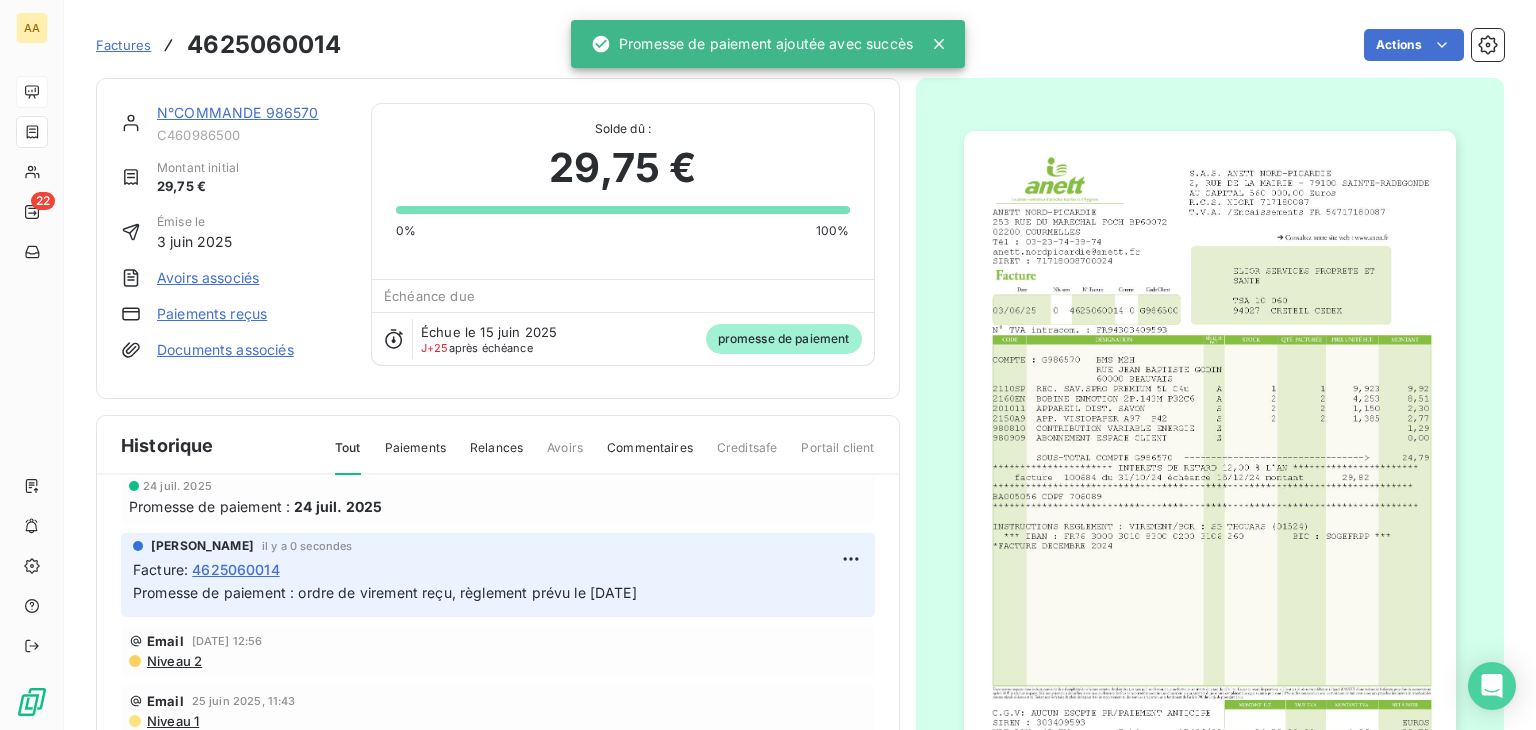 scroll, scrollTop: 0, scrollLeft: 0, axis: both 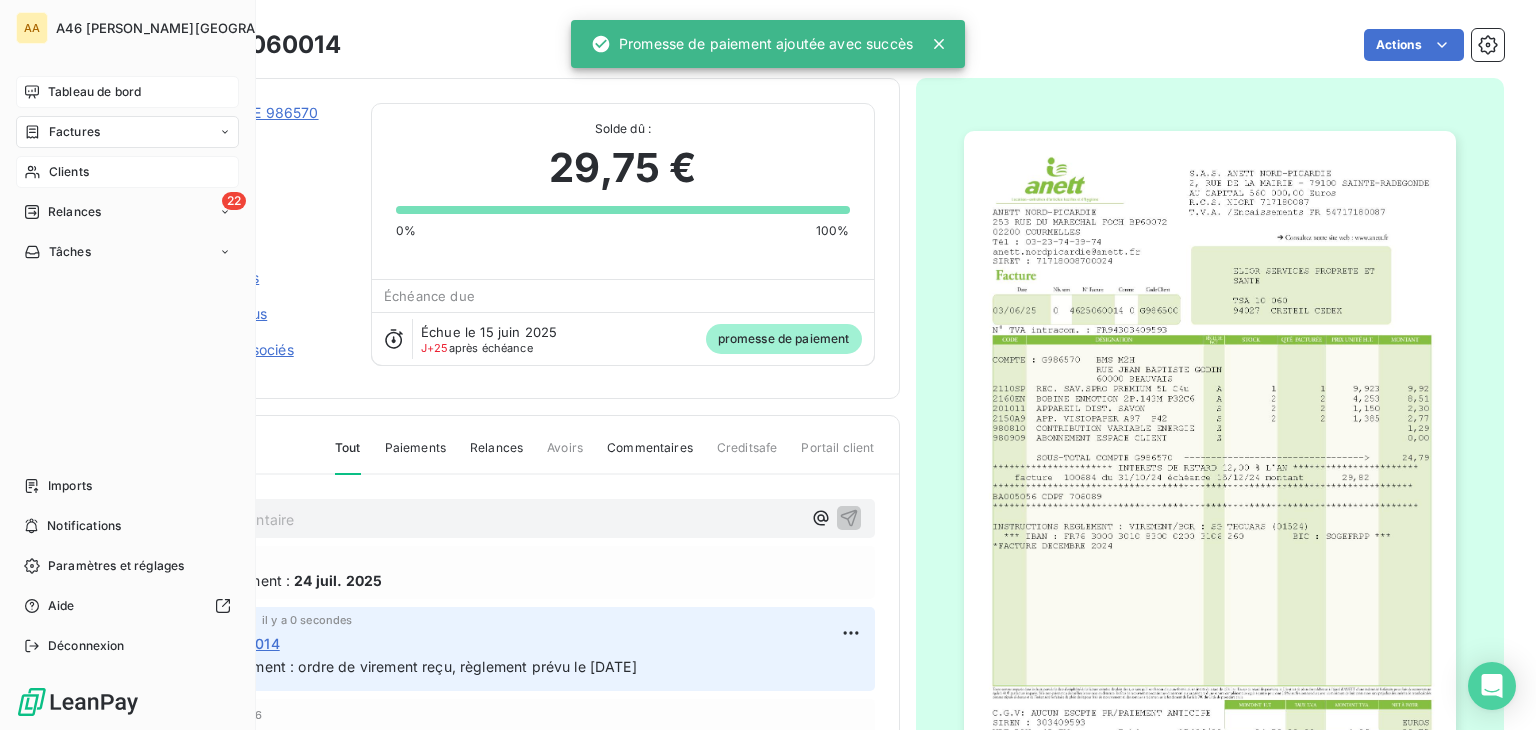 click on "Clients" at bounding box center (127, 172) 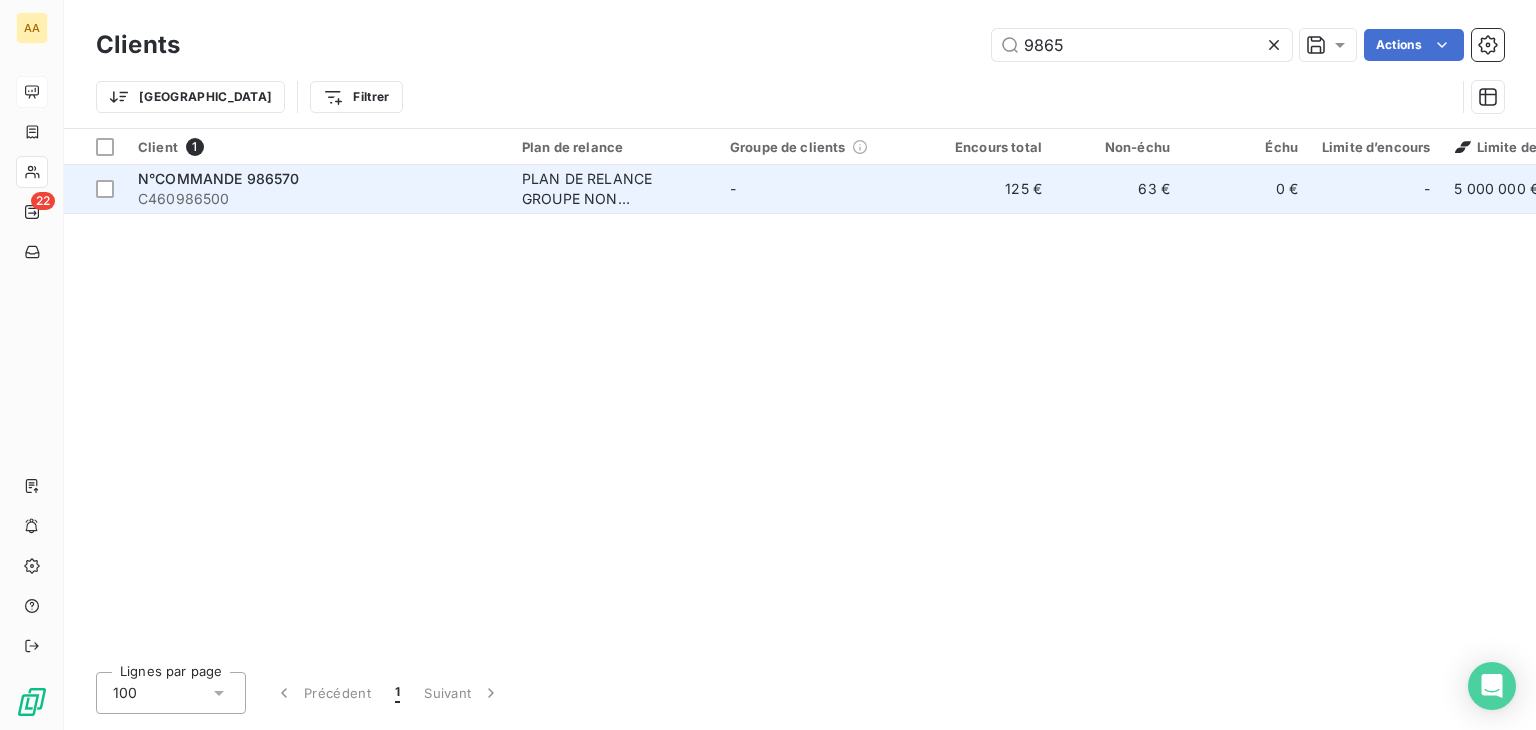click on "C460986500" at bounding box center (318, 199) 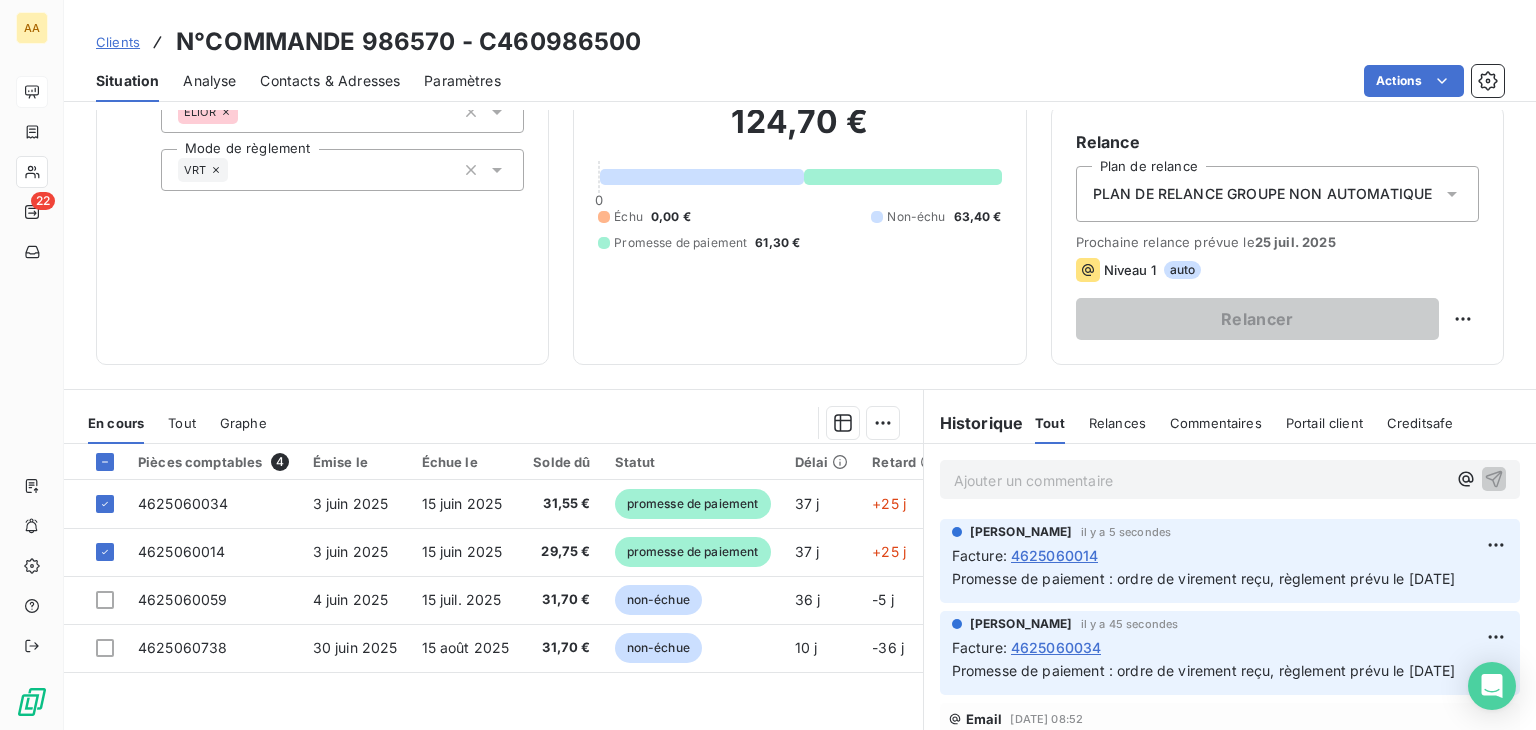 scroll, scrollTop: 0, scrollLeft: 0, axis: both 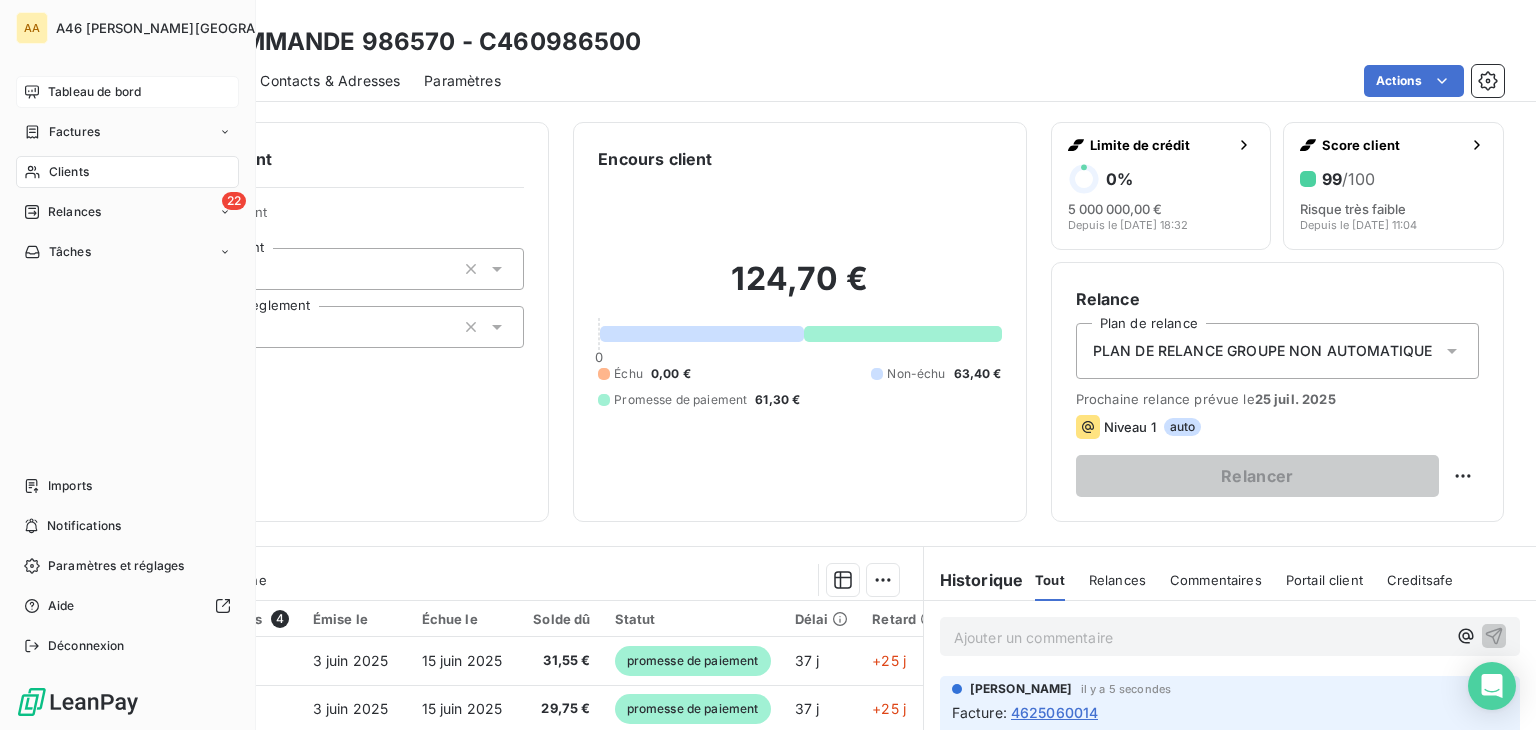 click on "Clients" at bounding box center (69, 172) 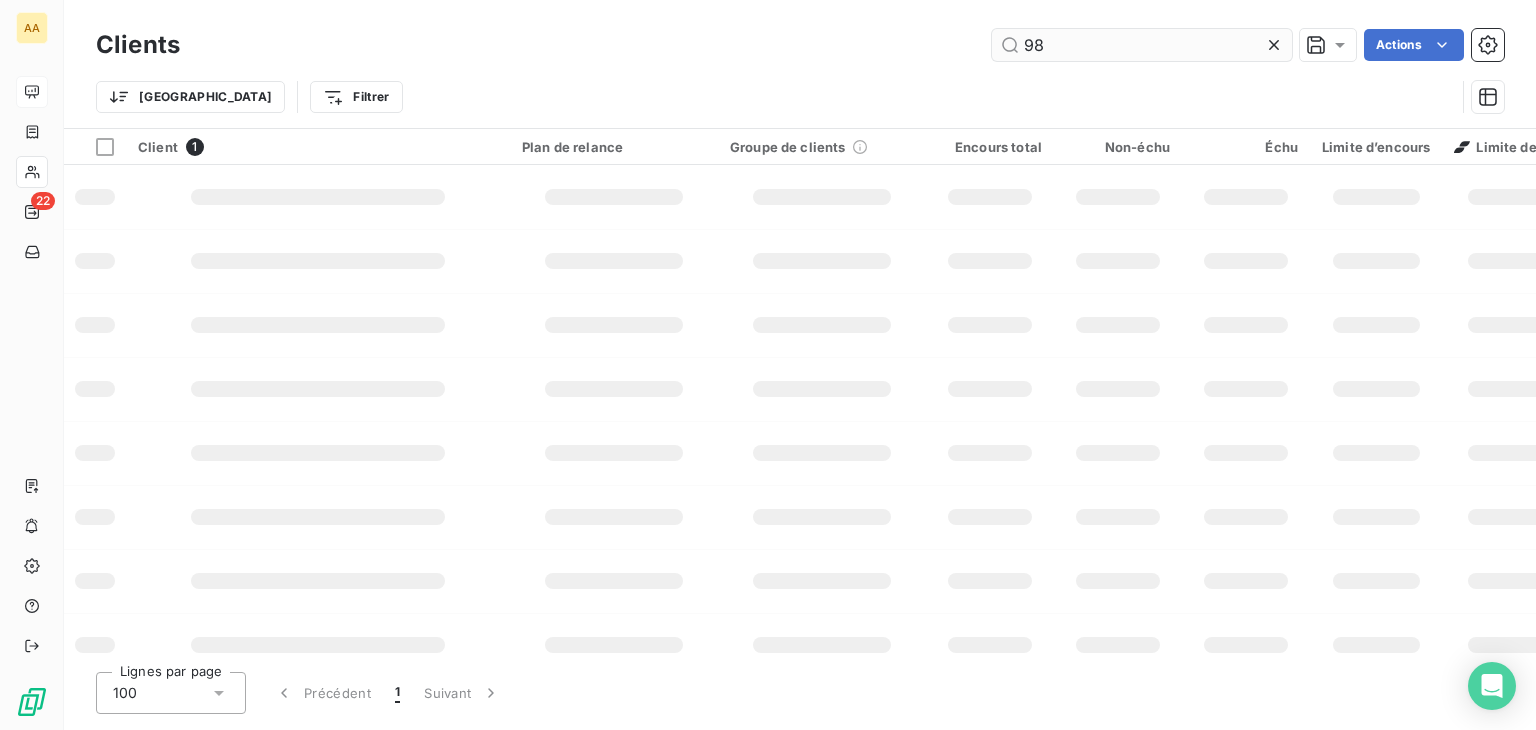 type on "9" 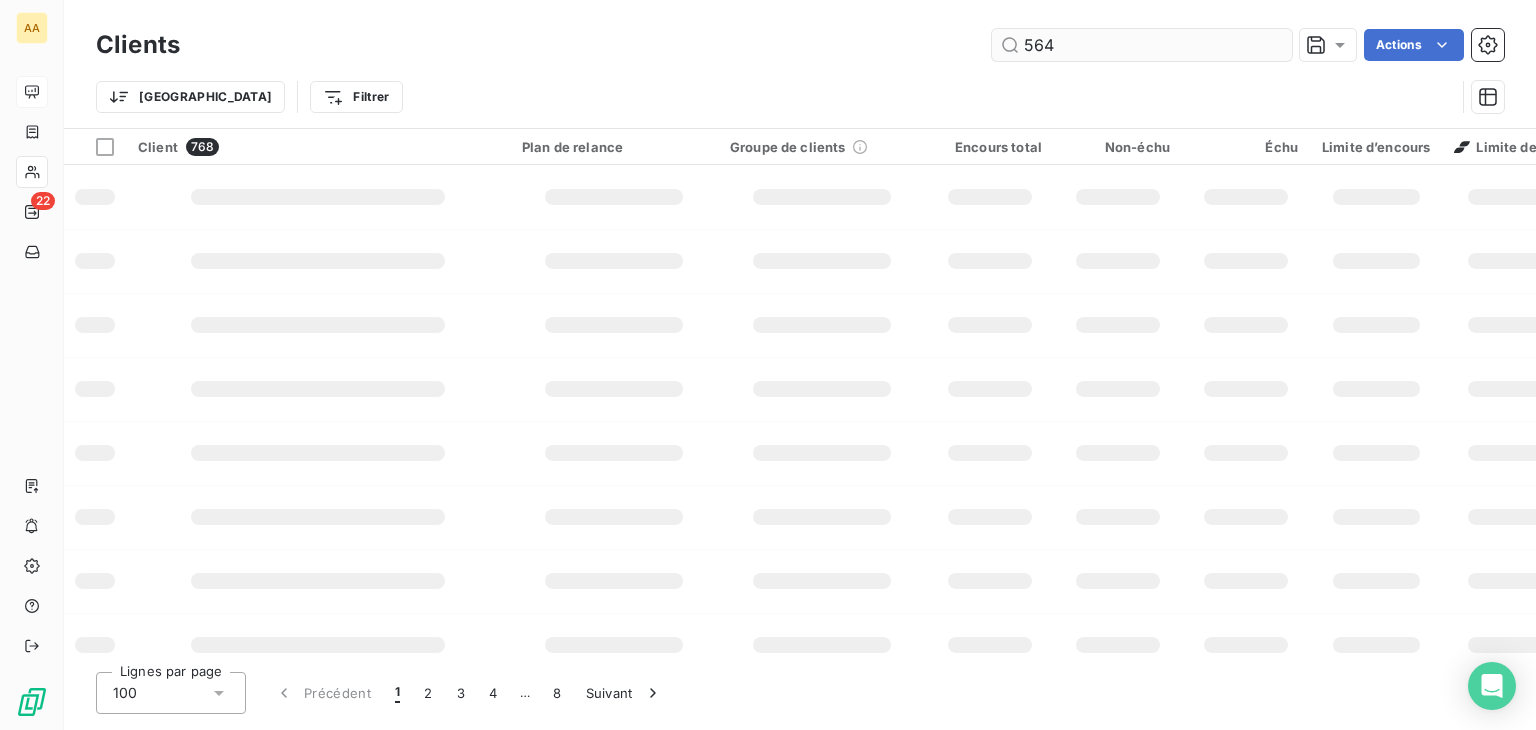 type on "5642" 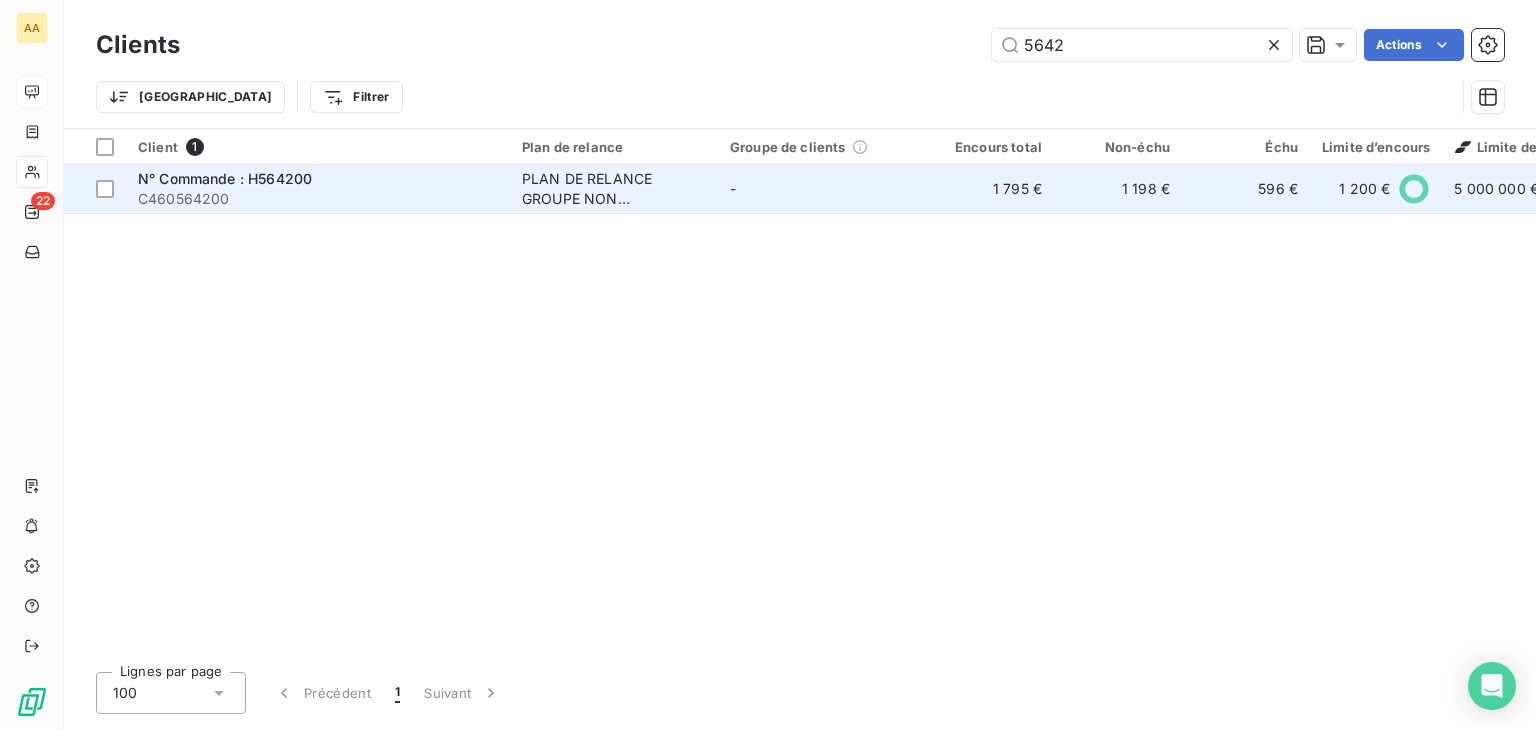 click on "N° Commande : H564200" at bounding box center [225, 178] 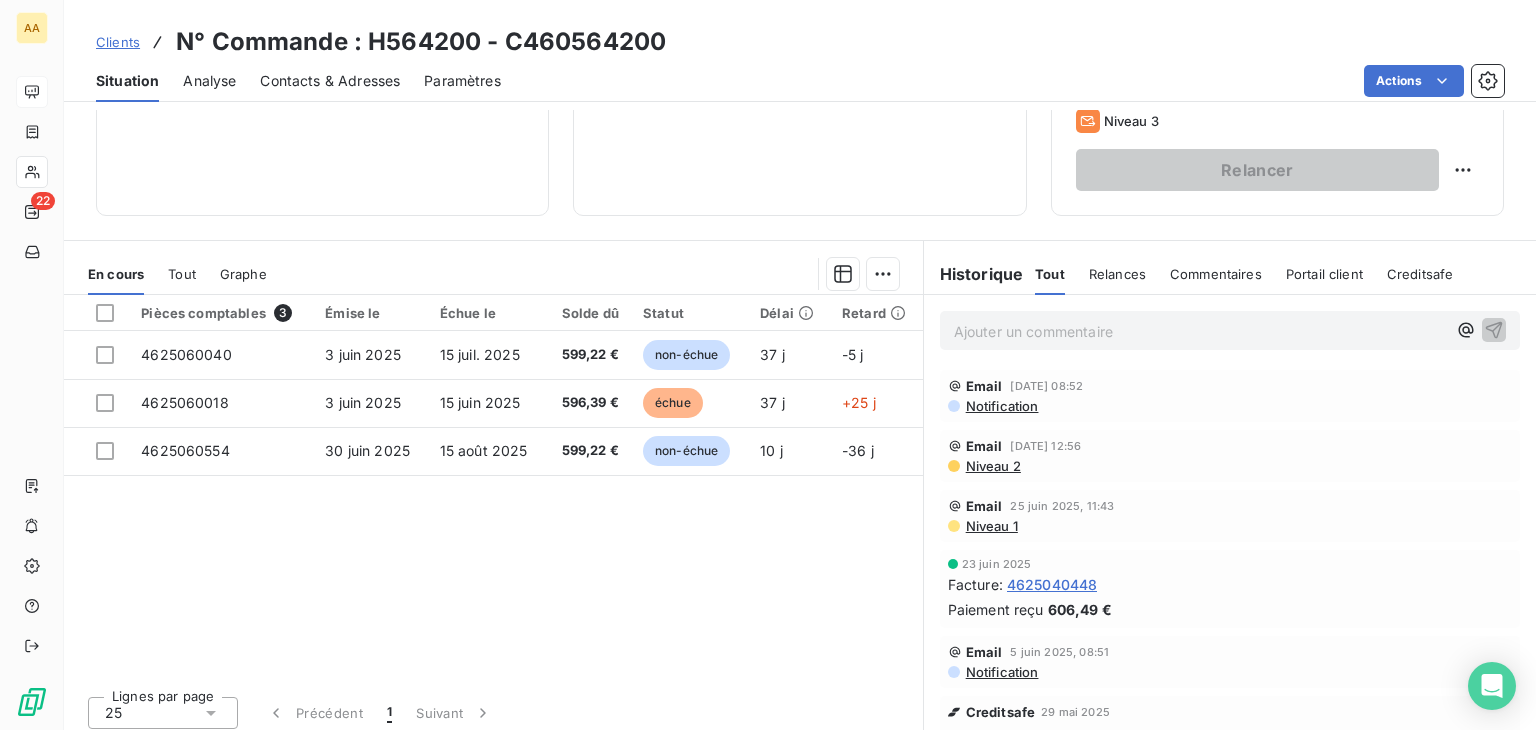 scroll, scrollTop: 316, scrollLeft: 0, axis: vertical 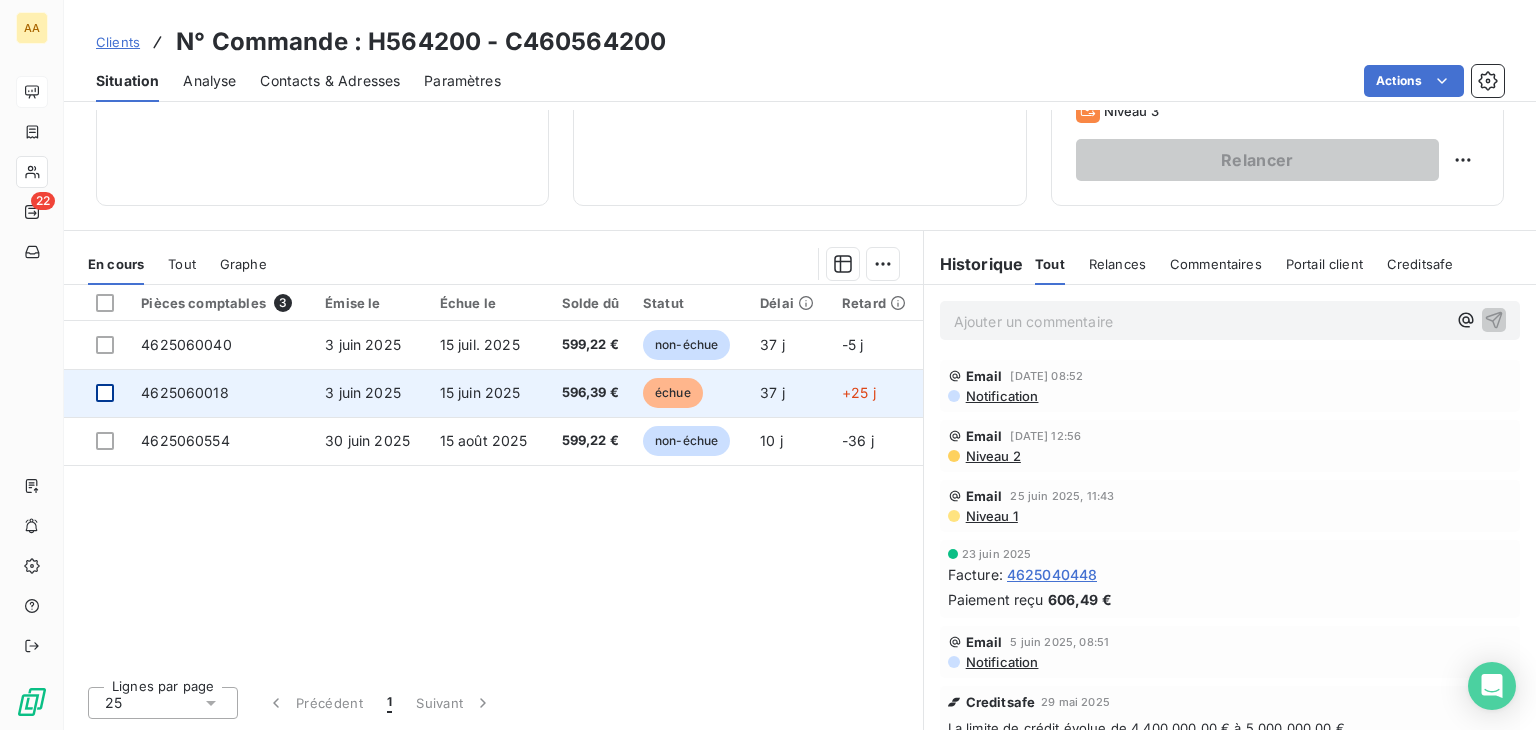 click at bounding box center (105, 393) 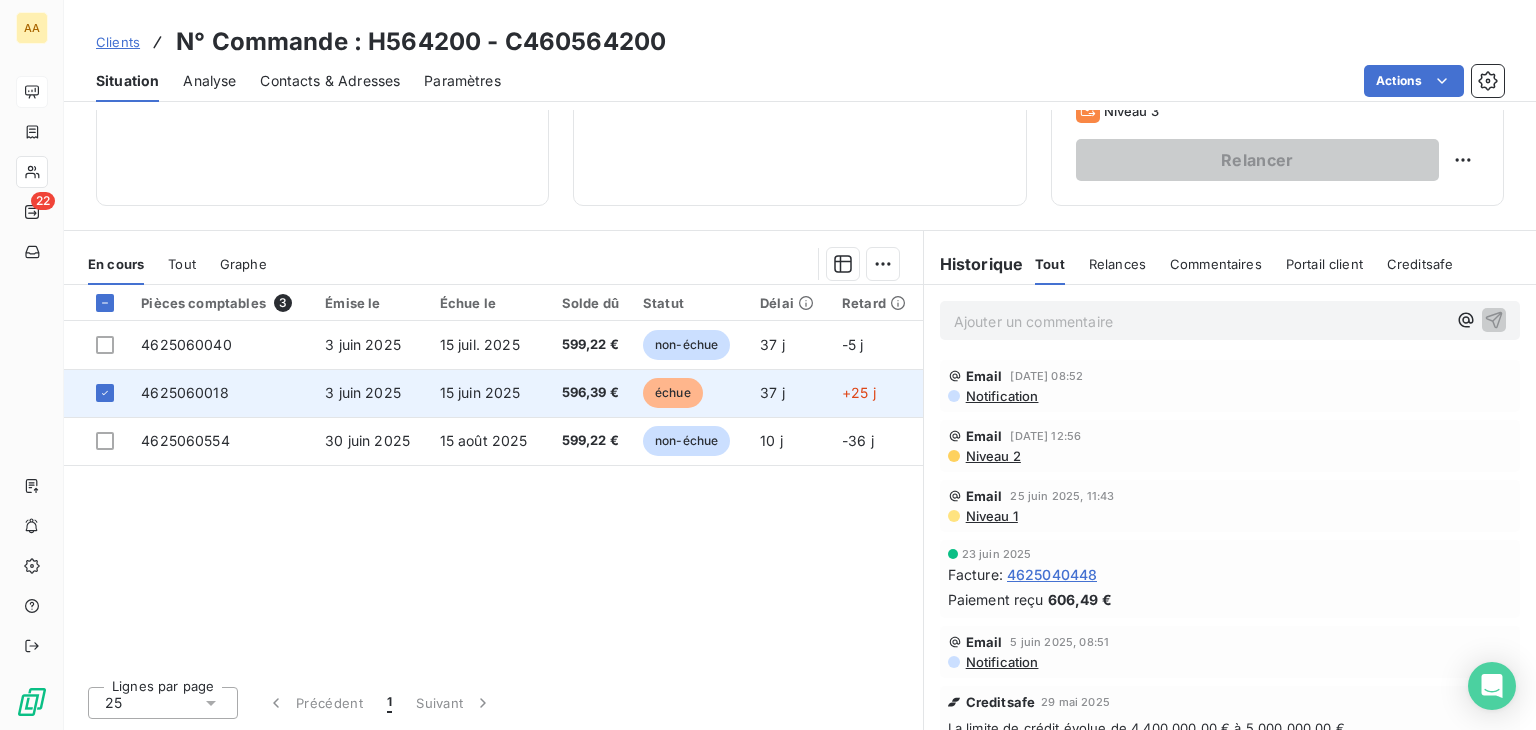 click on "4625060018" at bounding box center (185, 392) 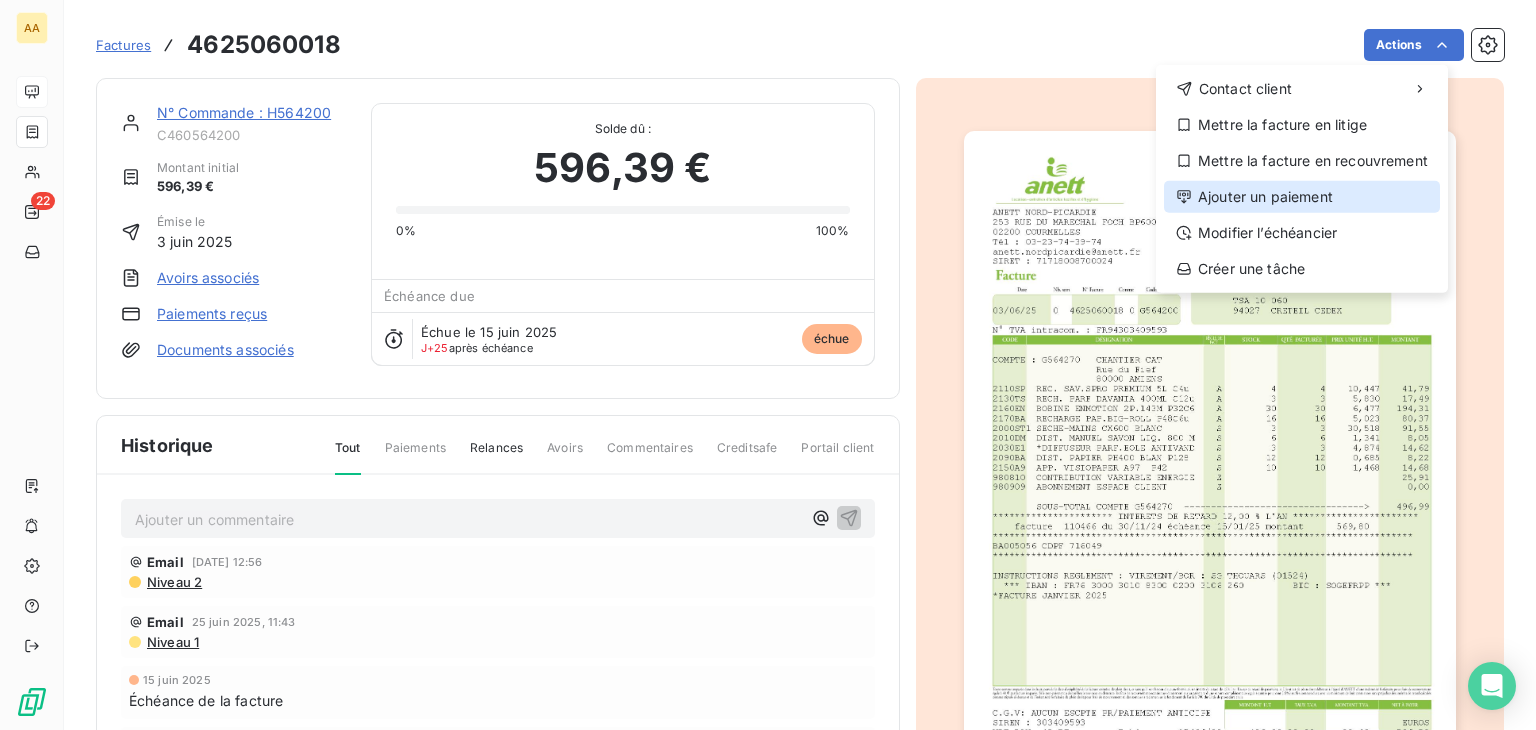 click on "Ajouter un paiement" at bounding box center [1302, 197] 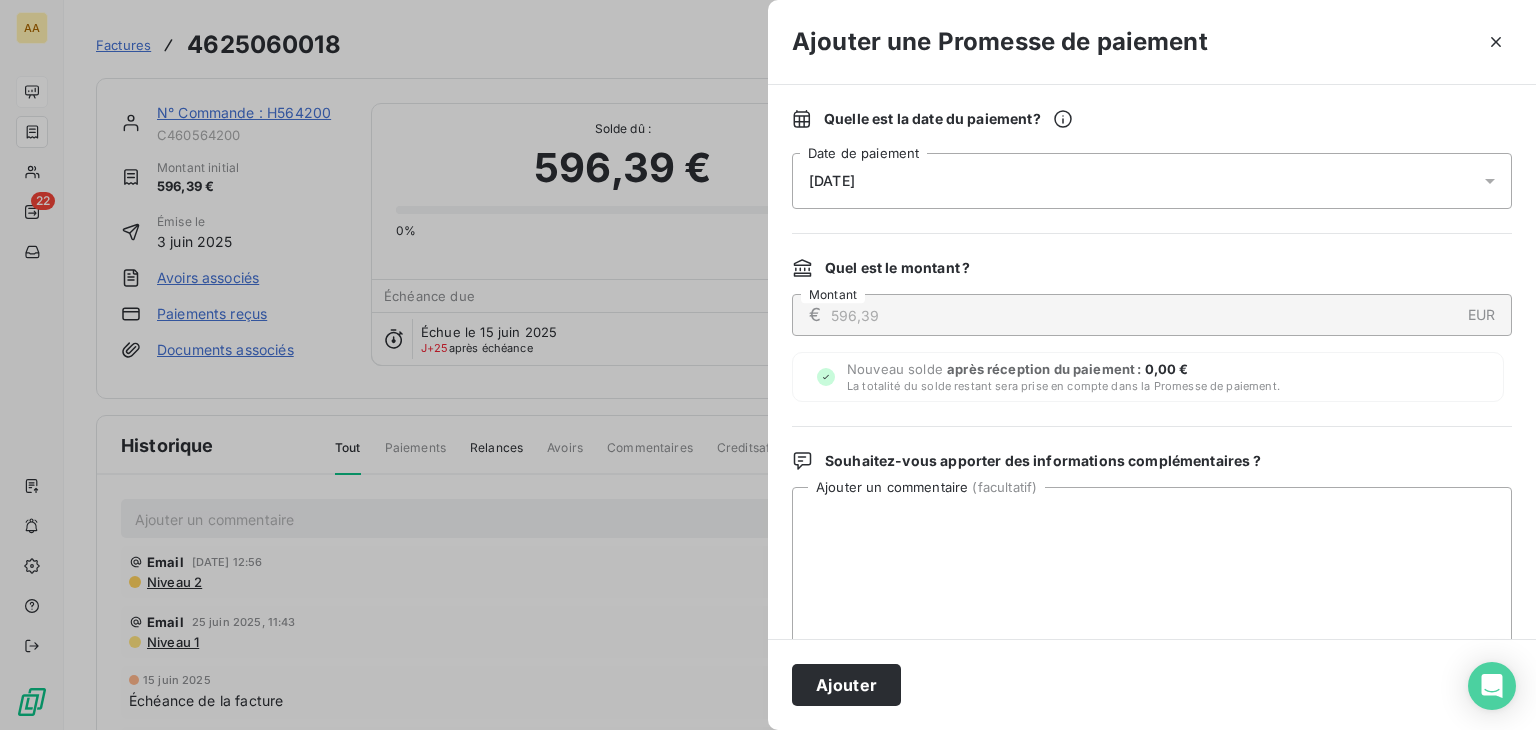 click on "[DATE]" at bounding box center [1152, 181] 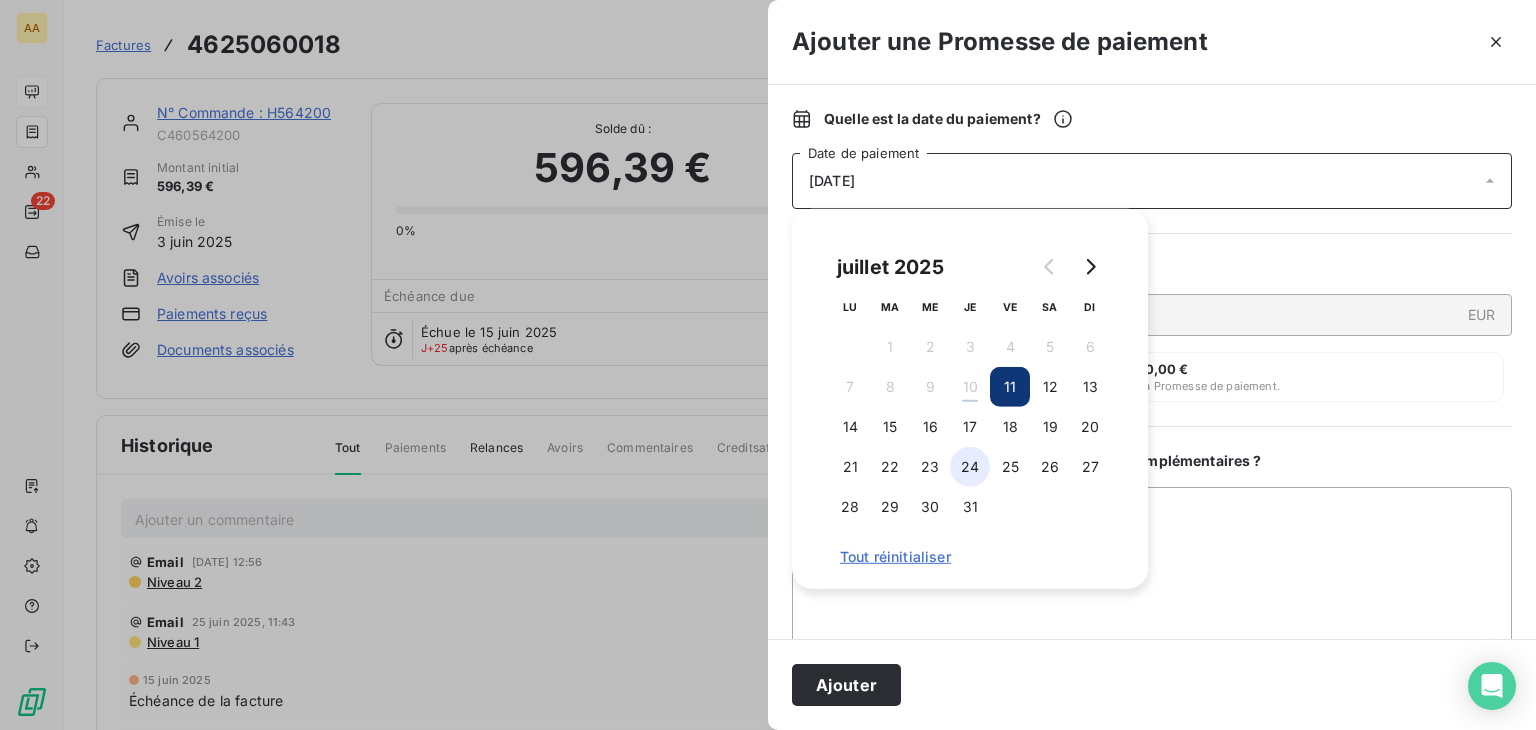 click on "24" at bounding box center [970, 467] 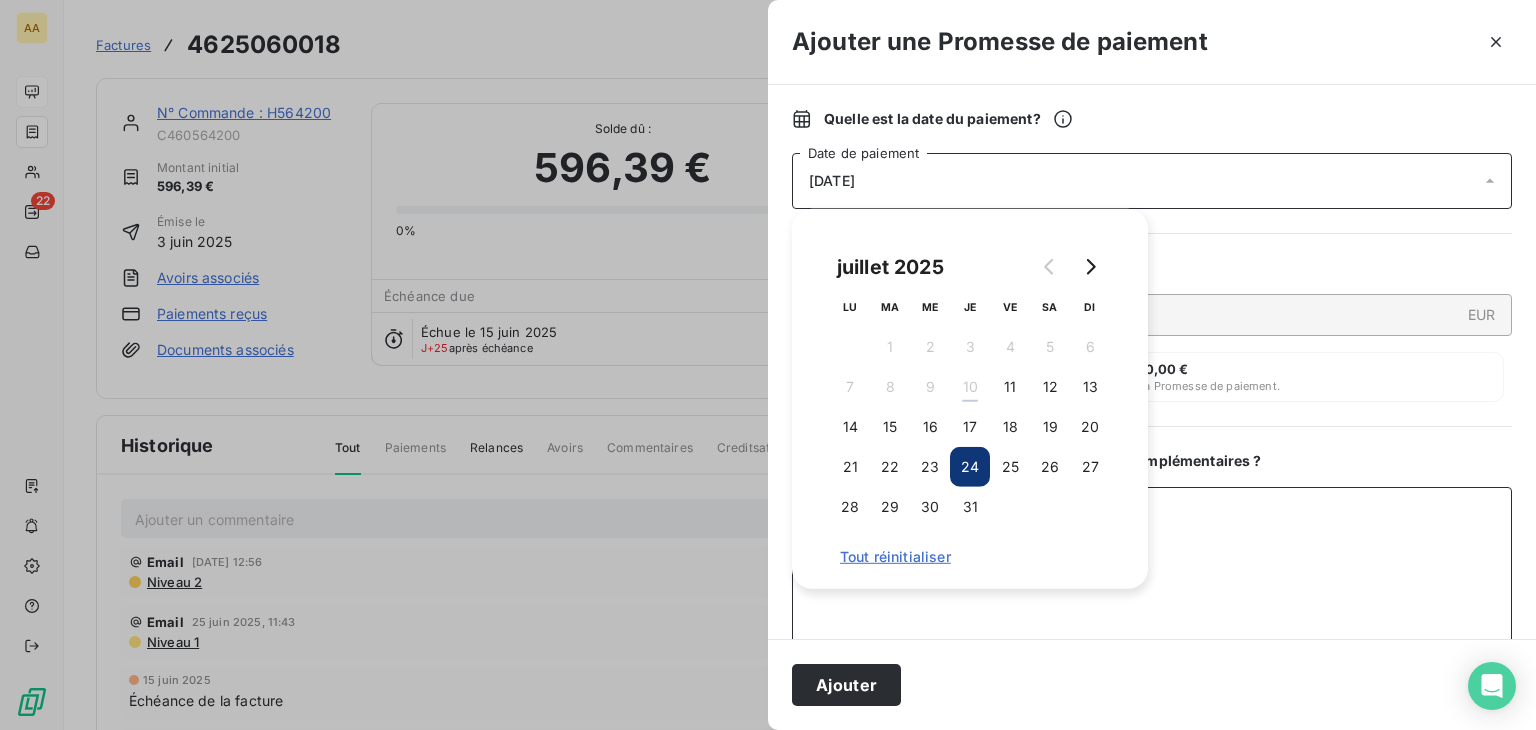 click on "Ajouter un commentaire   ( facultatif )" at bounding box center (1152, 591) 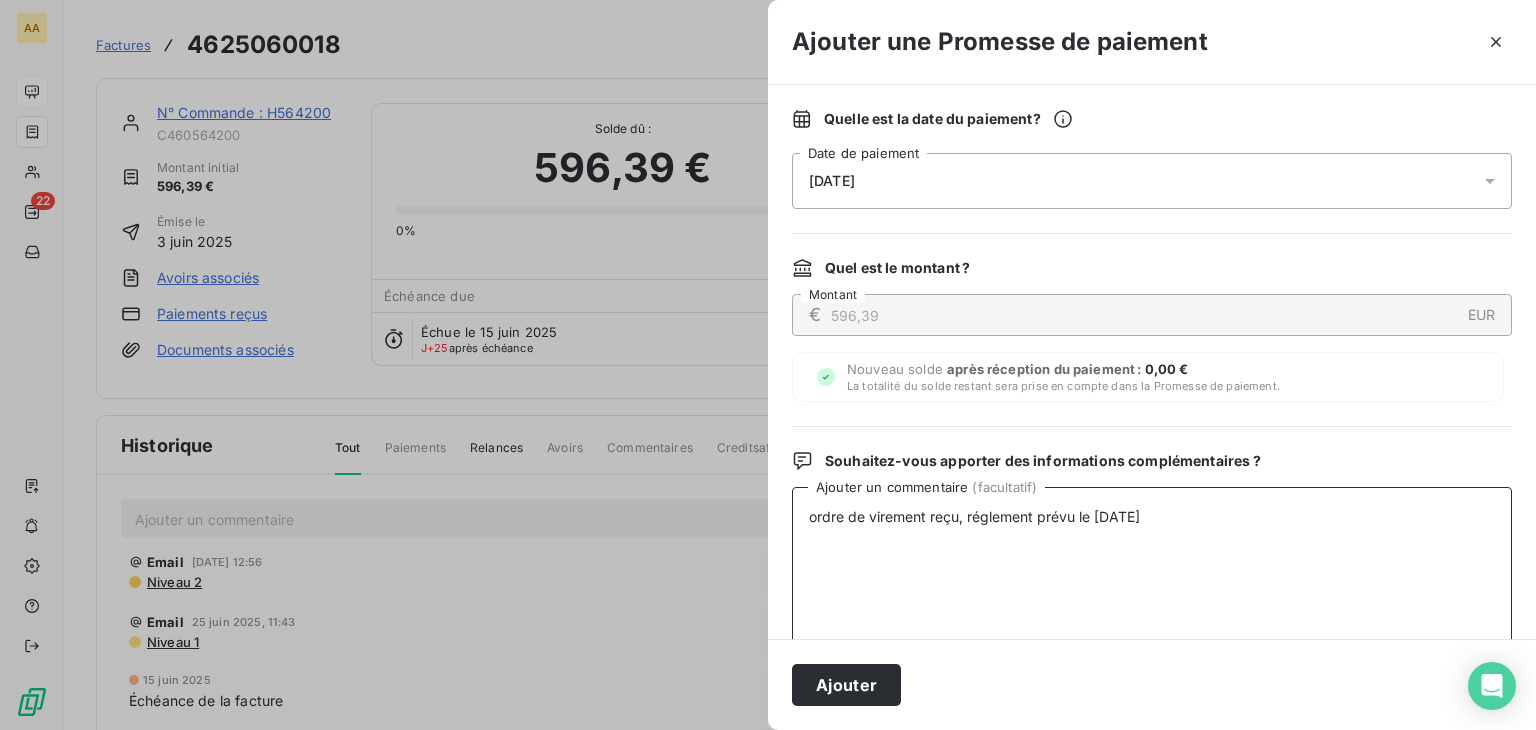 click on "ordre de virement reçu, réglement prévu le [DATE]" at bounding box center [1152, 591] 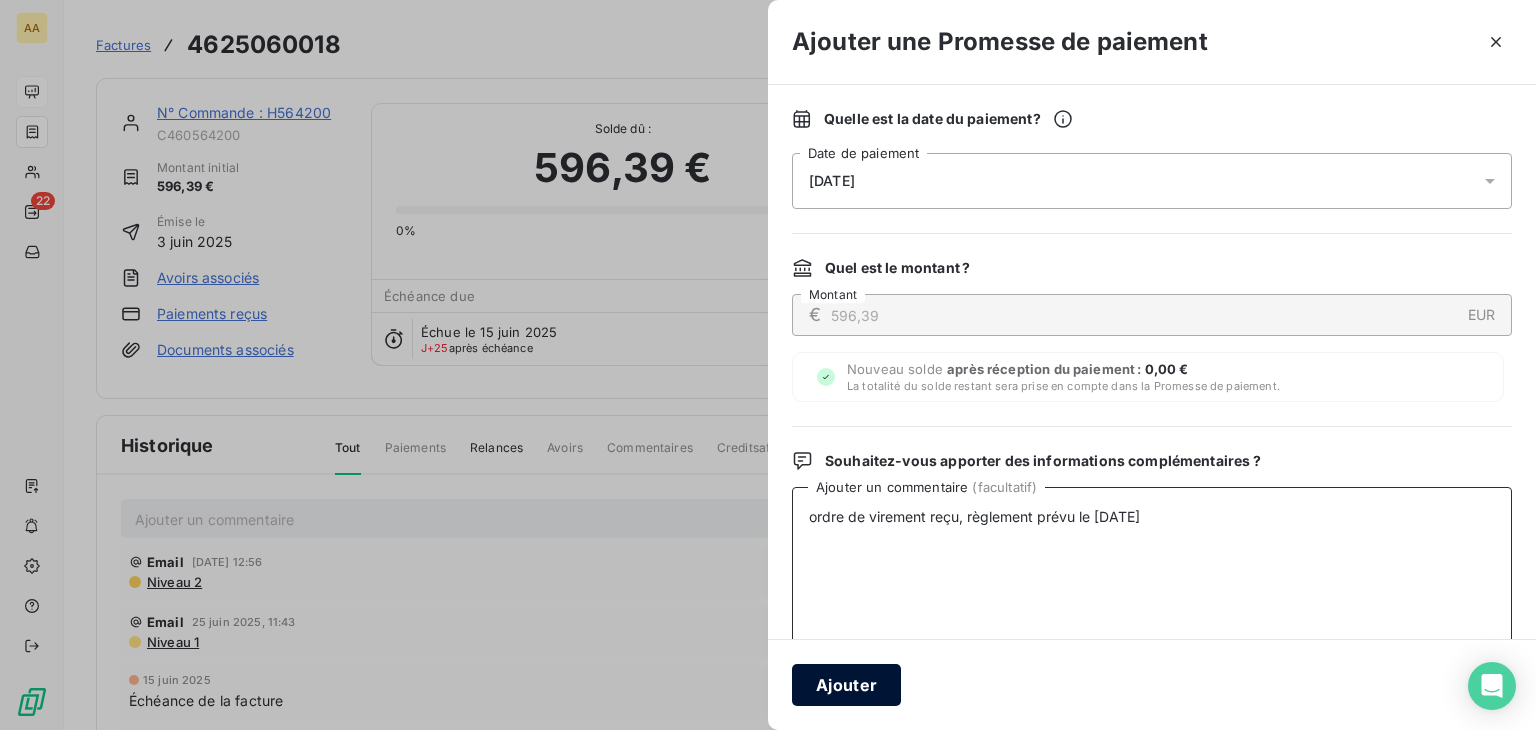 type on "ordre de virement reçu, règlement prévu le [DATE]" 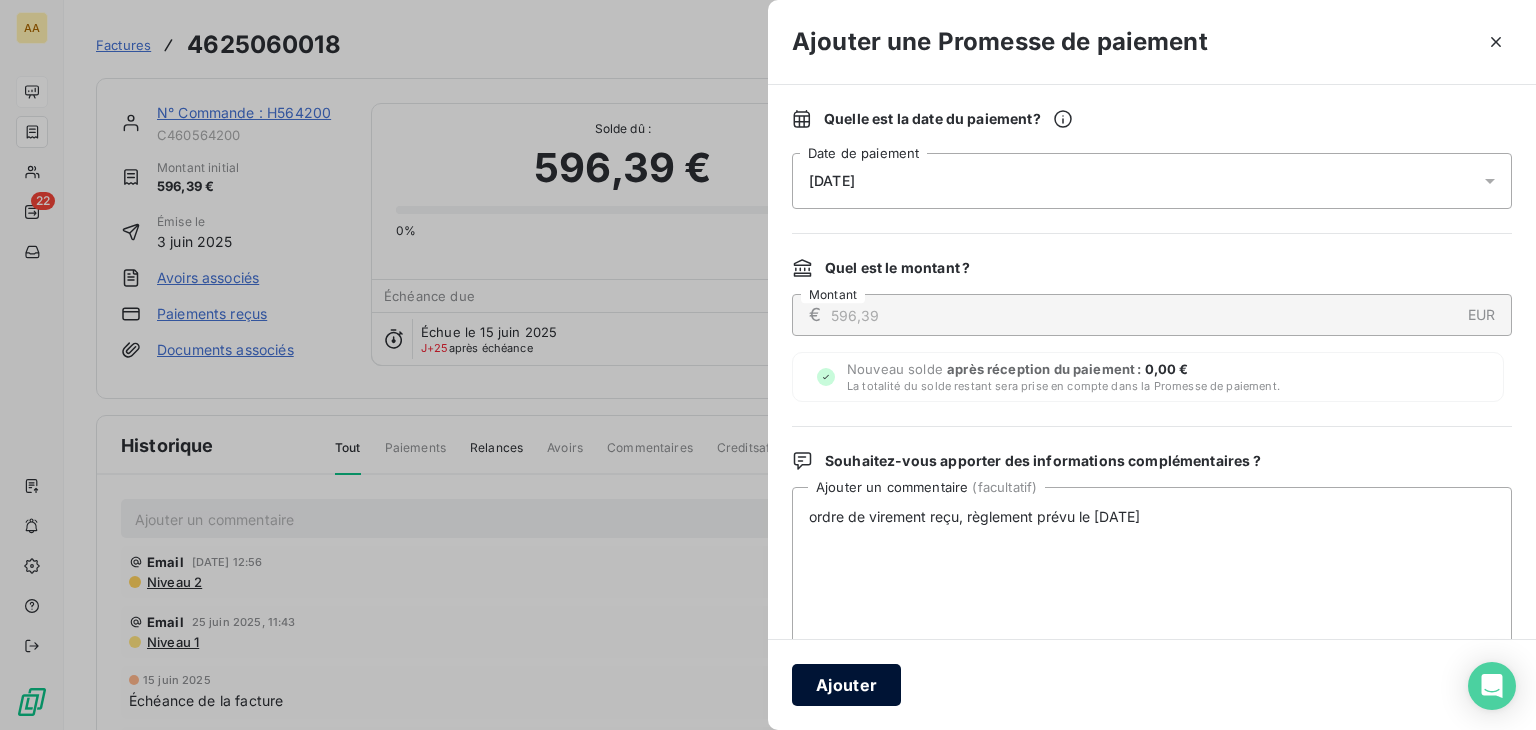 click on "Ajouter" at bounding box center [846, 685] 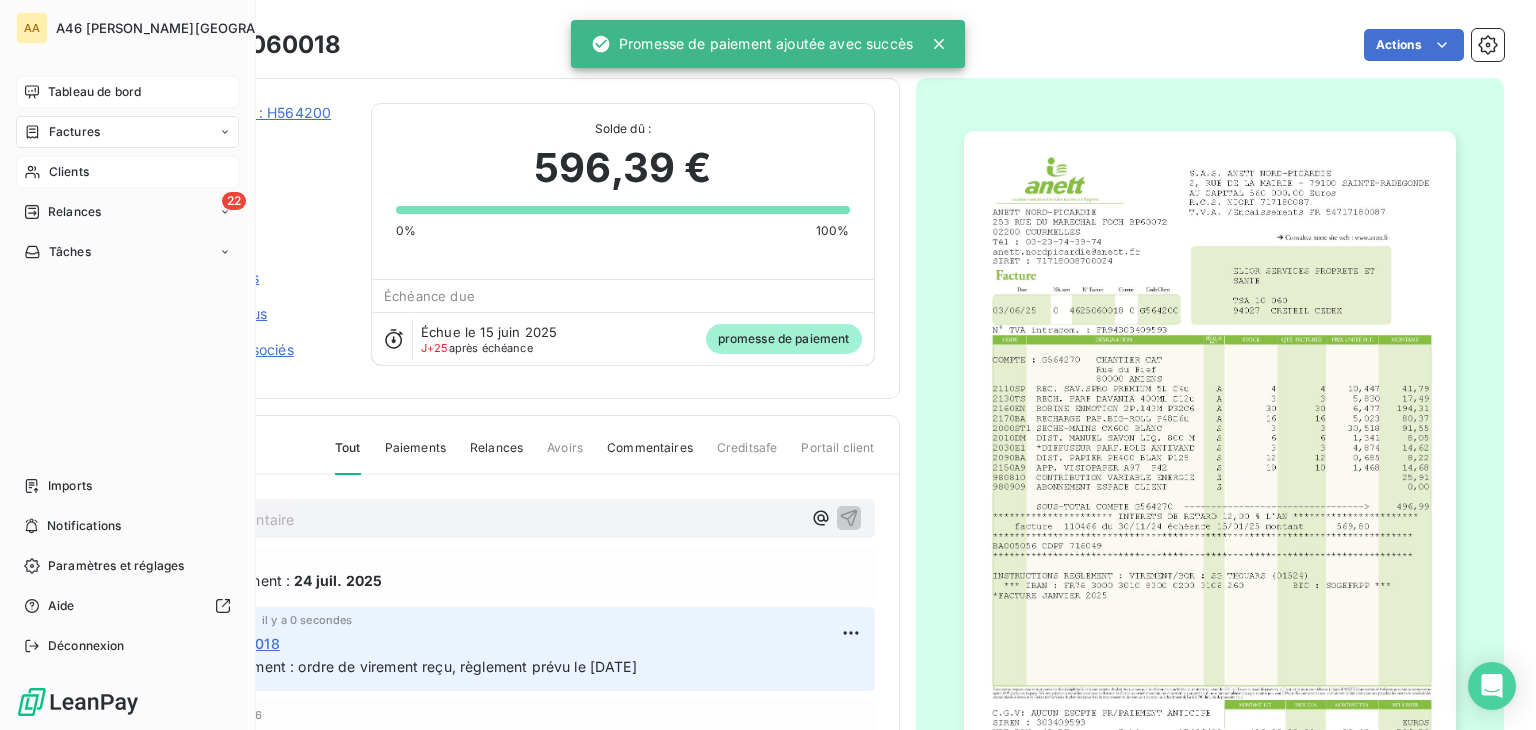 click on "Clients" at bounding box center [69, 172] 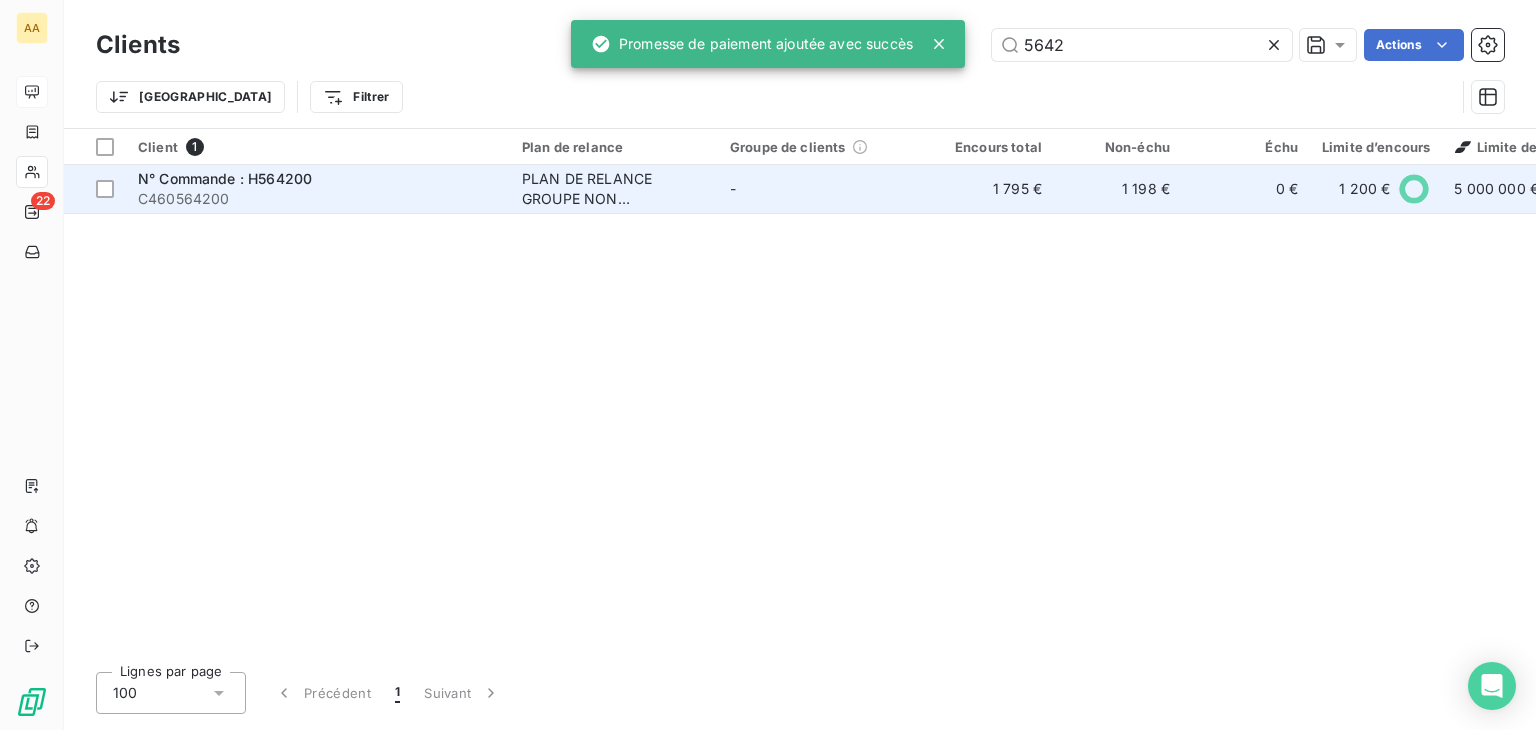 click on "N° Commande : H564200" at bounding box center (225, 178) 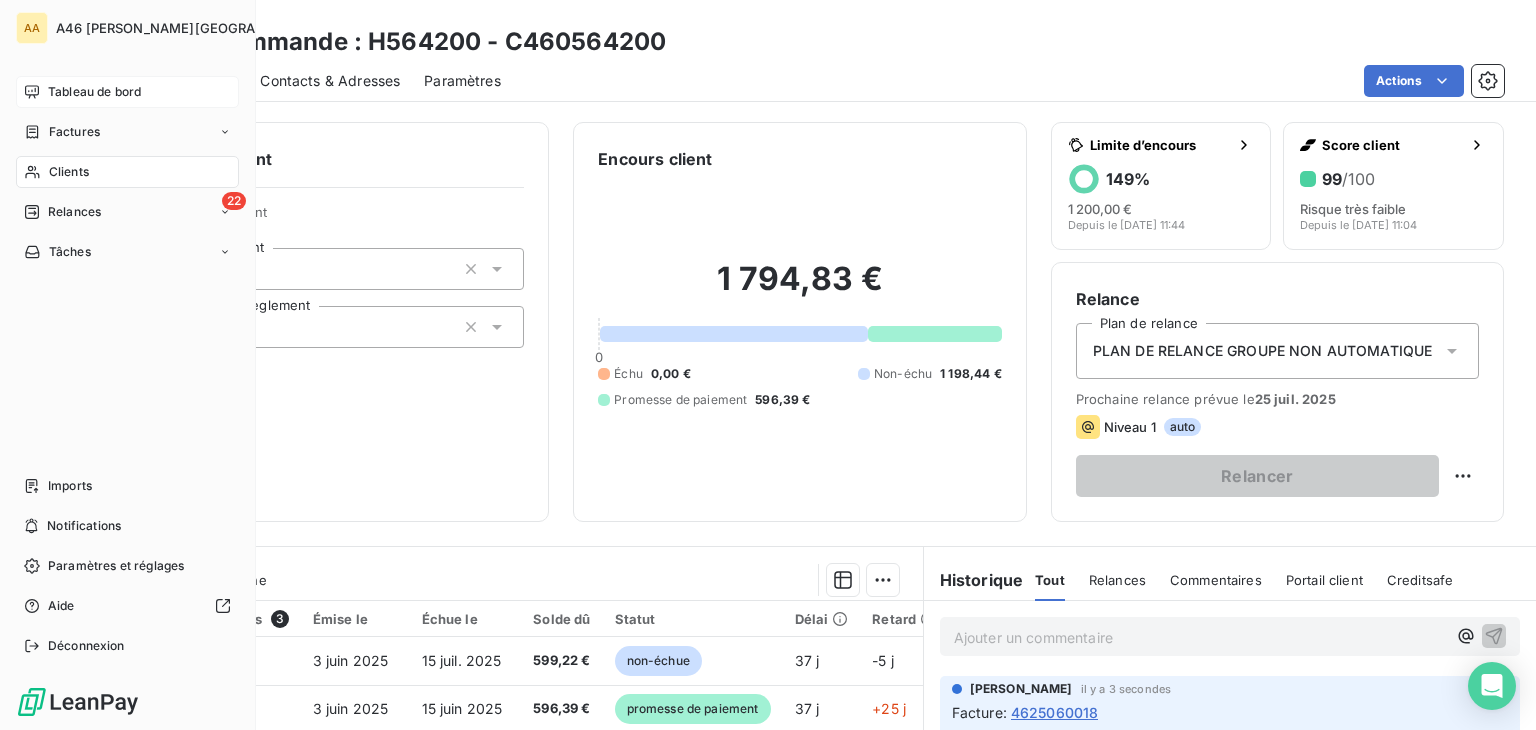 click on "Clients" at bounding box center [69, 172] 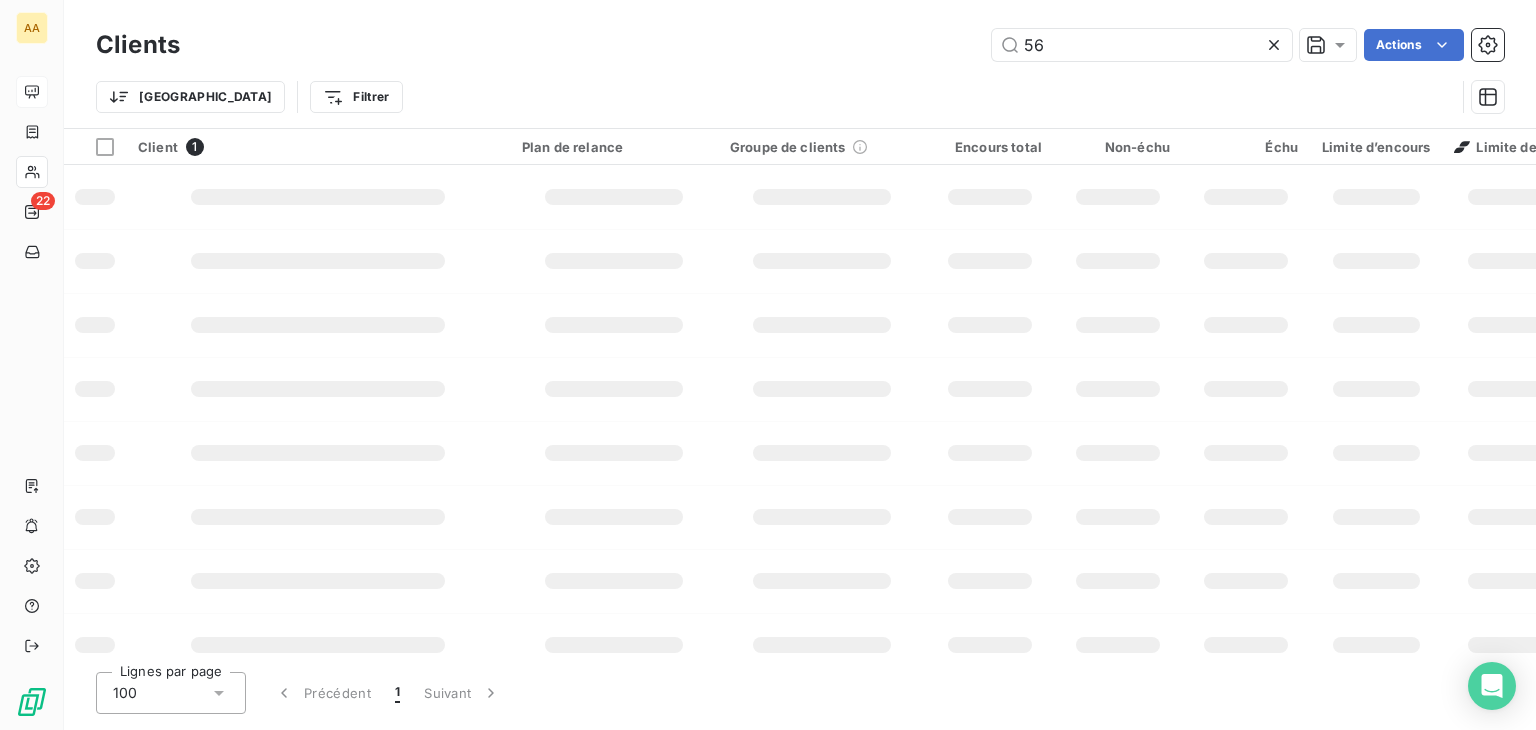 type on "5" 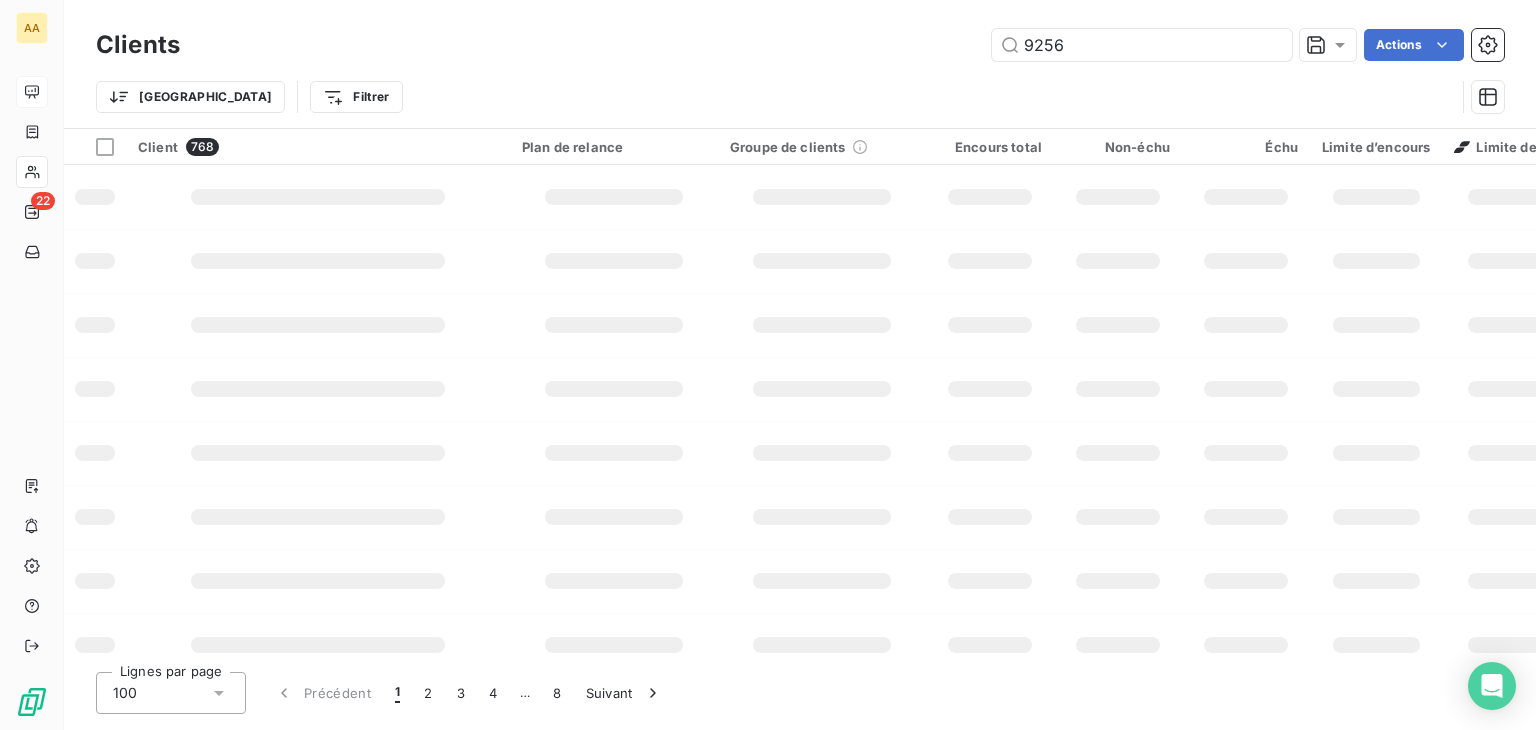 type on "9256" 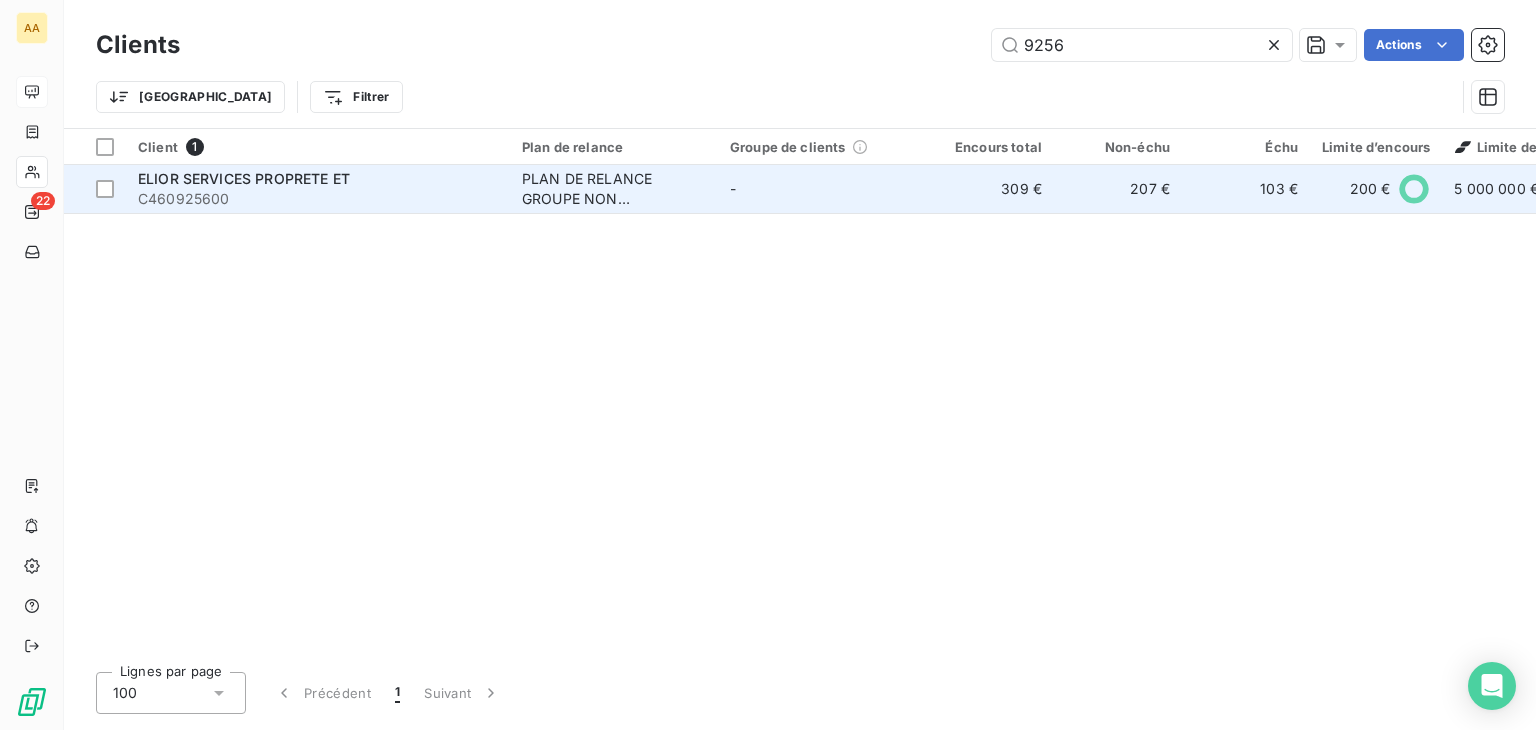 click on "ELIOR SERVICES PROPRETE ET" at bounding box center (244, 178) 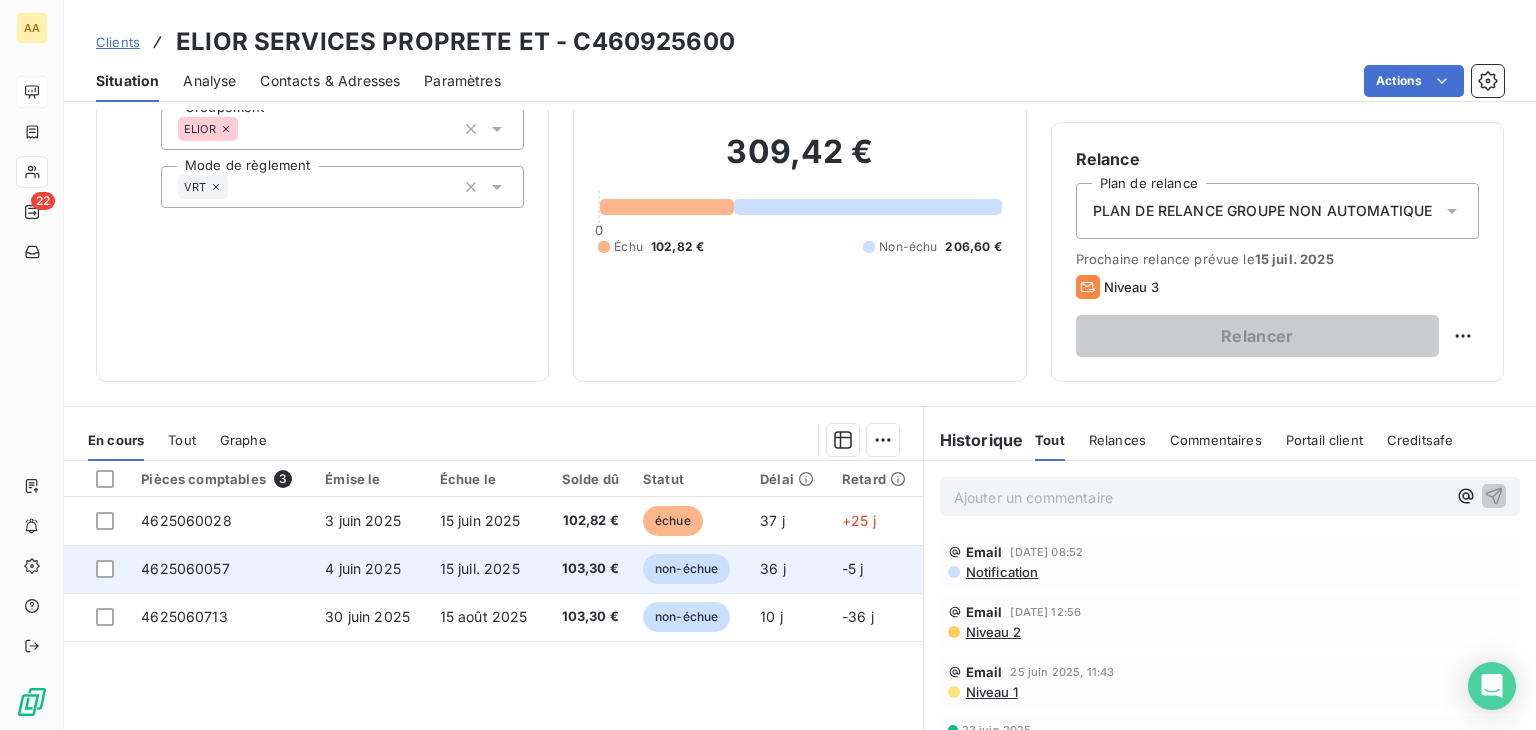 scroll, scrollTop: 316, scrollLeft: 0, axis: vertical 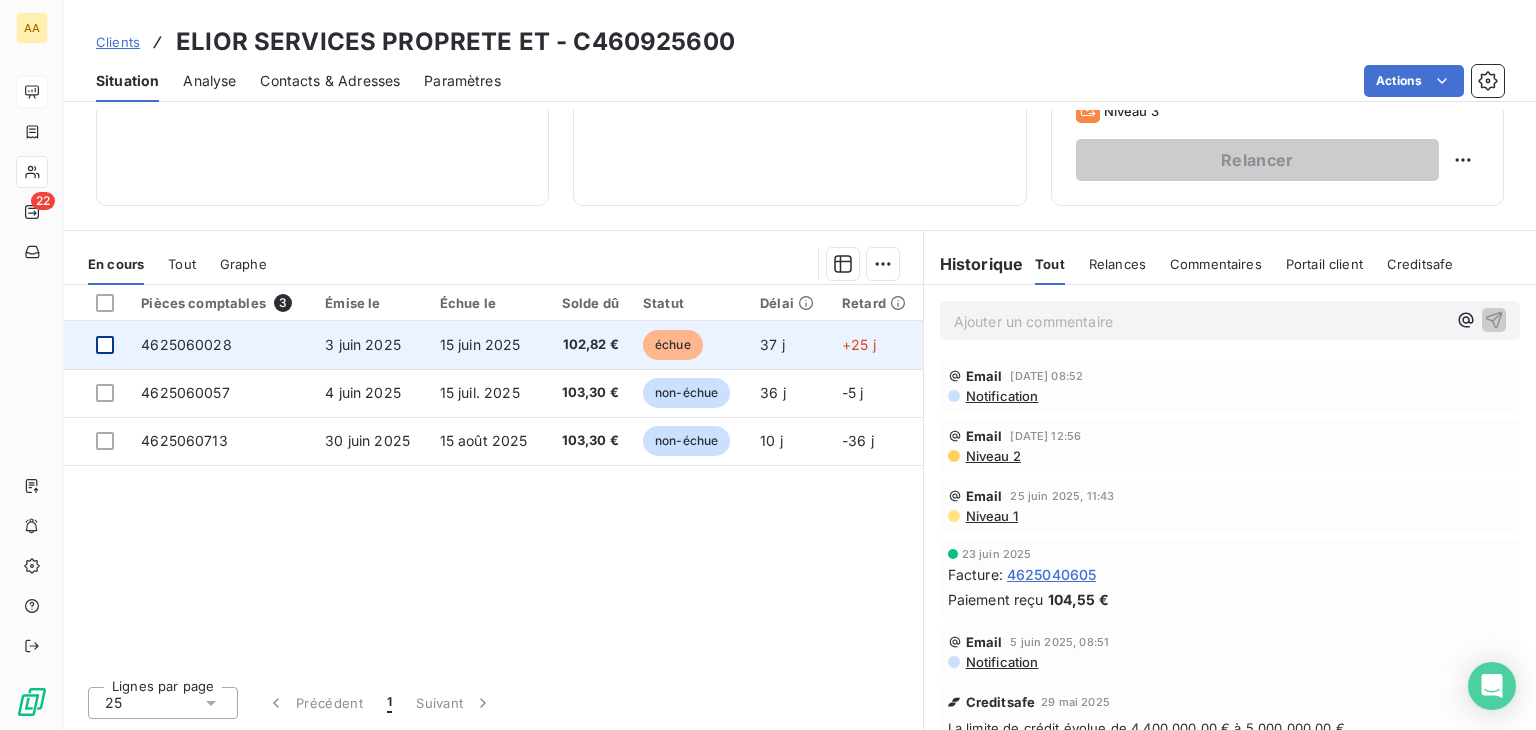 click at bounding box center (105, 345) 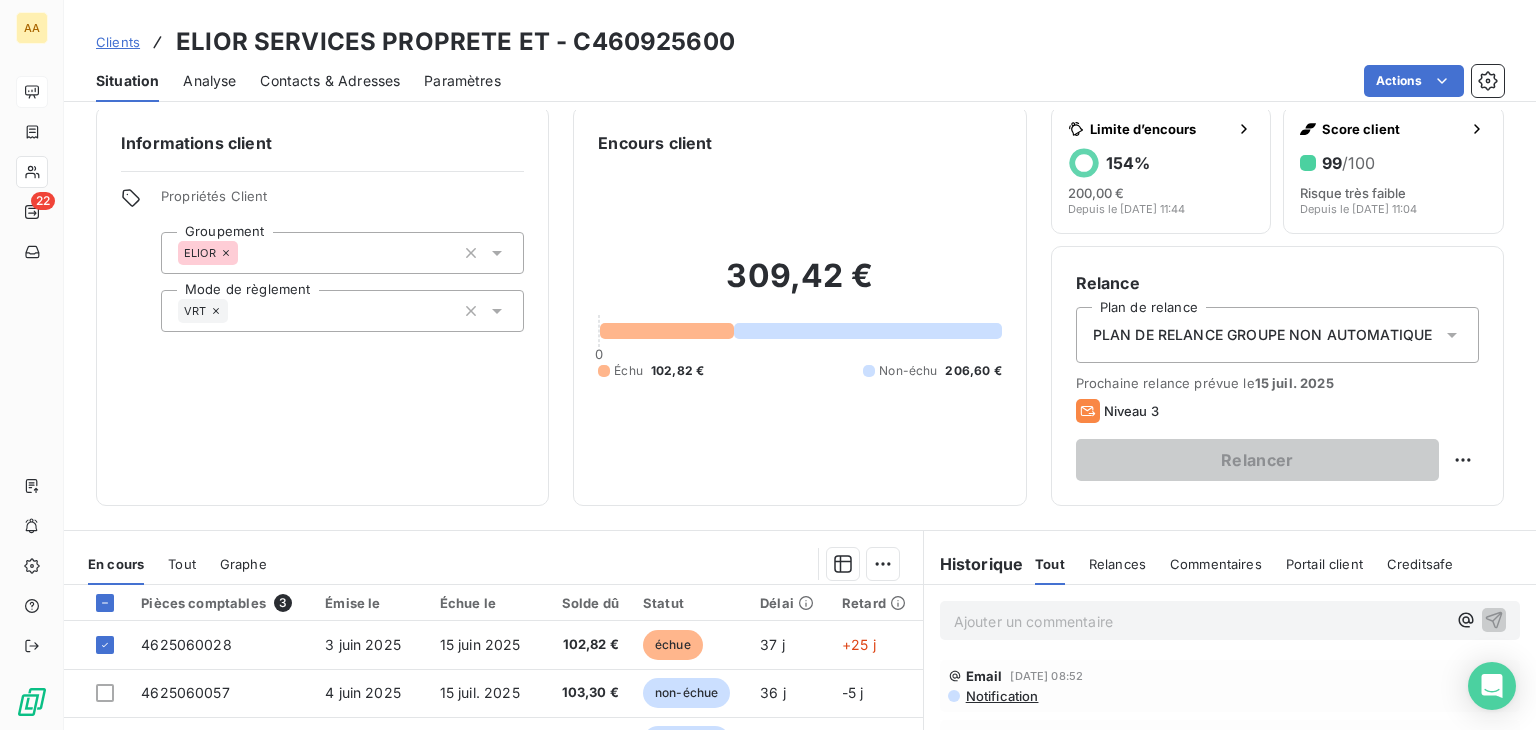 scroll, scrollTop: 0, scrollLeft: 0, axis: both 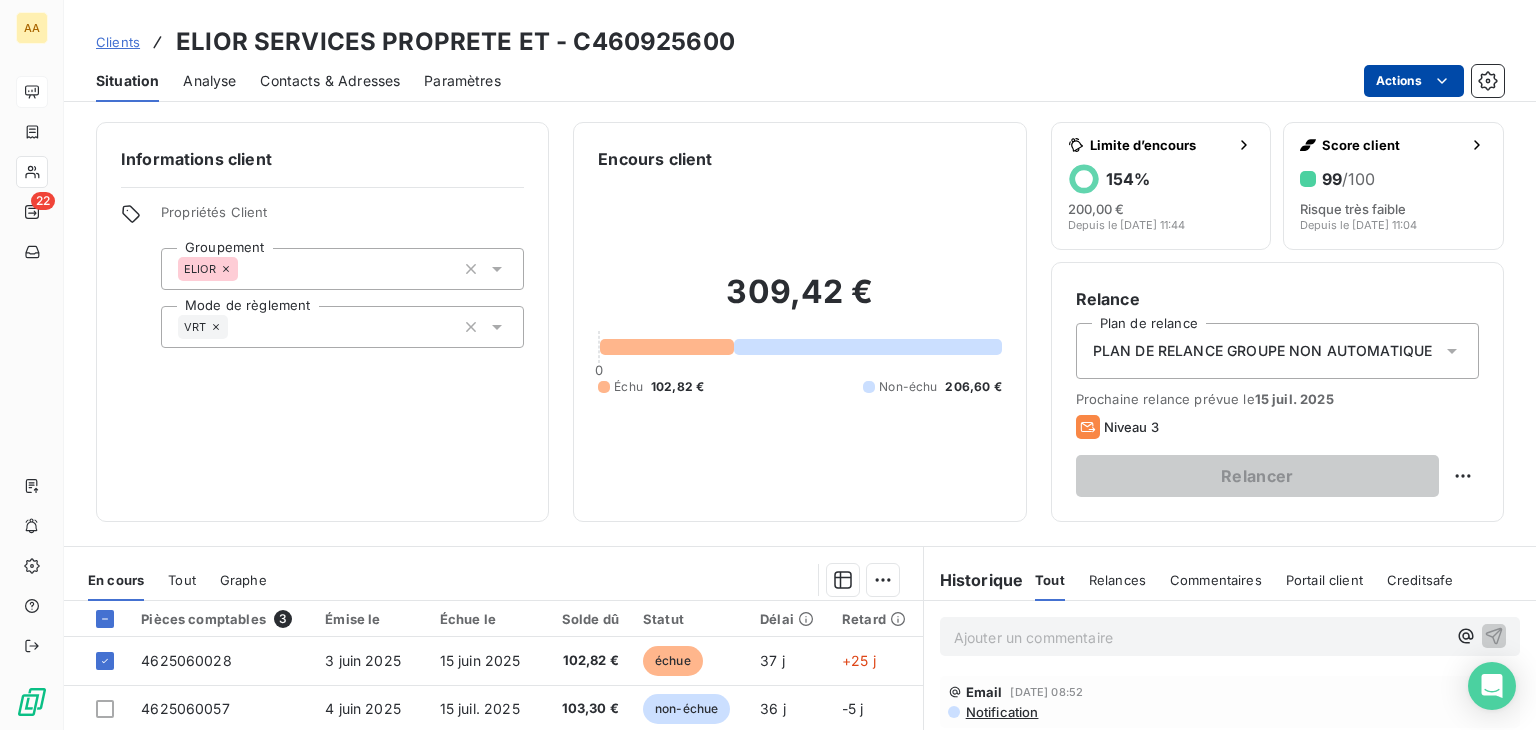 click on "AA 22 Clients ELIOR SERVICES PROPRETE ET - C460925600 Situation Analyse Contacts & Adresses Paramètres Actions Informations client Propriétés Client Groupement ELIOR Mode de règlement VRT Encours client   309,42 € 0 Échu 102,82 € Non-échu 206,60 €   Limite d’encours 154 % 200,00 € Depuis le [DATE] 11:44 Score client 99 /100 Risque très faible Depuis le [DATE] 11:04 Relance Plan de relance PLAN DE RELANCE GROUPE NON AUTOMATIQUE Prochaine relance prévue le  [DATE] Niveau 3 Relancer En cours Tout Graphe Pièces comptables 3 Émise le Échue le Solde dû Statut Délai   Retard   4625060028 [DATE] [DATE] 102,82 € échue 37 j +25 j 4625060057 [DATE] [DATE] 103,30 € non-échue 36 j -5 j 4625060713 [DATE] [DATE] 103,30 € non-échue 10 j -36 j Lignes par page 25 Précédent 1 Suivant Historique Tout Relances Commentaires Portail client Creditsafe Tout Relances Commentaires Portail client Creditsafe ﻿ Email Email" at bounding box center [768, 365] 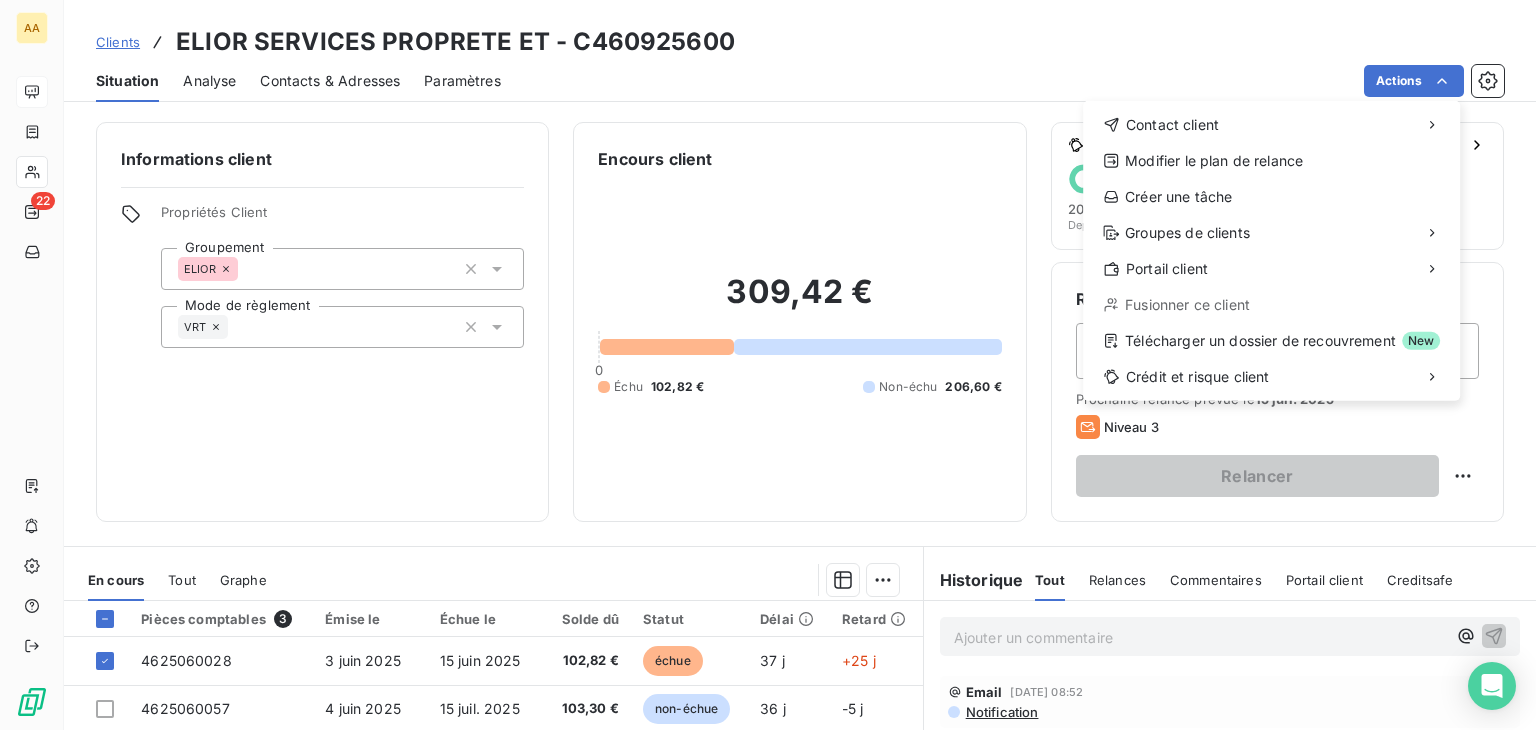 click on "AA 22 Clients ELIOR SERVICES PROPRETE ET - C460925600 Situation Analyse Contacts & Adresses Paramètres Actions Contact client Modifier le plan de relance Créer une tâche Groupes de clients Portail client Fusionner ce client Télécharger un dossier de recouvrement New Crédit et risque client Informations client Propriétés Client Groupement ELIOR Mode de règlement VRT Encours client   309,42 € 0 Échu 102,82 € Non-échu 206,60 €   Limite d’encours 154 % 200,00 € Depuis le [DATE] 11:44 Score client 99 /100 Risque très faible Depuis le [DATE] 11:04 Relance Plan de relance PLAN DE RELANCE GROUPE NON AUTOMATIQUE Prochaine relance prévue le  [DATE] Niveau 3 Relancer En cours Tout Graphe Pièces comptables 3 Émise le Échue le Solde dû Statut Délai   Retard   4625060028 [DATE] [DATE] 102,82 € échue 37 j +25 j 4625060057 [DATE] [DATE] 103,30 € non-échue 36 j -5 j 4625060713 [DATE] [DATE] 103,30 € non-échue" at bounding box center [768, 365] 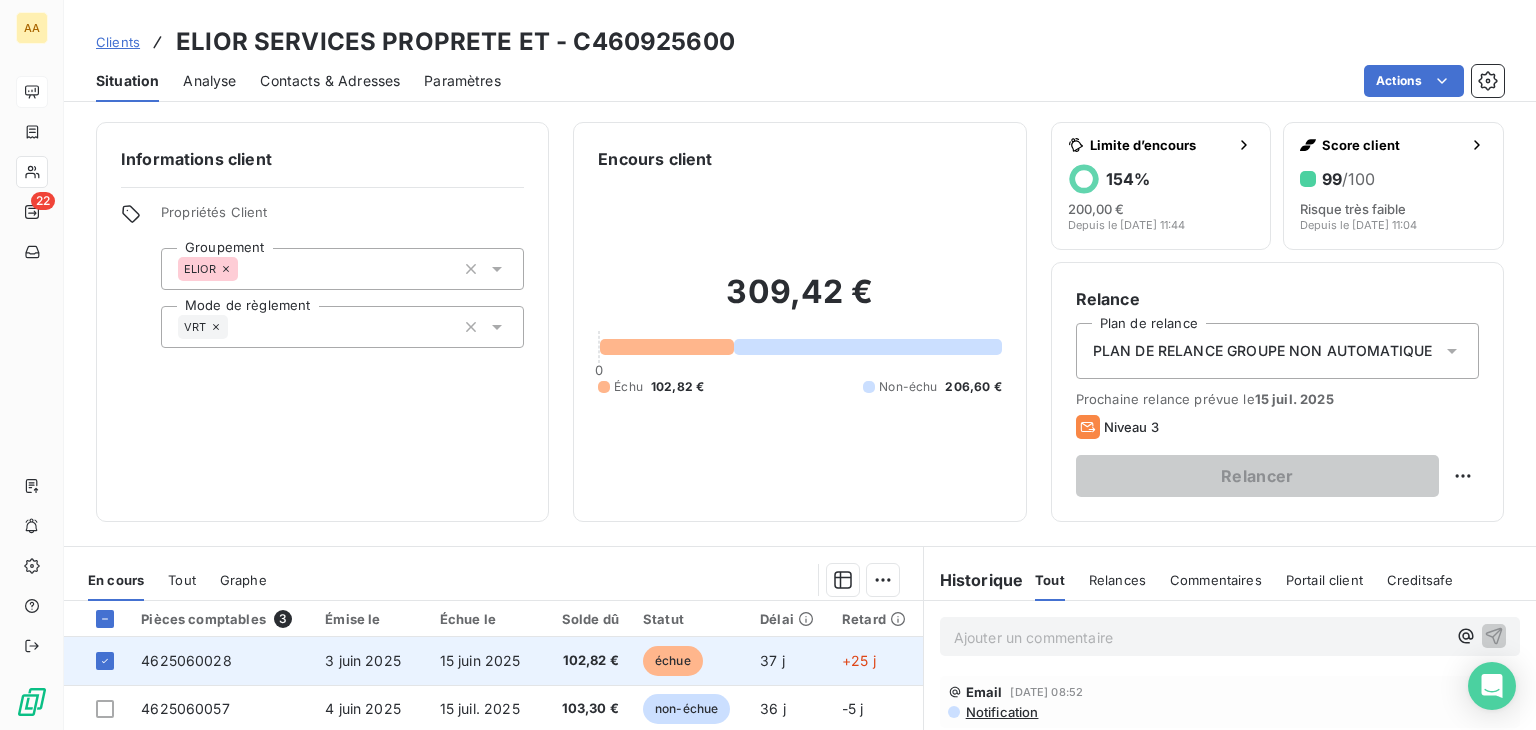 click on "4625060028" at bounding box center (186, 660) 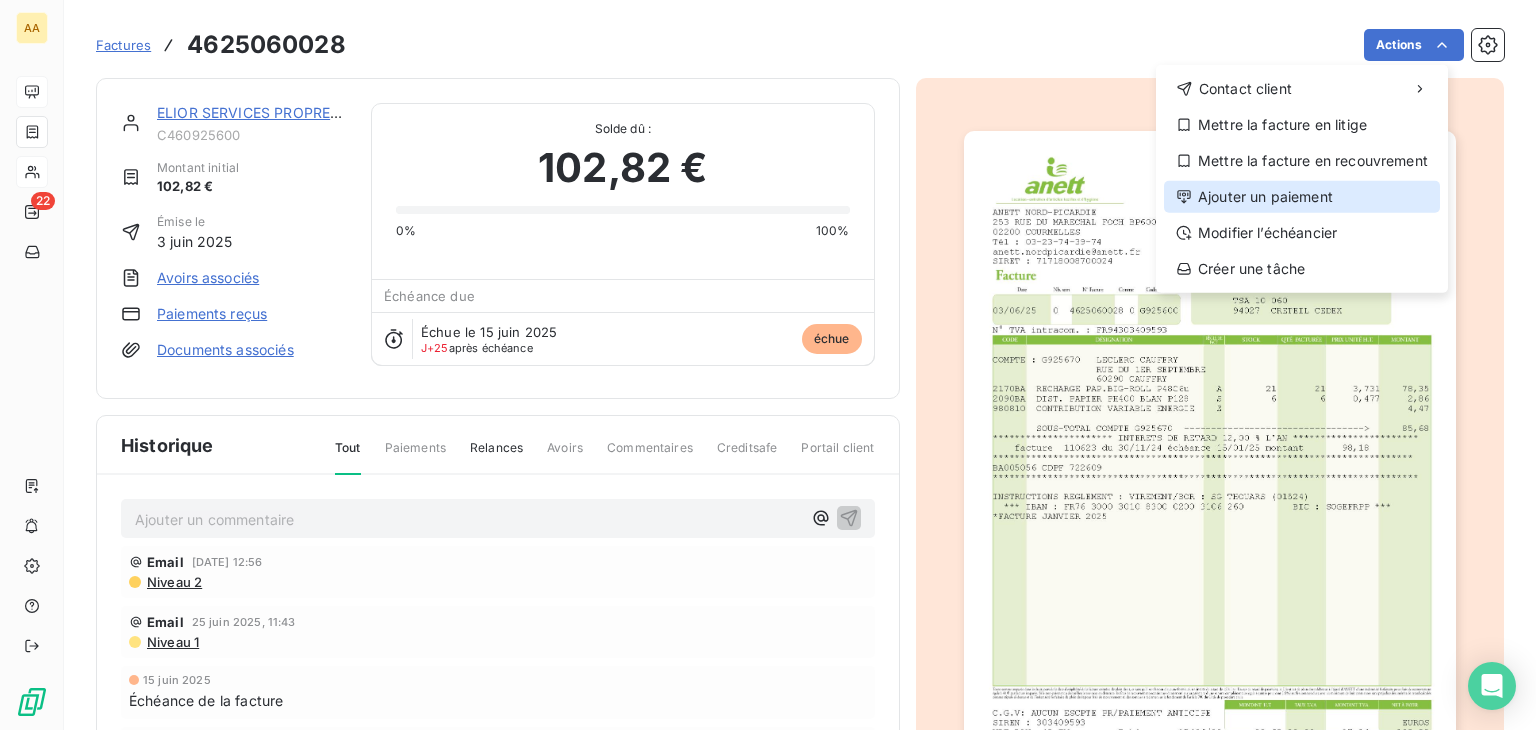 click on "Ajouter un paiement" at bounding box center [1302, 197] 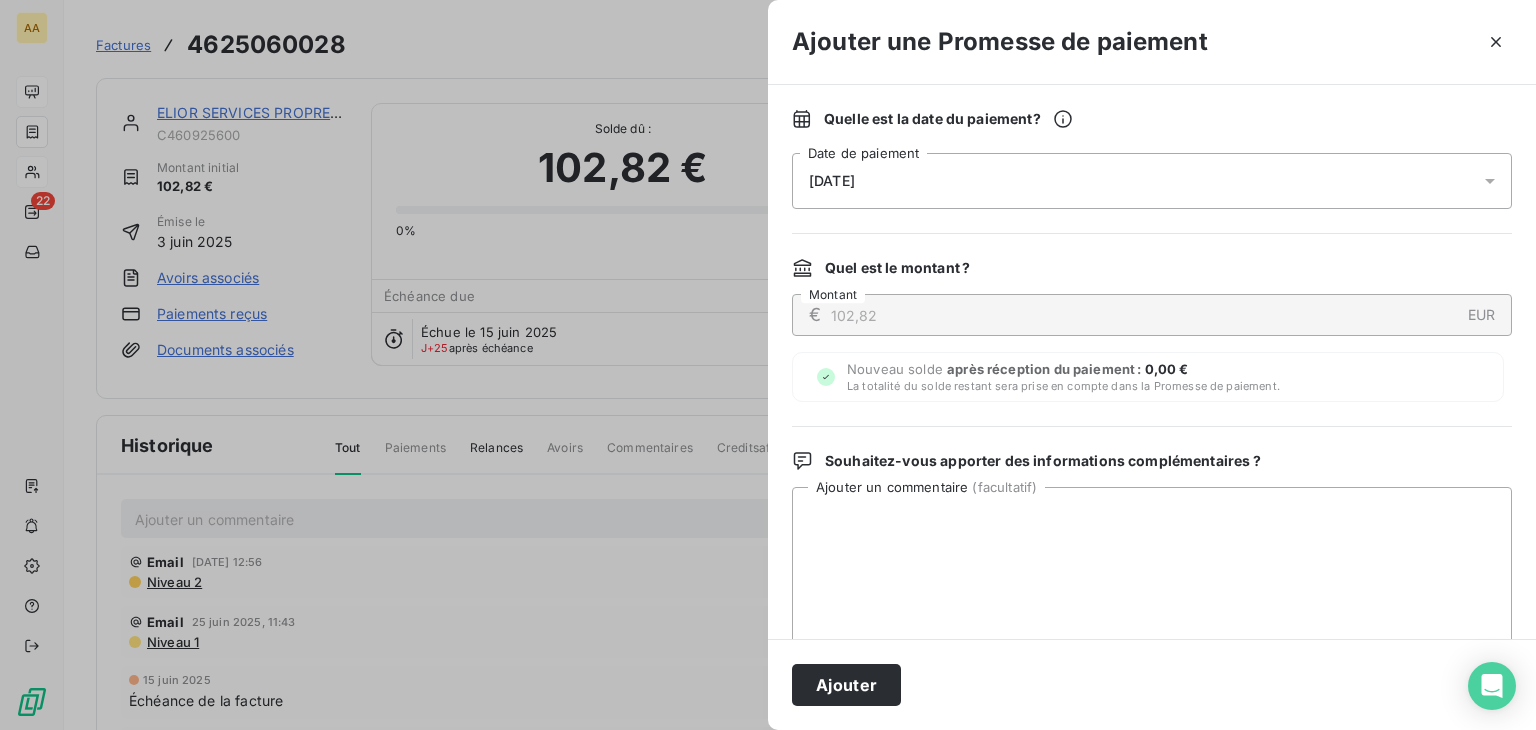 click on "[DATE]" at bounding box center [1152, 181] 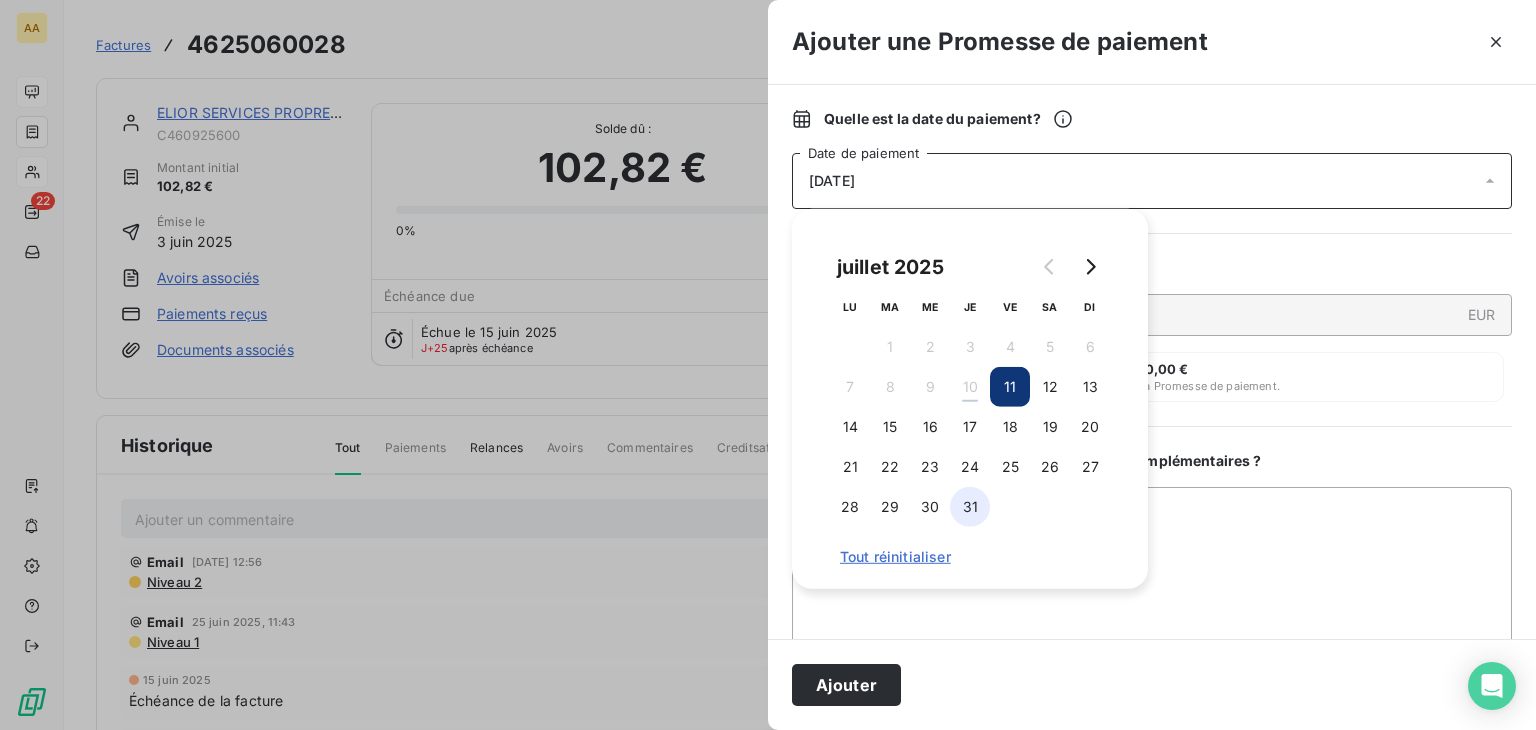 drag, startPoint x: 969, startPoint y: 465, endPoint x: 970, endPoint y: 505, distance: 40.012497 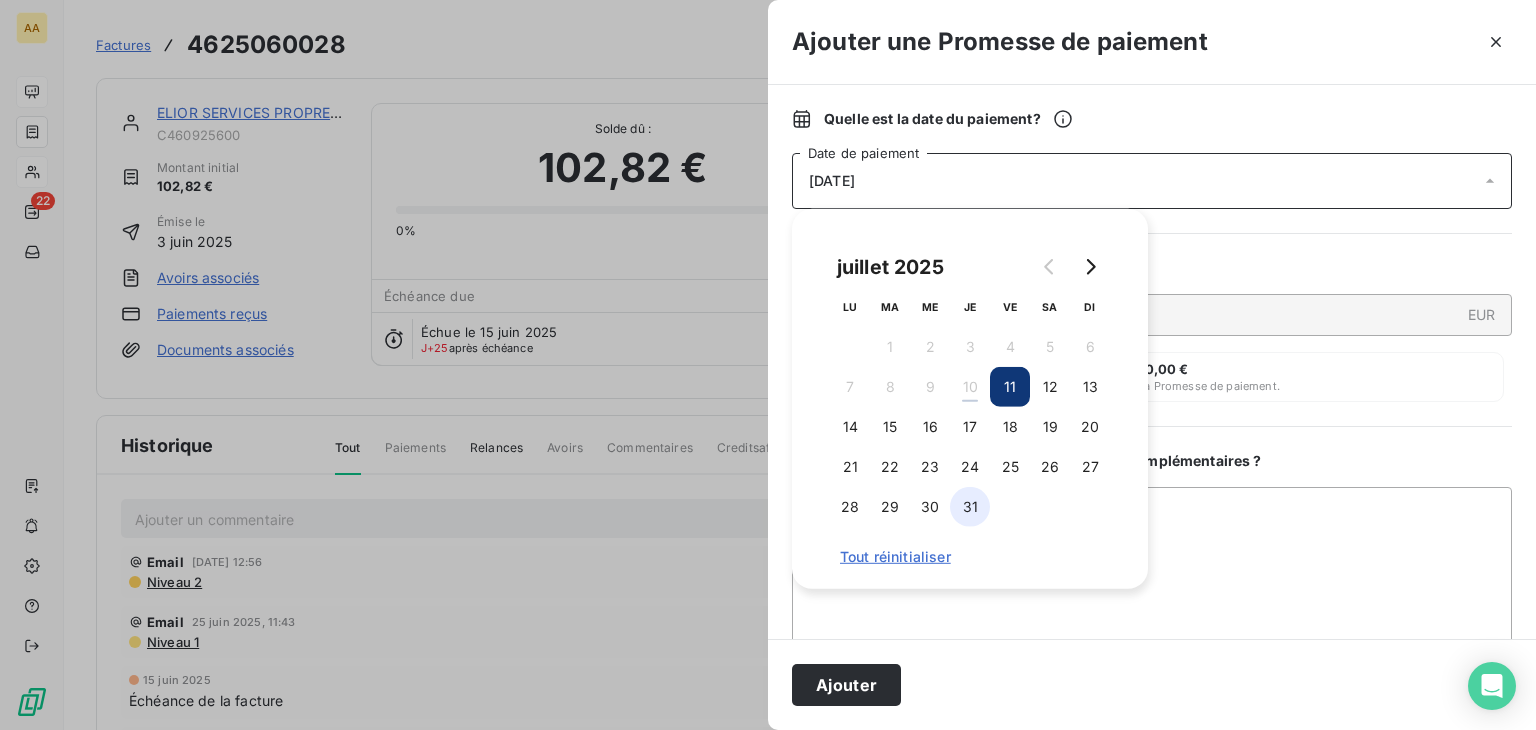click on "24" at bounding box center (970, 467) 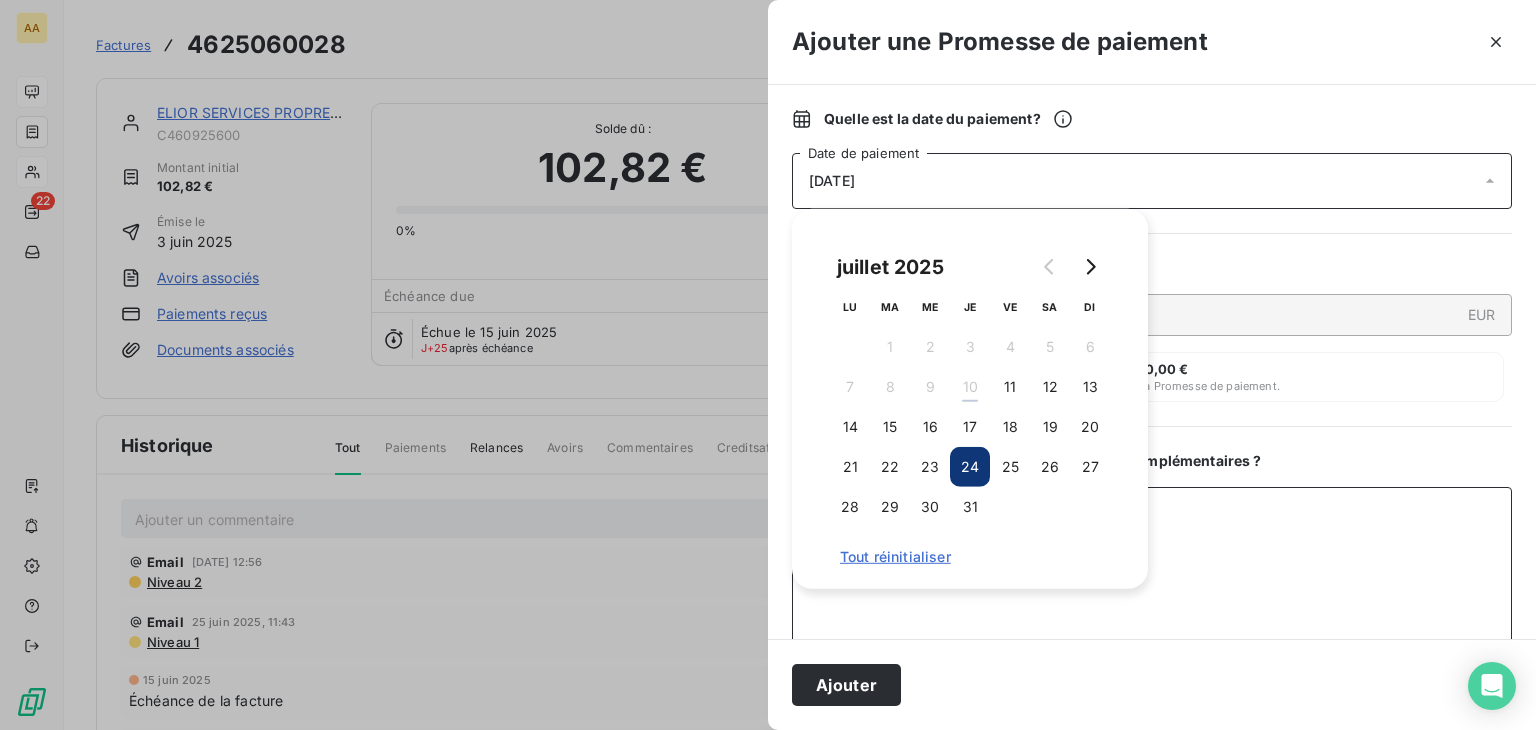 click on "Ajouter un commentaire   ( facultatif )" at bounding box center [1152, 591] 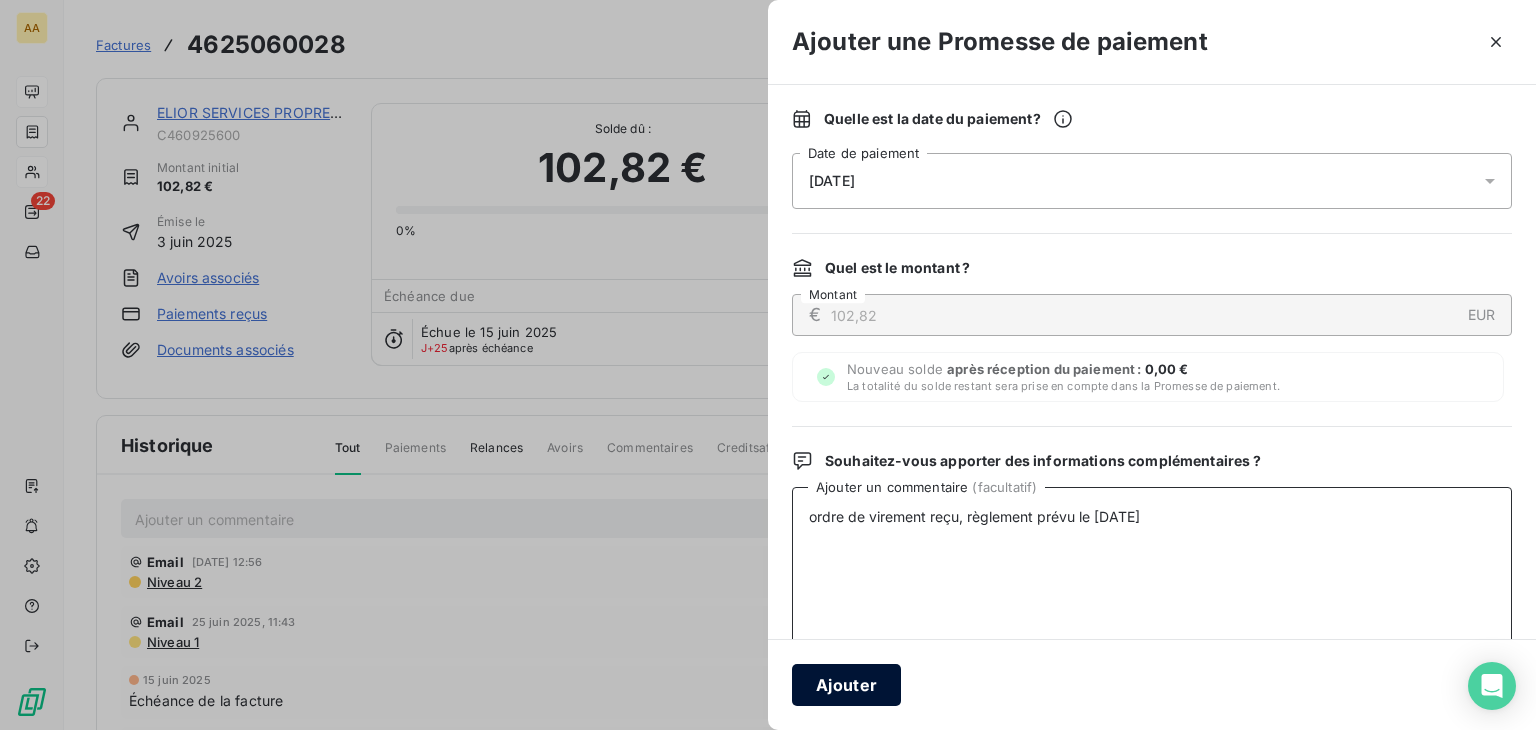 type on "ordre de virement reçu, règlement prévu le [DATE]" 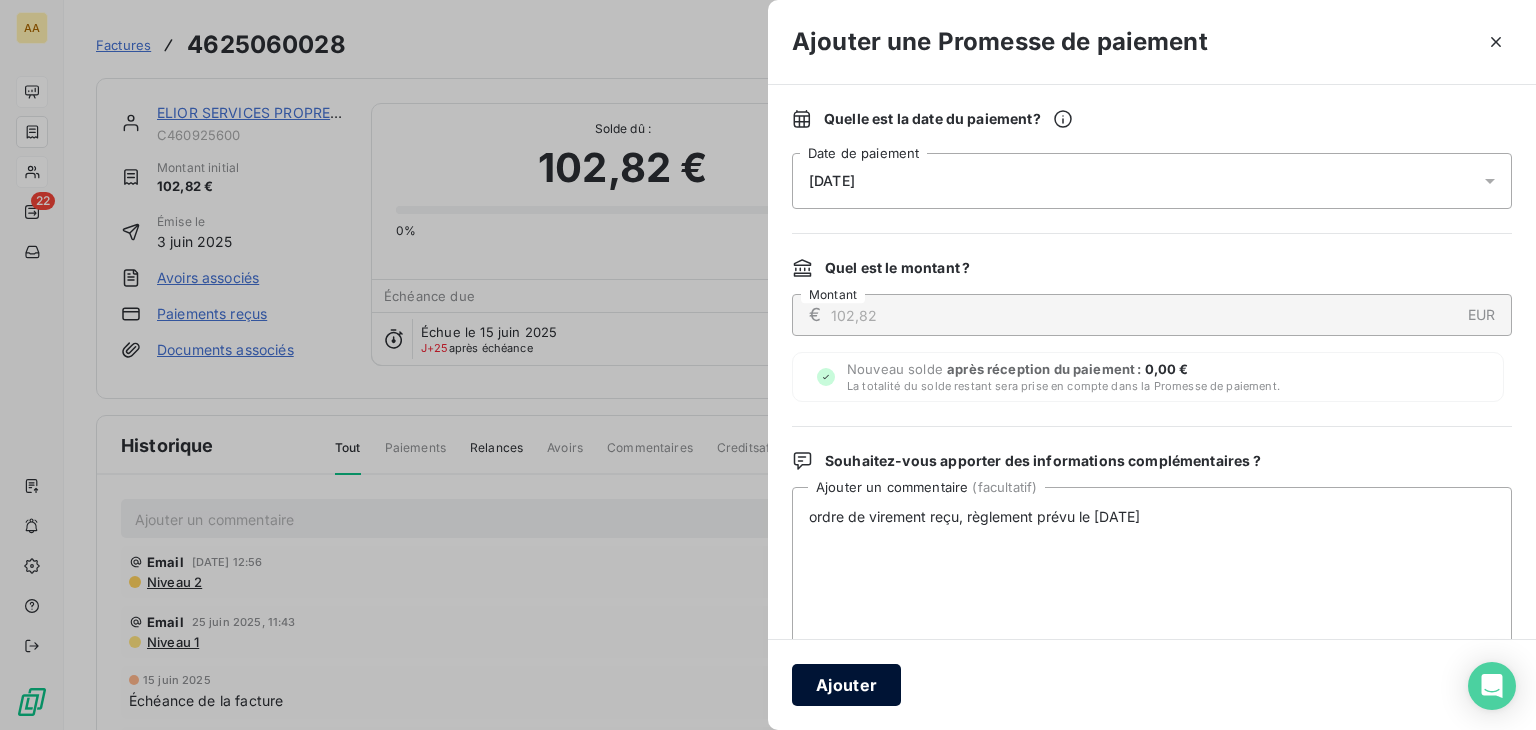click on "Ajouter" at bounding box center (846, 685) 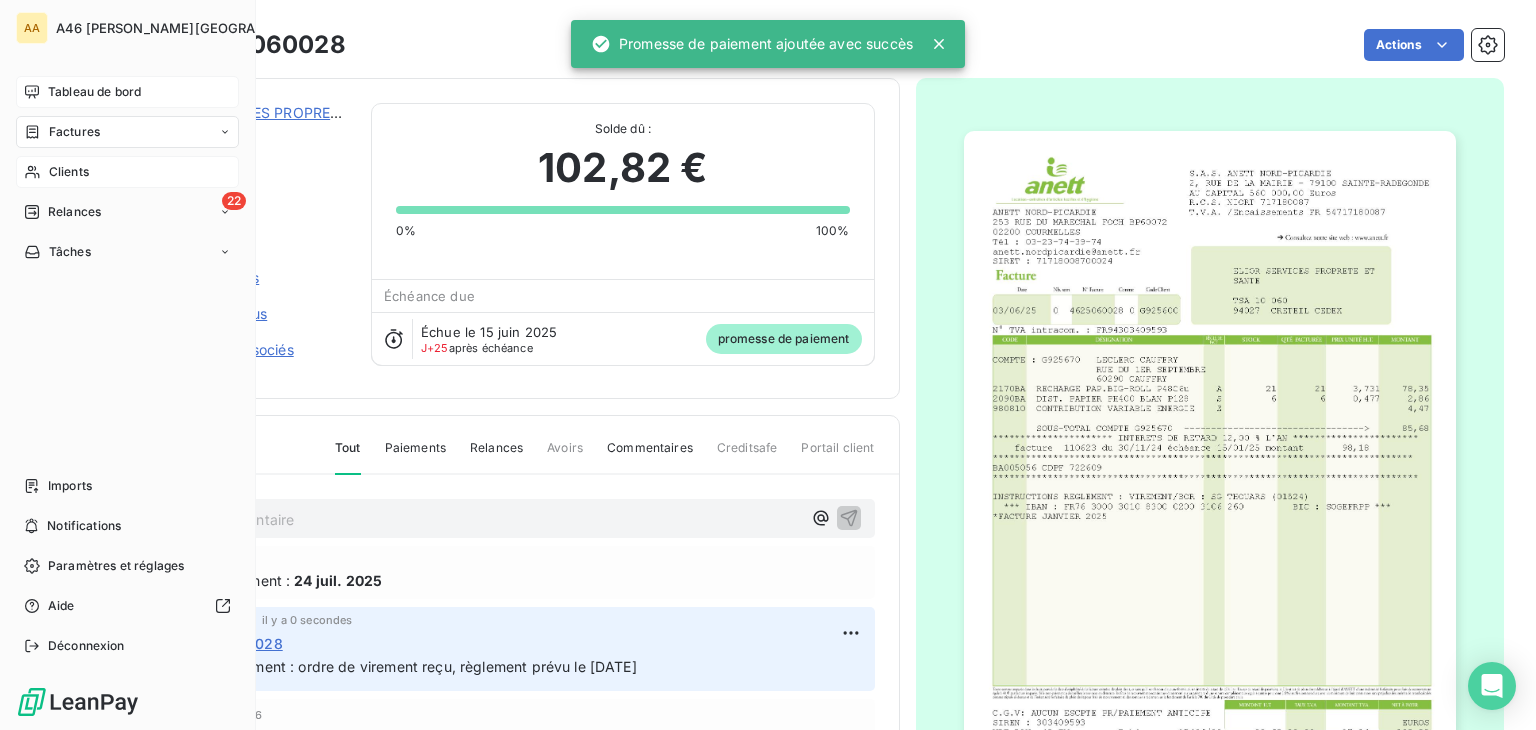 click on "Clients" at bounding box center [69, 172] 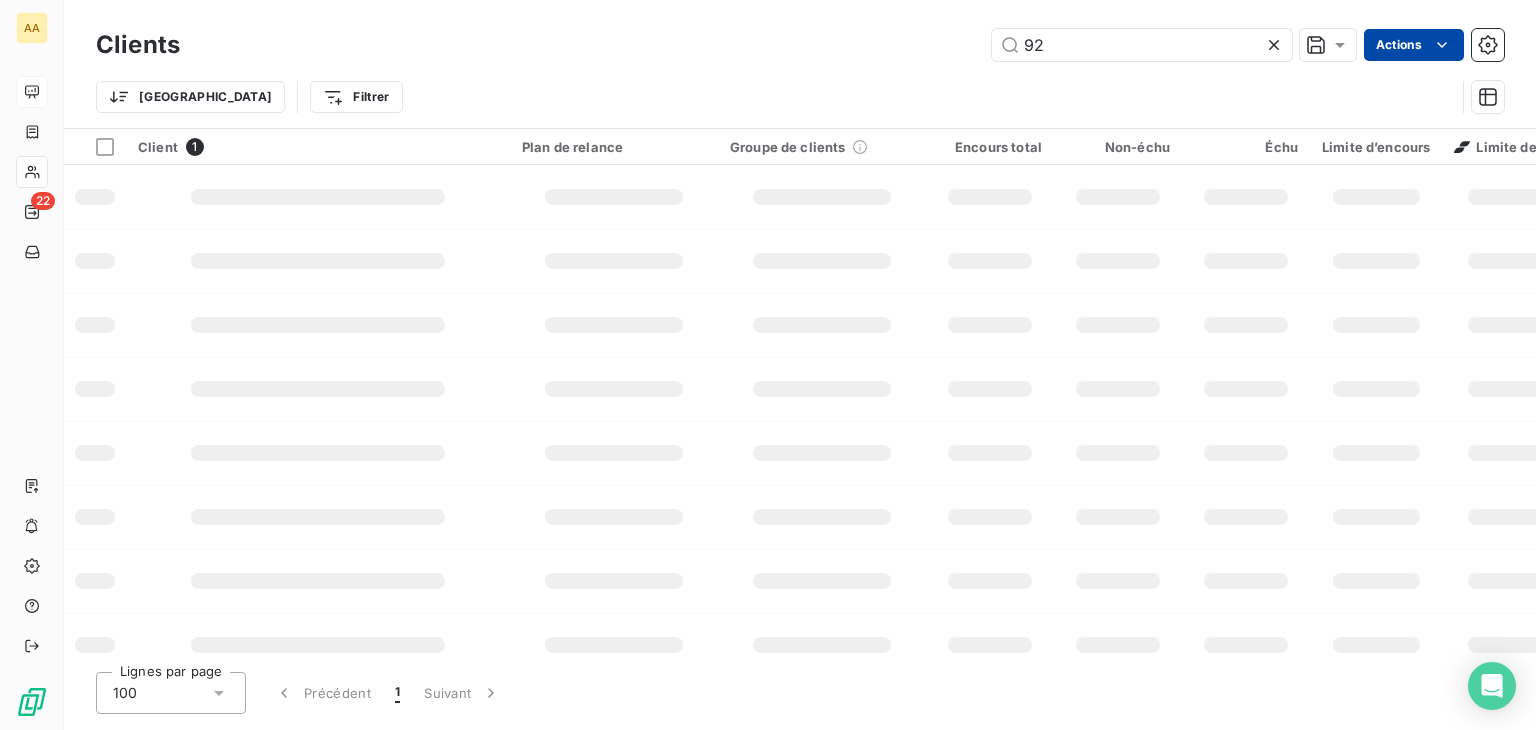 type on "9" 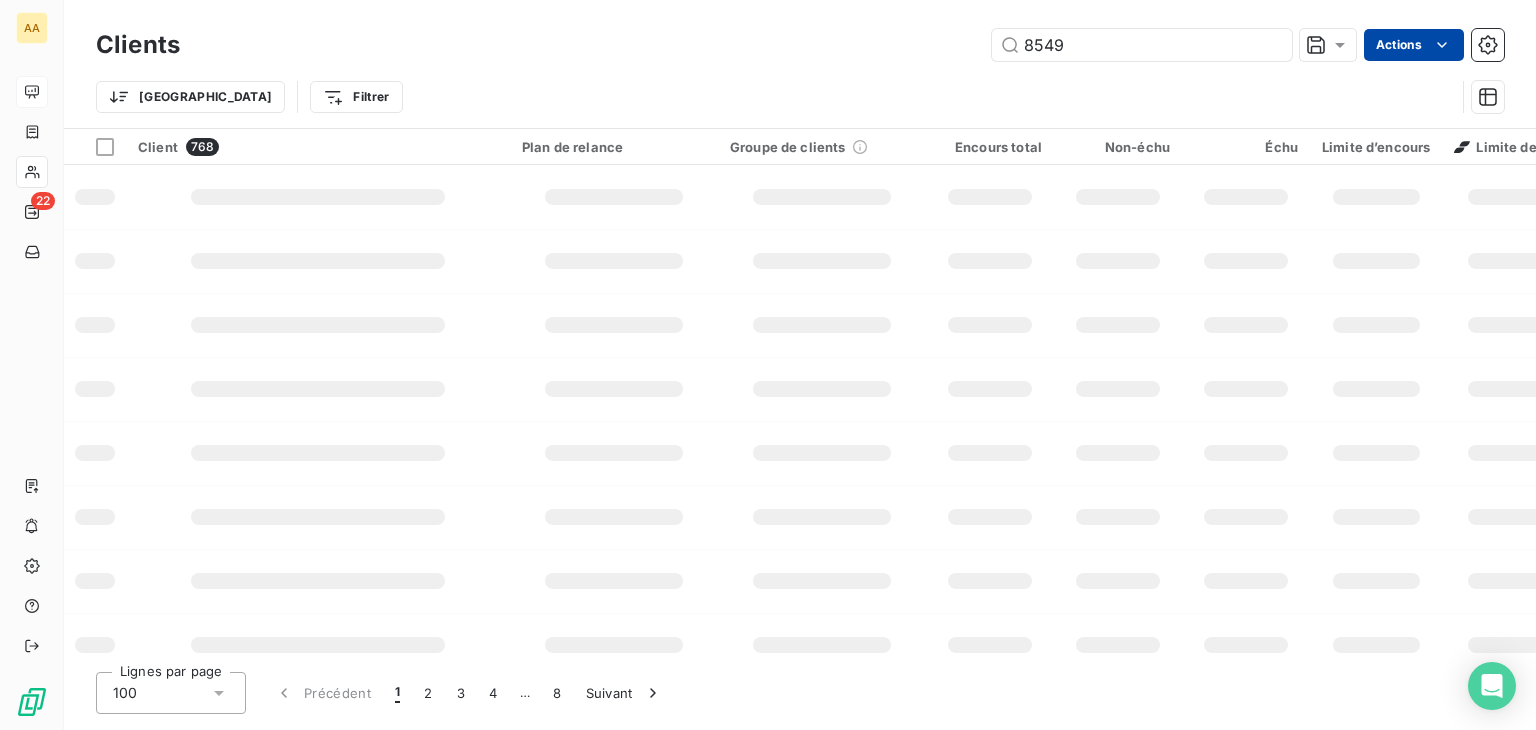 type on "8549" 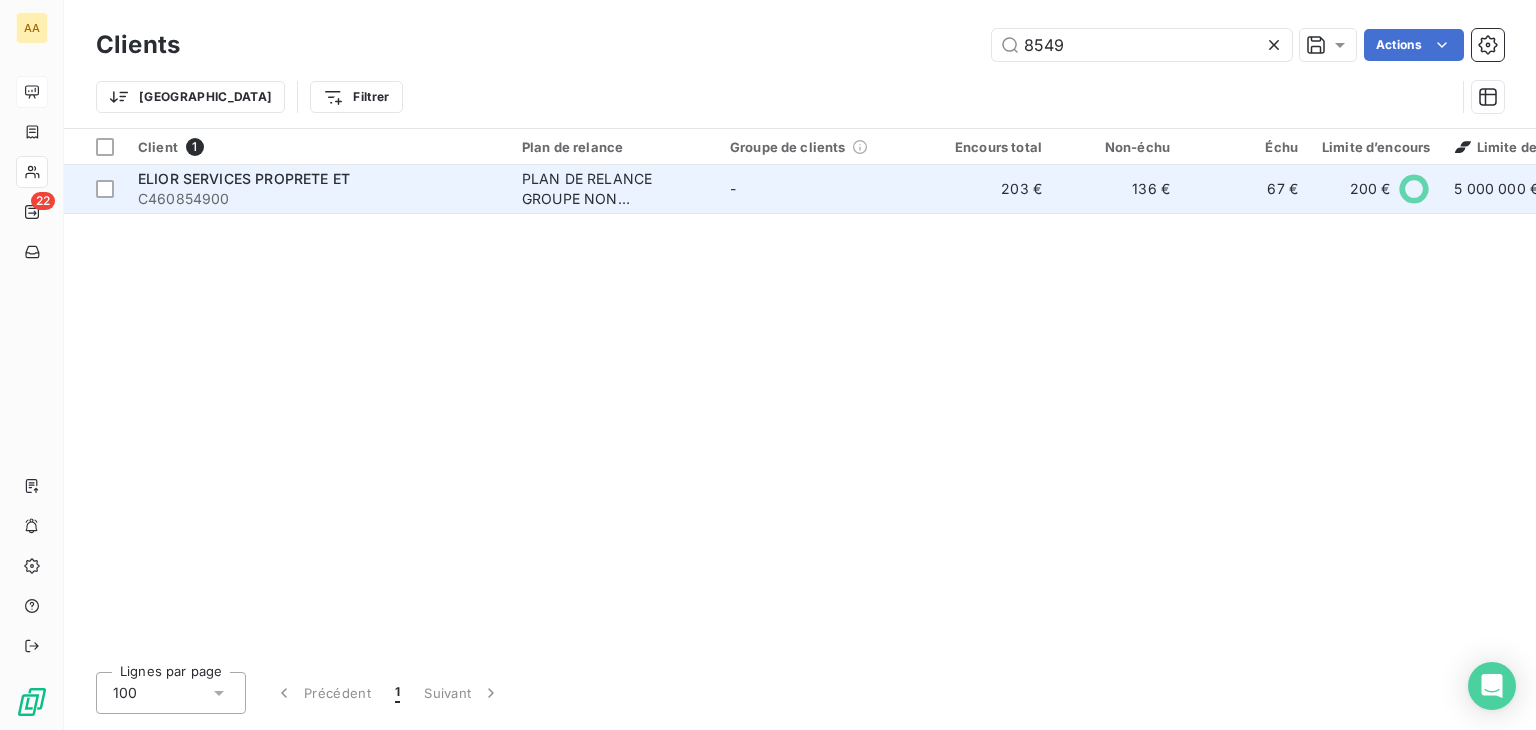 click on "C460854900" at bounding box center [318, 199] 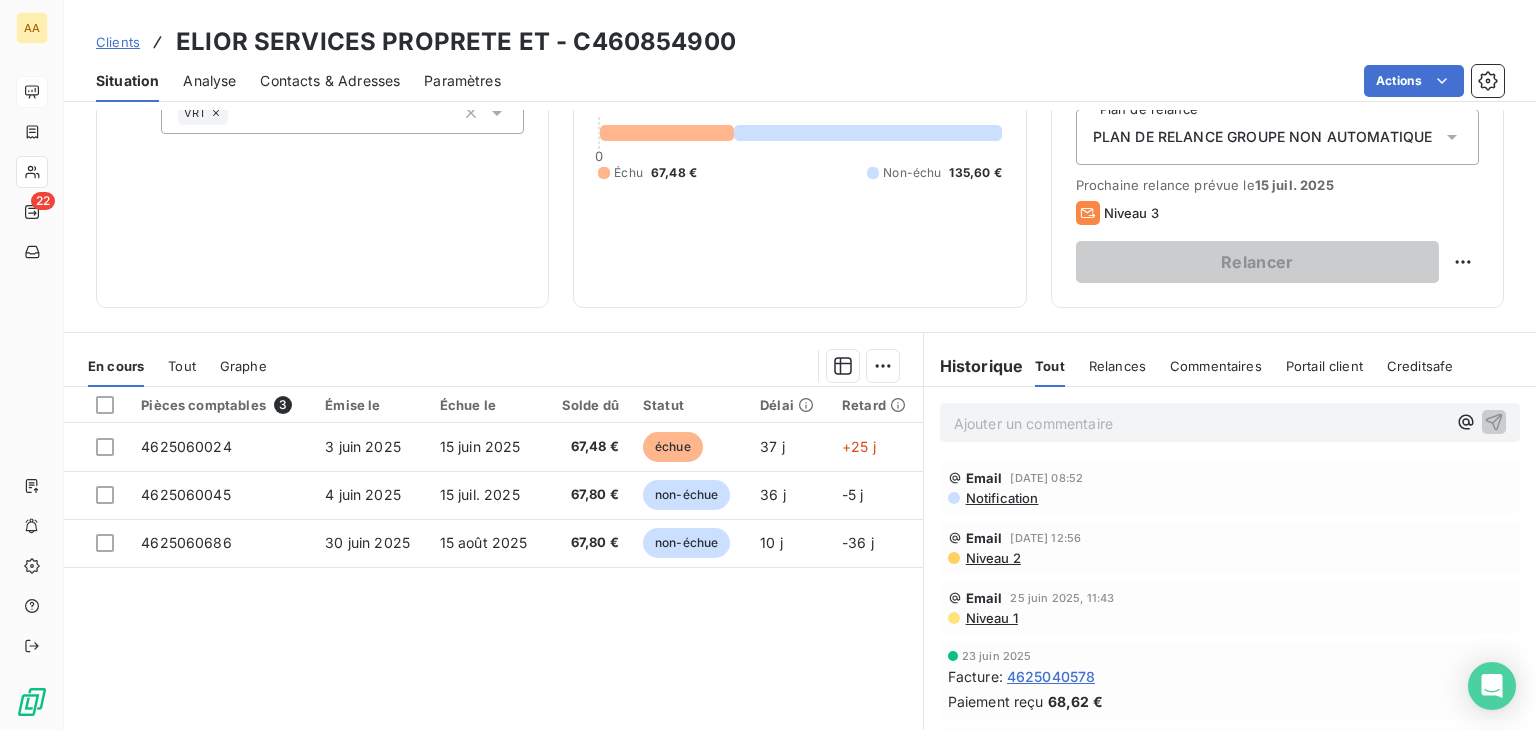 scroll, scrollTop: 300, scrollLeft: 0, axis: vertical 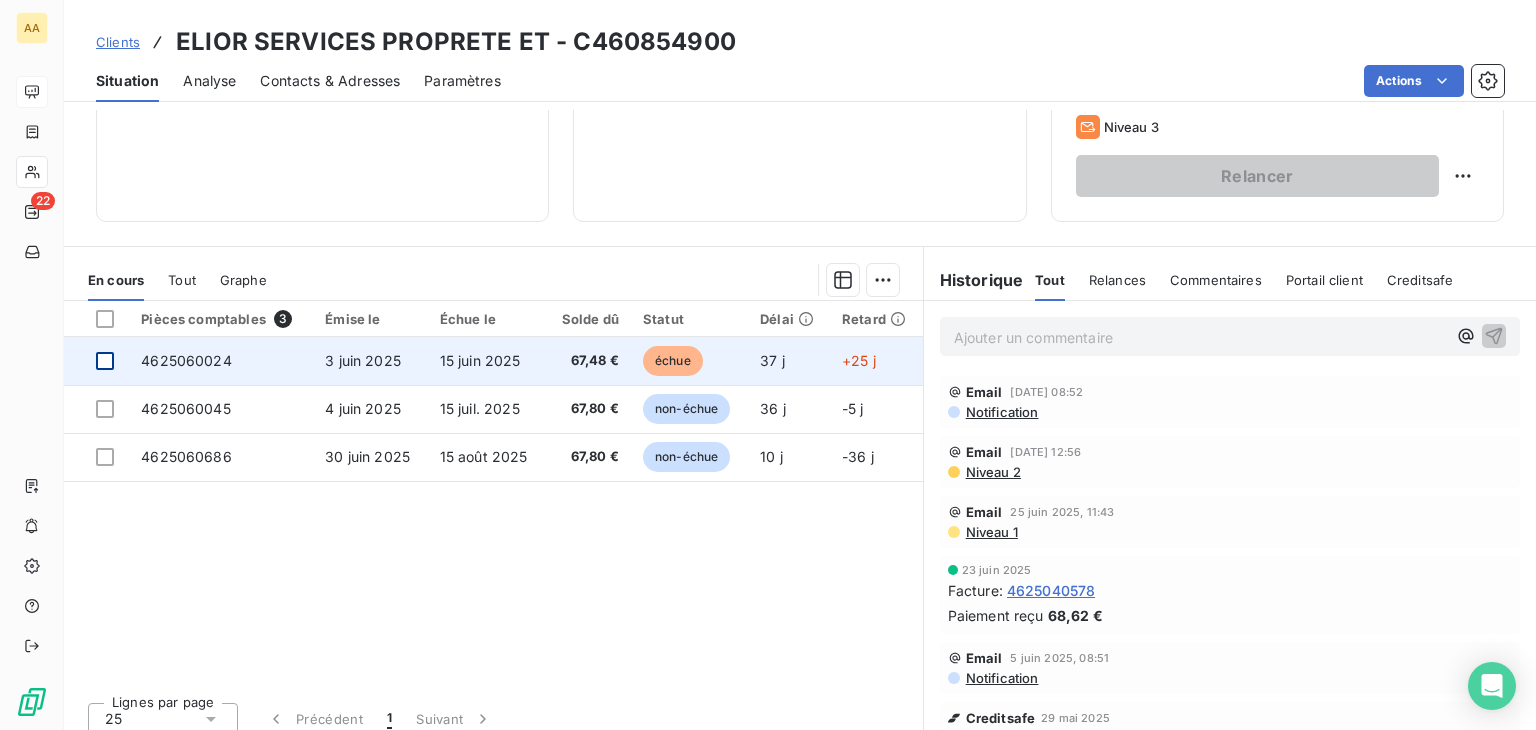 click at bounding box center (105, 361) 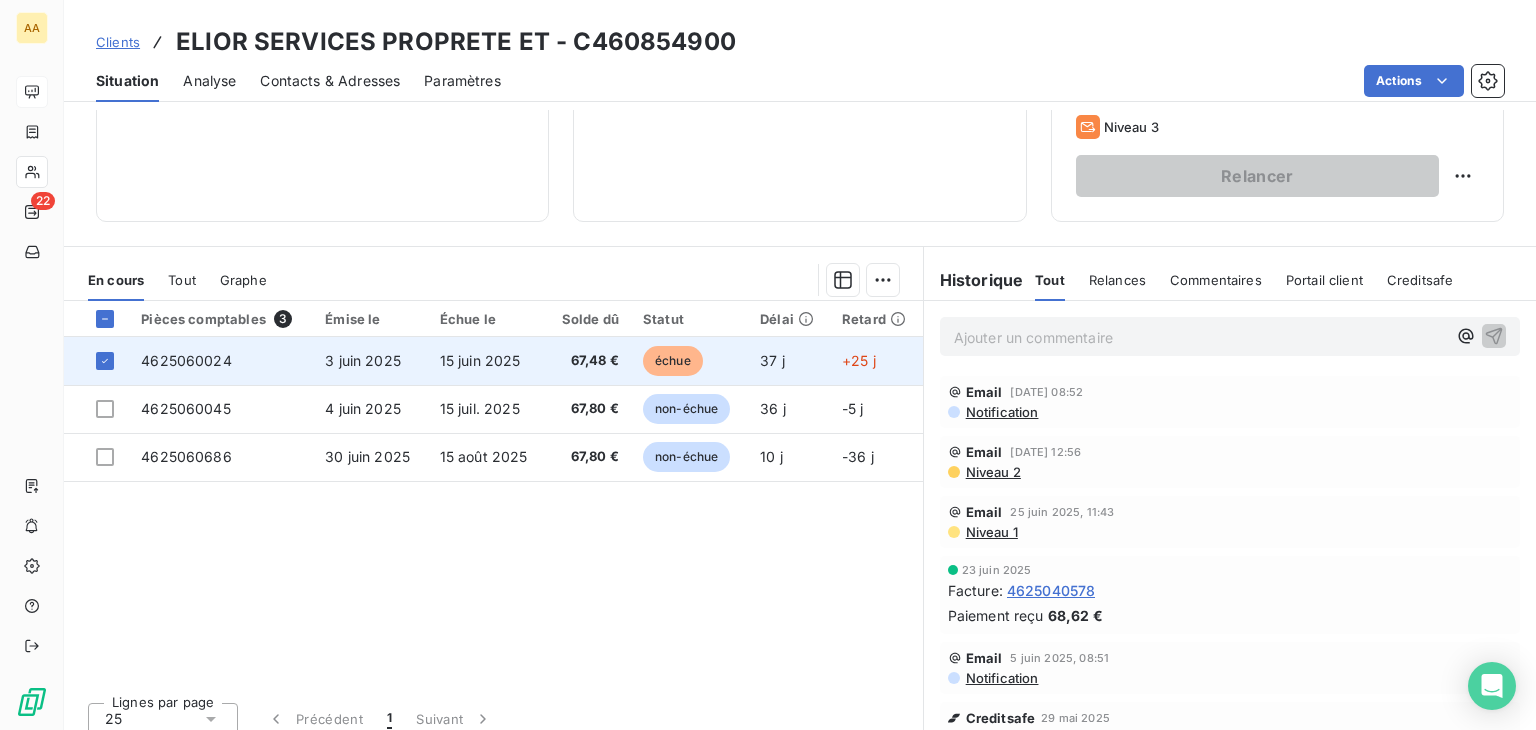 click on "4625060024" at bounding box center [186, 360] 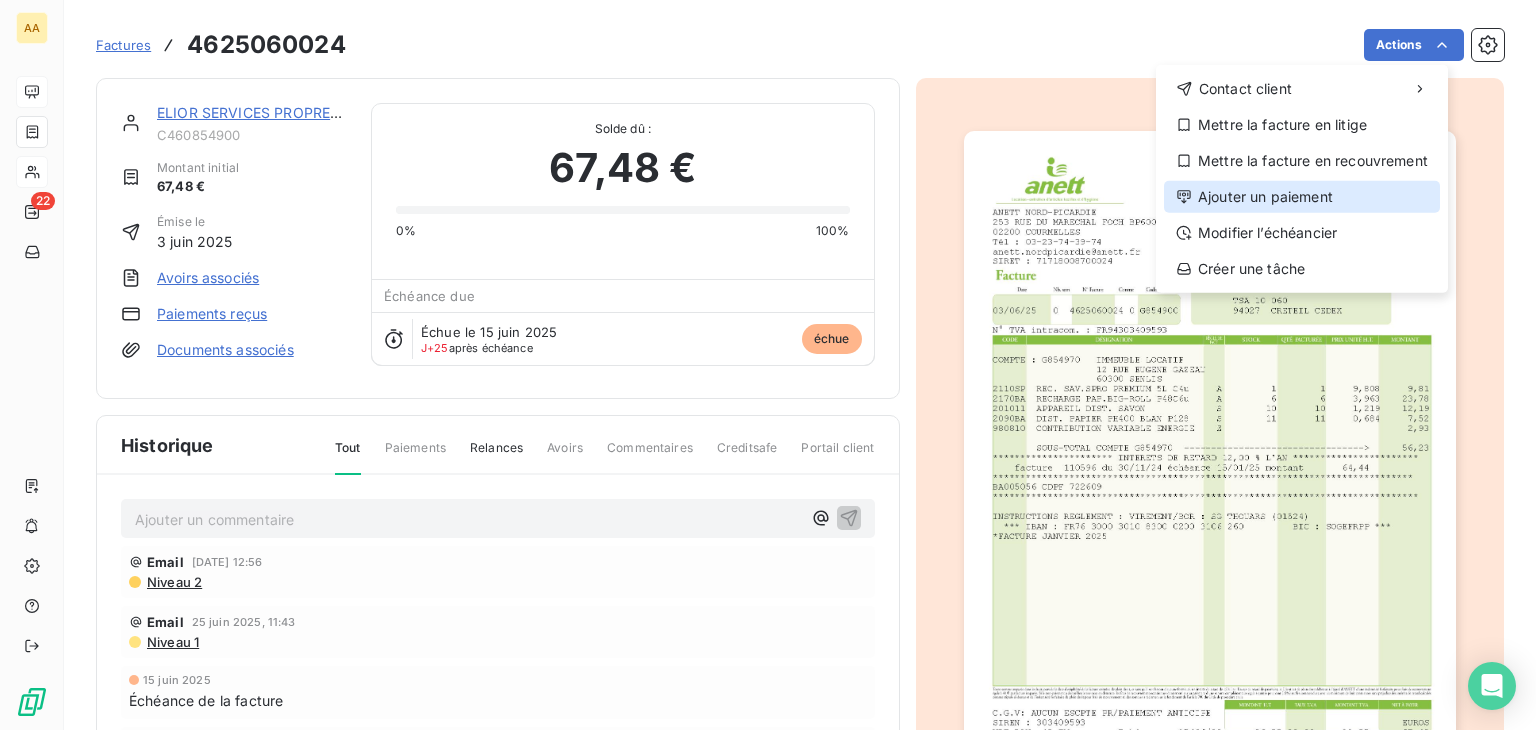 click on "Ajouter un paiement" at bounding box center (1302, 197) 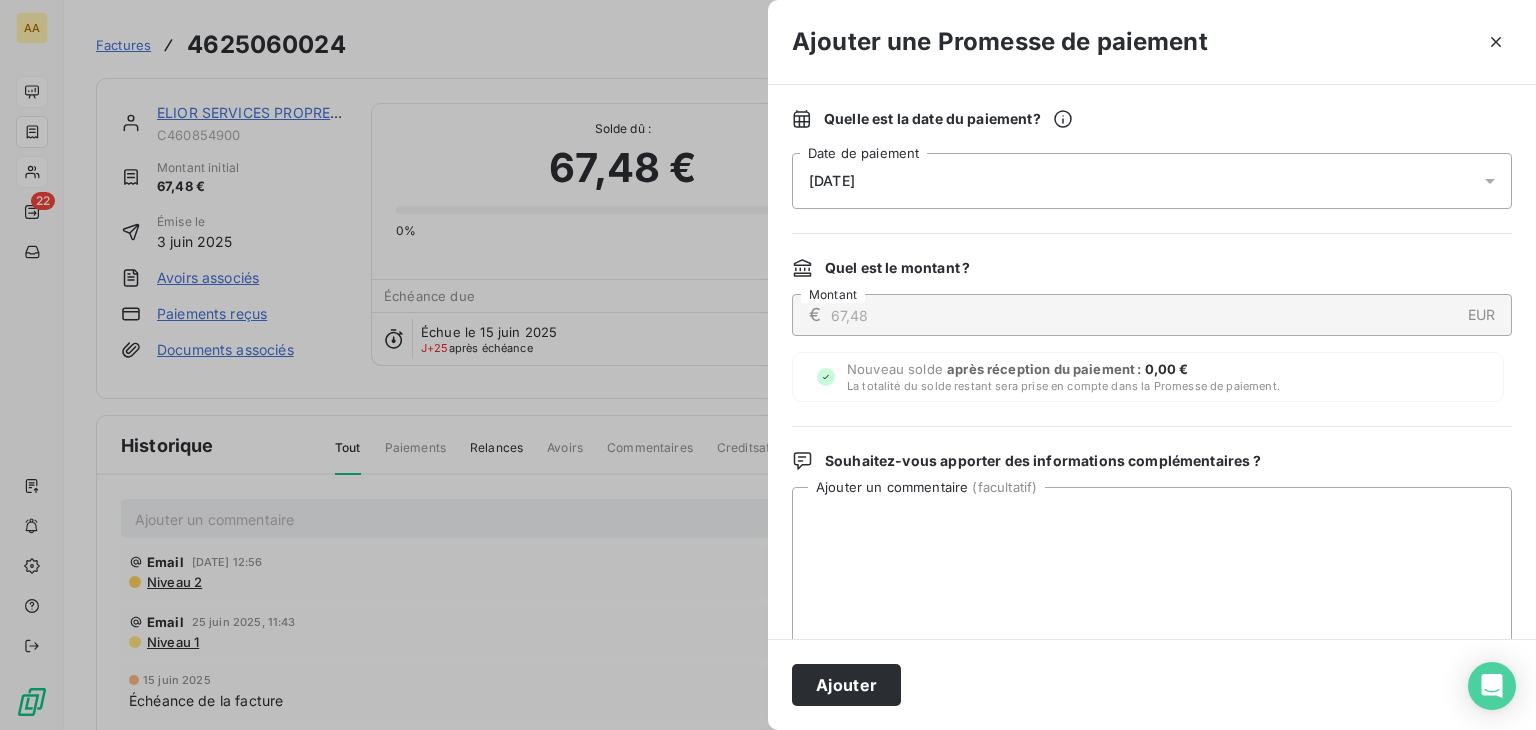 click on "[DATE]" at bounding box center (1152, 181) 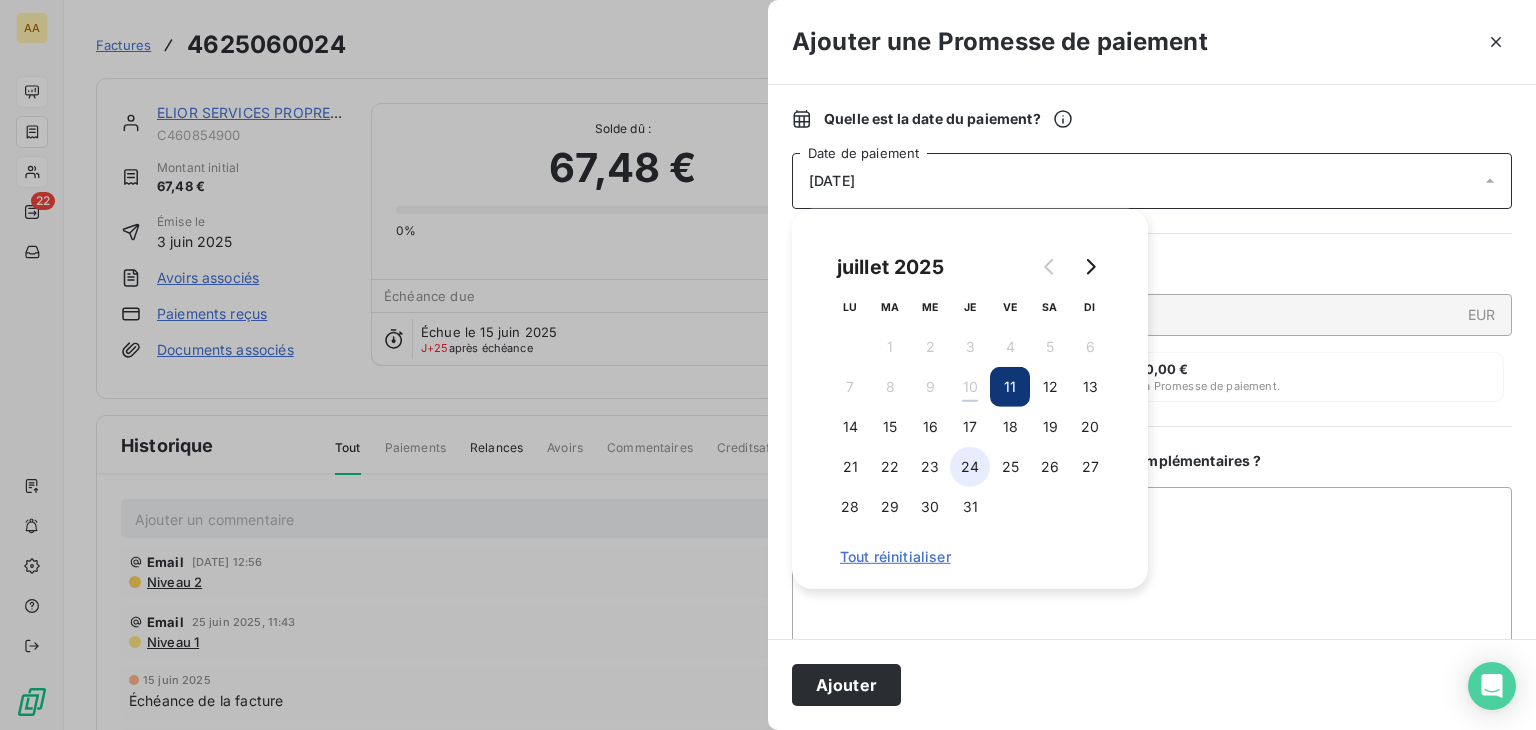 click on "24" at bounding box center [970, 467] 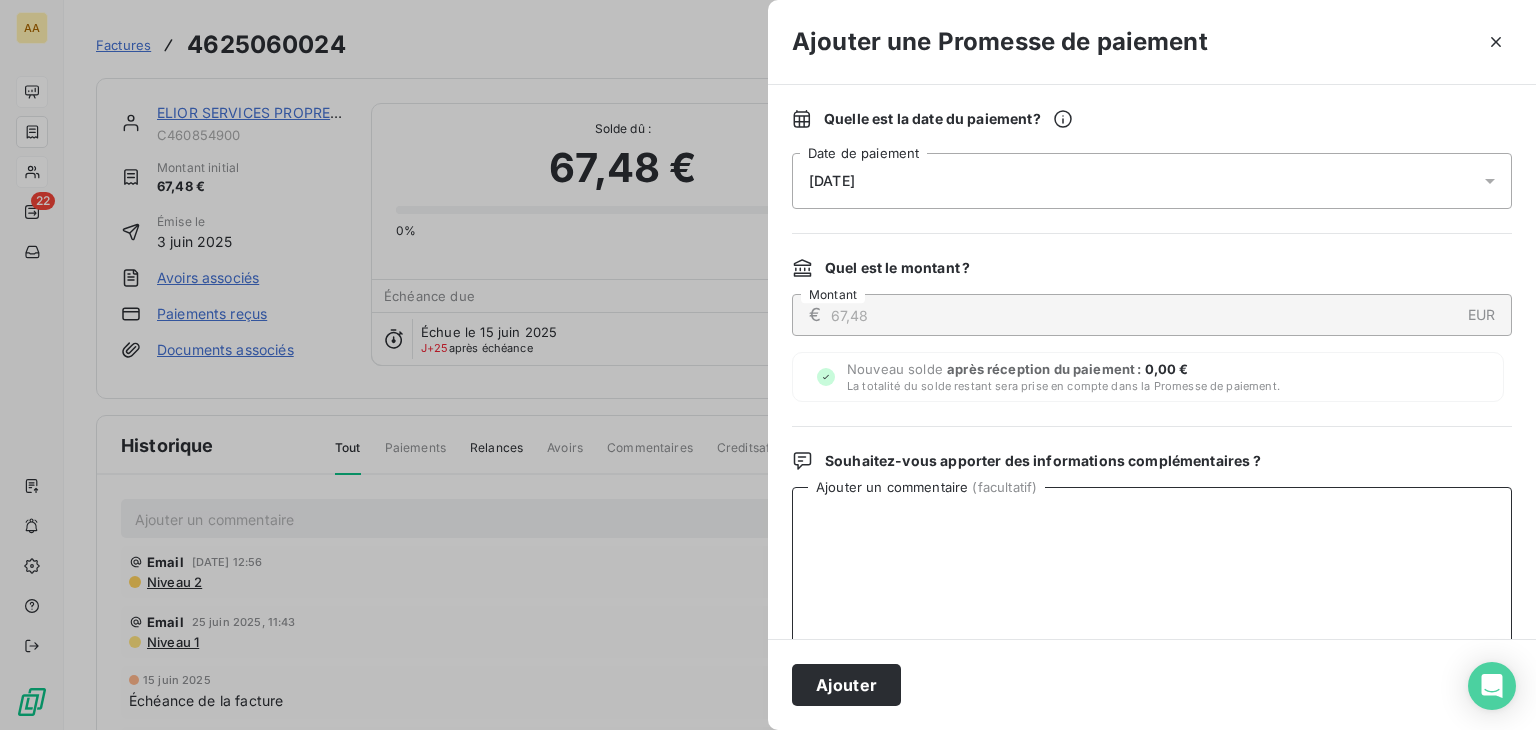 click on "Ajouter un commentaire   ( facultatif )" at bounding box center (1152, 591) 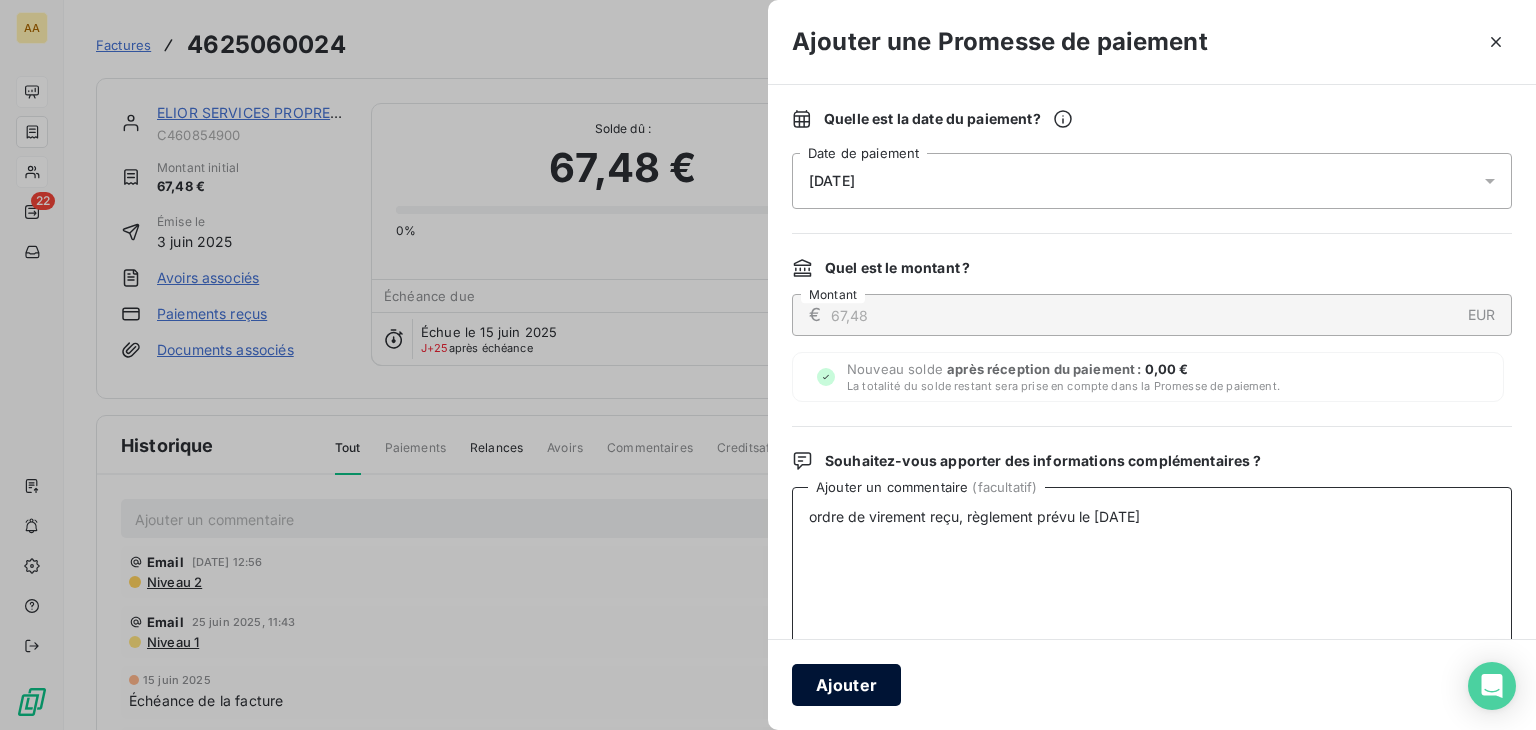 type on "ordre de virement reçu, règlement prévu le [DATE]" 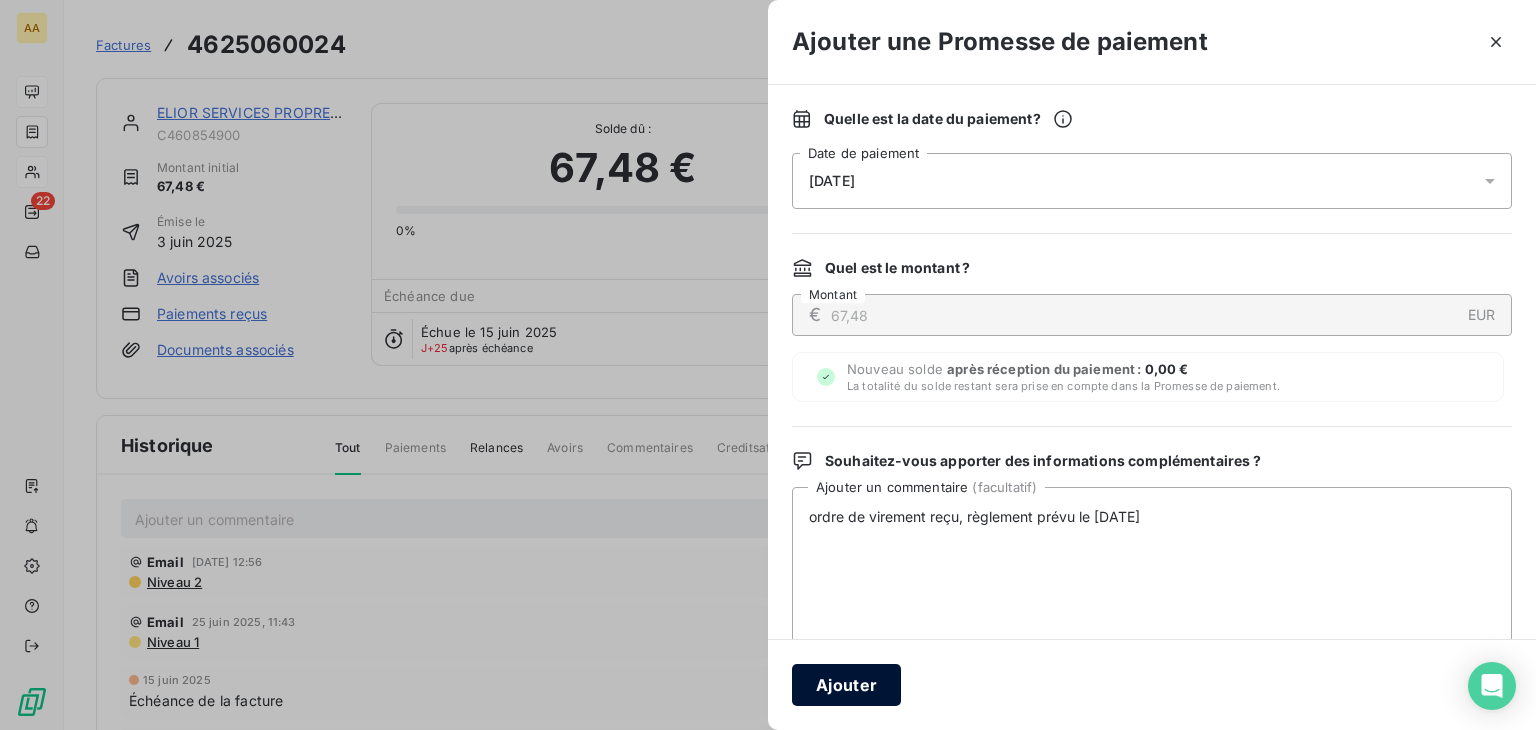 click on "Ajouter" at bounding box center [846, 685] 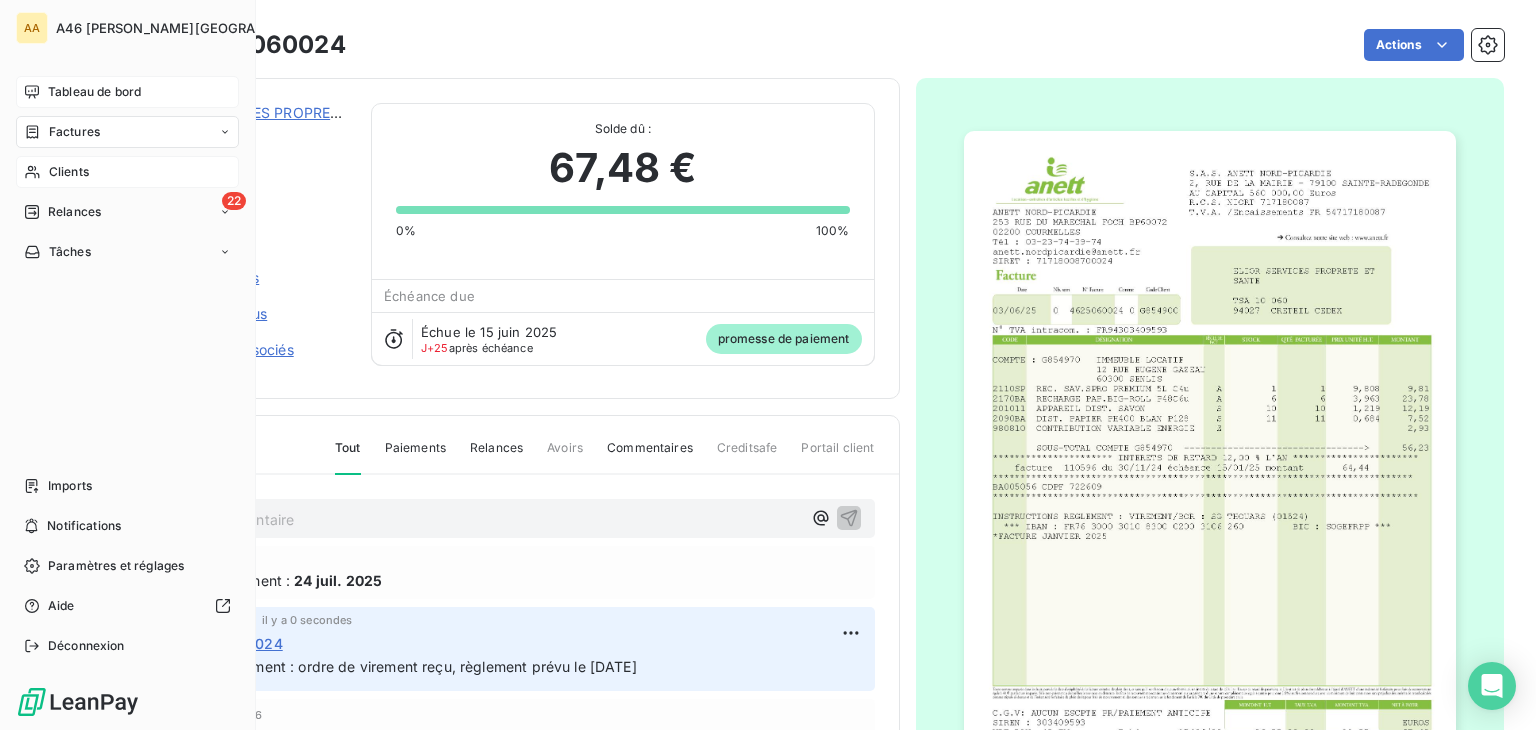 click on "Clients" at bounding box center (127, 172) 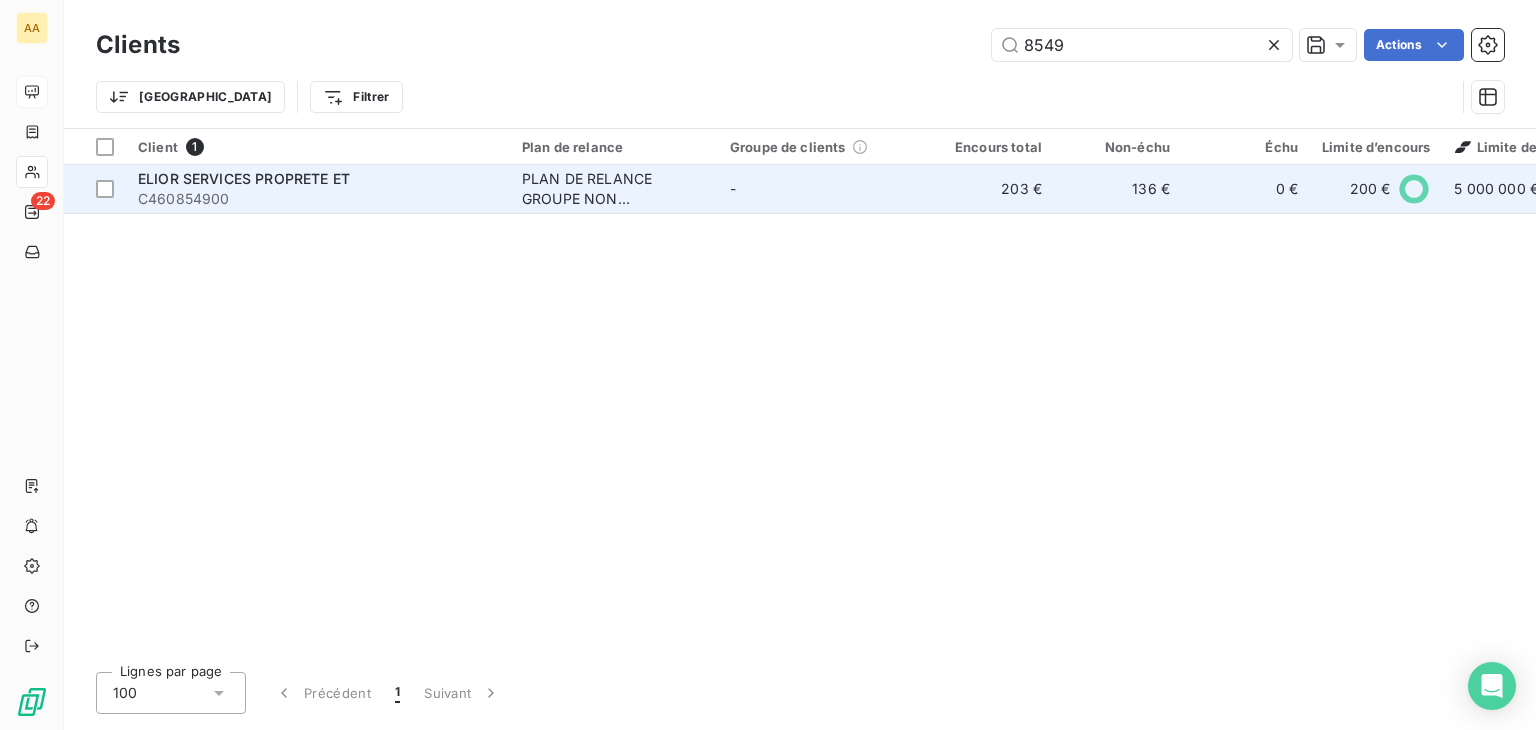 click on "ELIOR SERVICES PROPRETE ET" at bounding box center [244, 178] 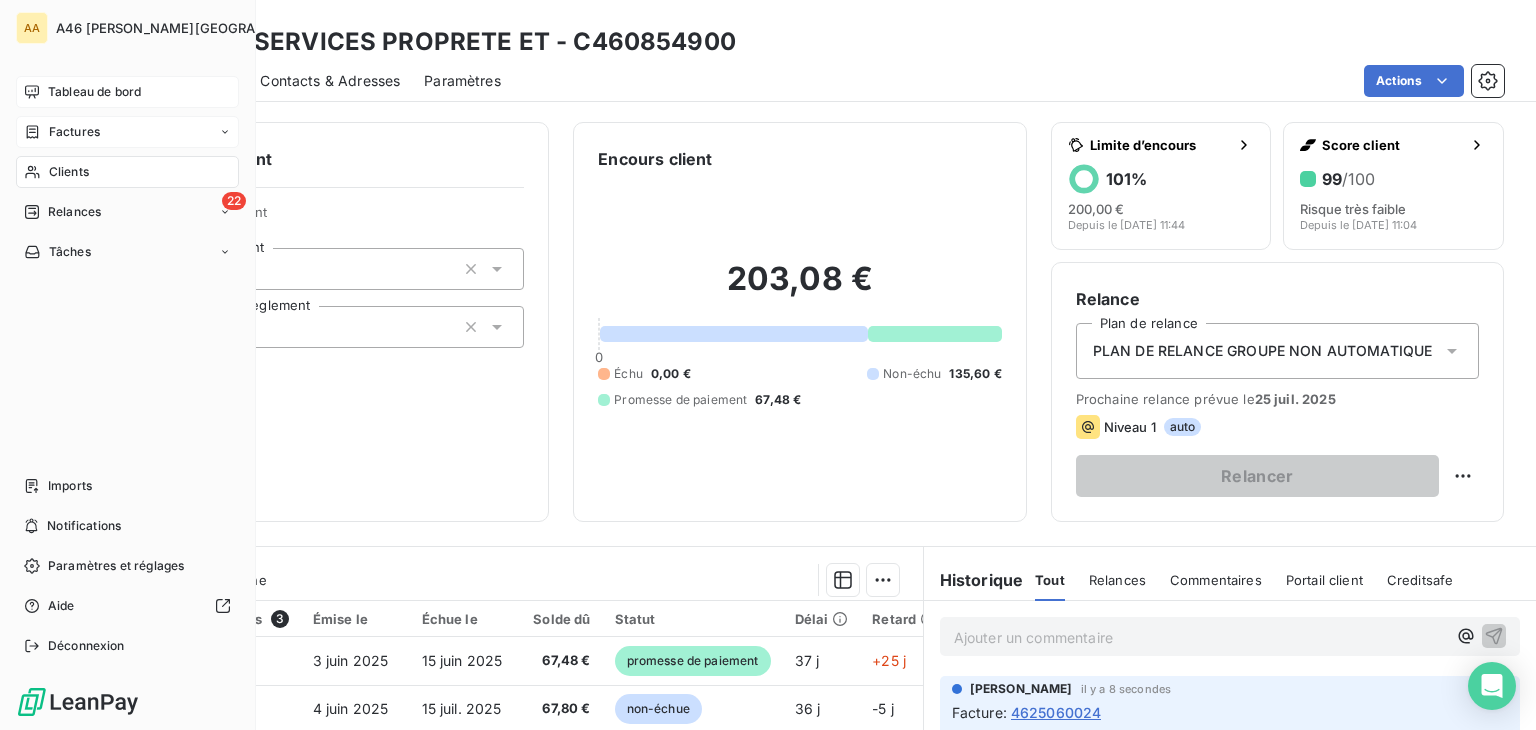 click on "Factures" at bounding box center (74, 132) 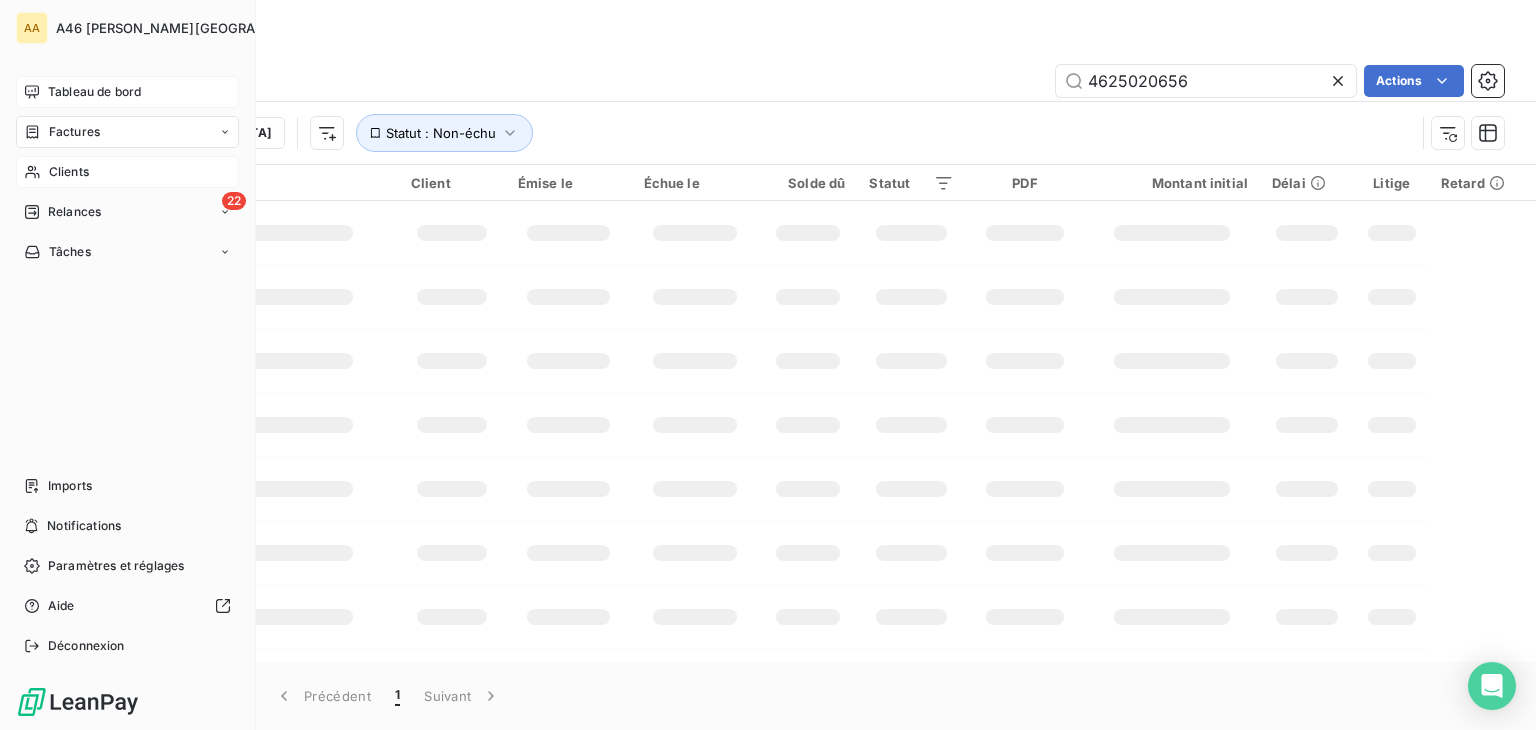 click on "Clients" at bounding box center [69, 172] 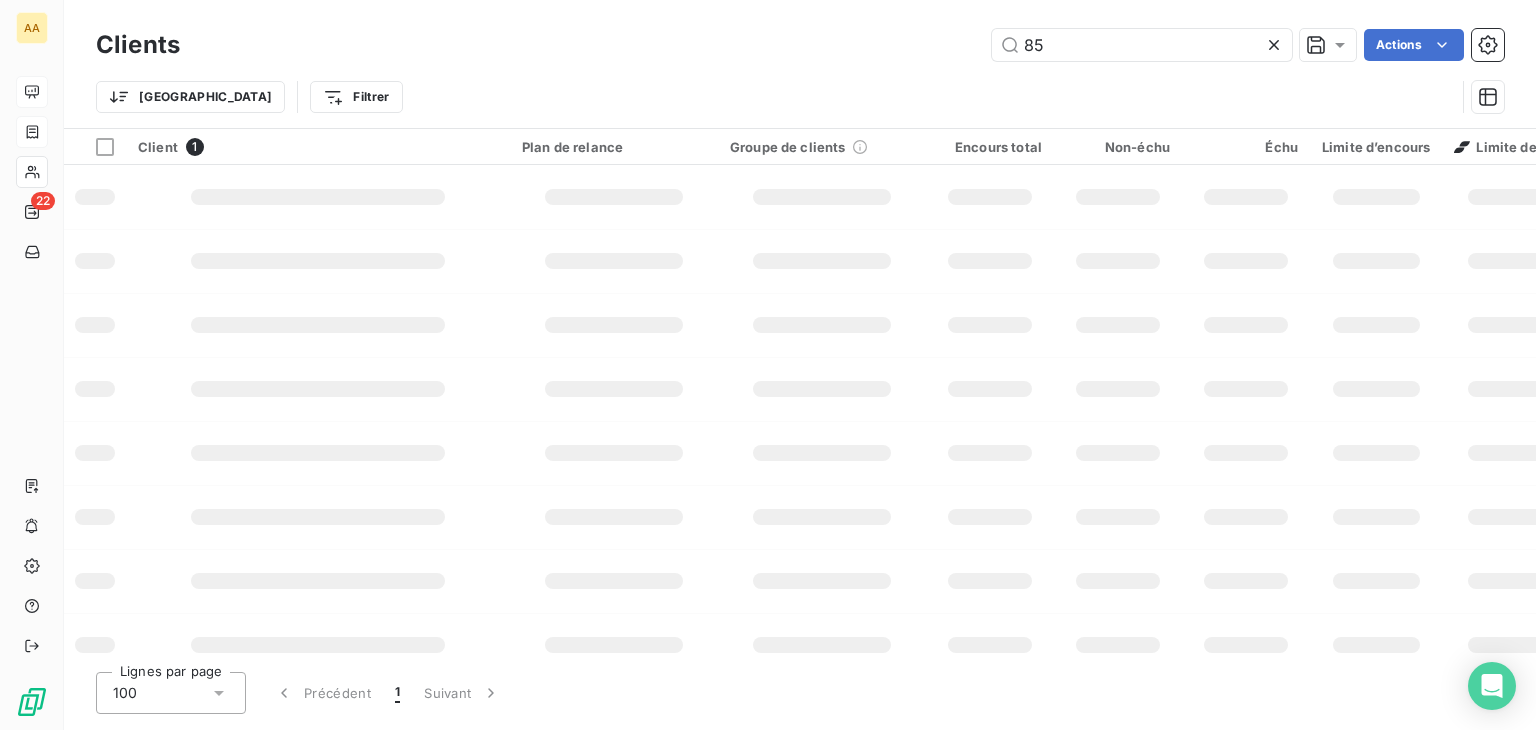 type on "8" 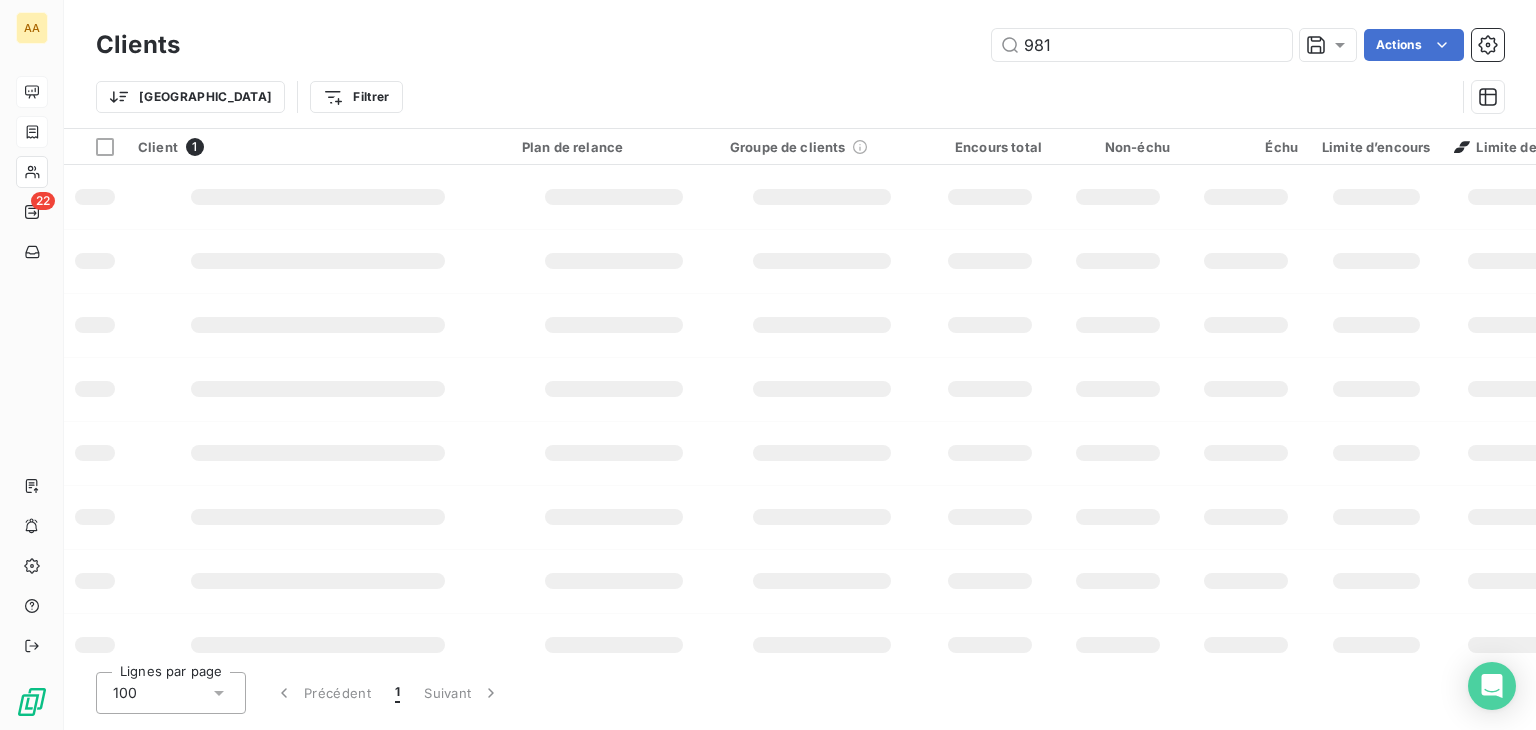 type on "9814" 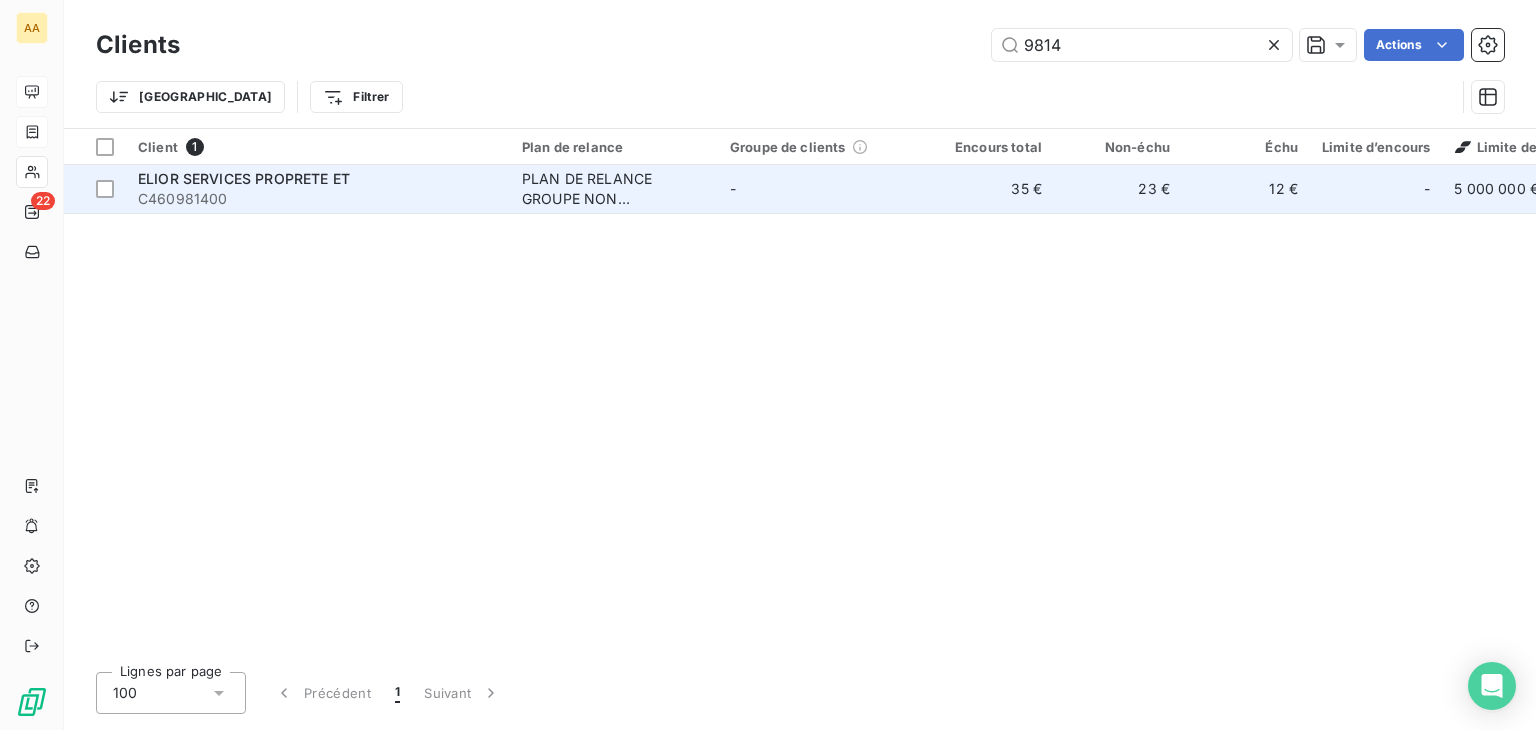 click on "ELIOR SERVICES PROPRETE ET" at bounding box center [244, 178] 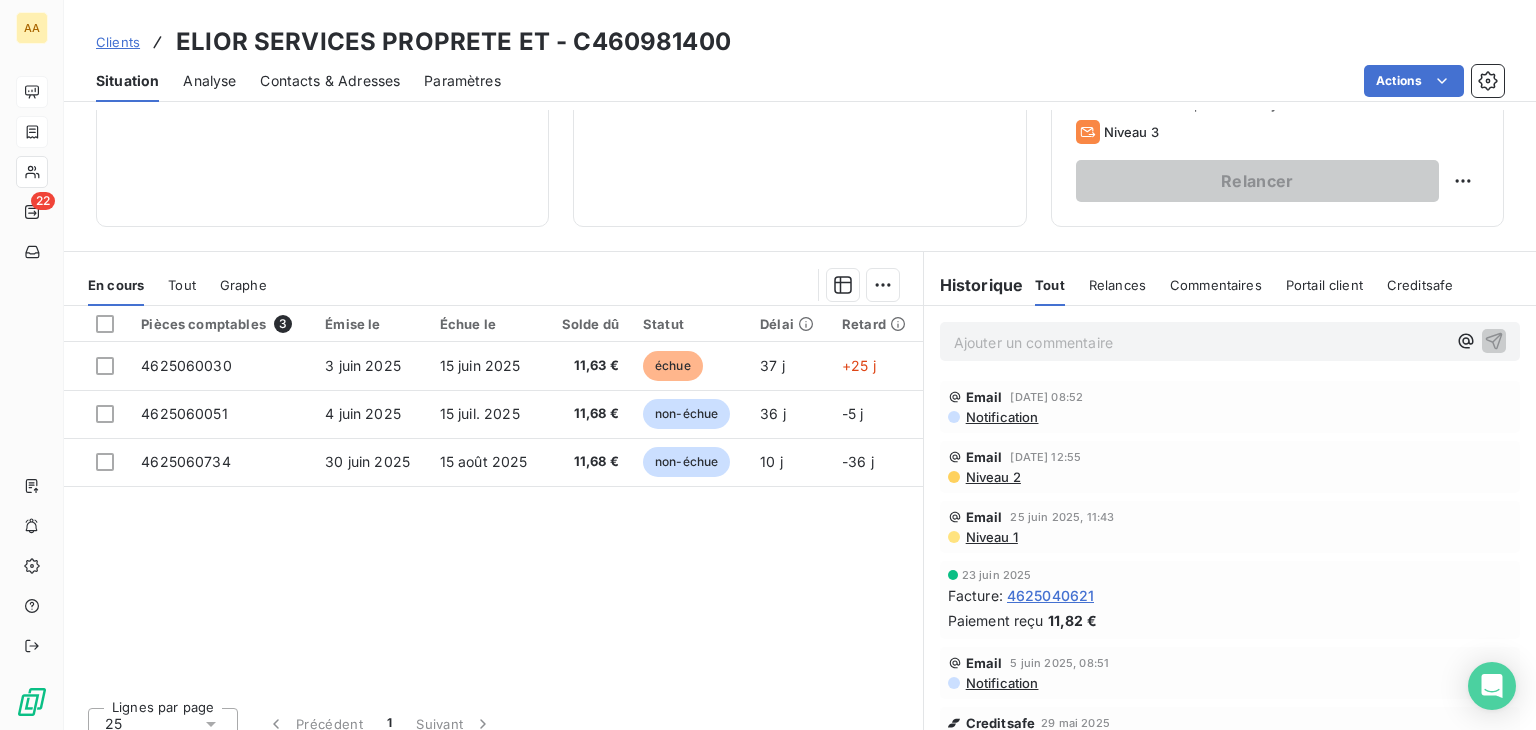 scroll, scrollTop: 316, scrollLeft: 0, axis: vertical 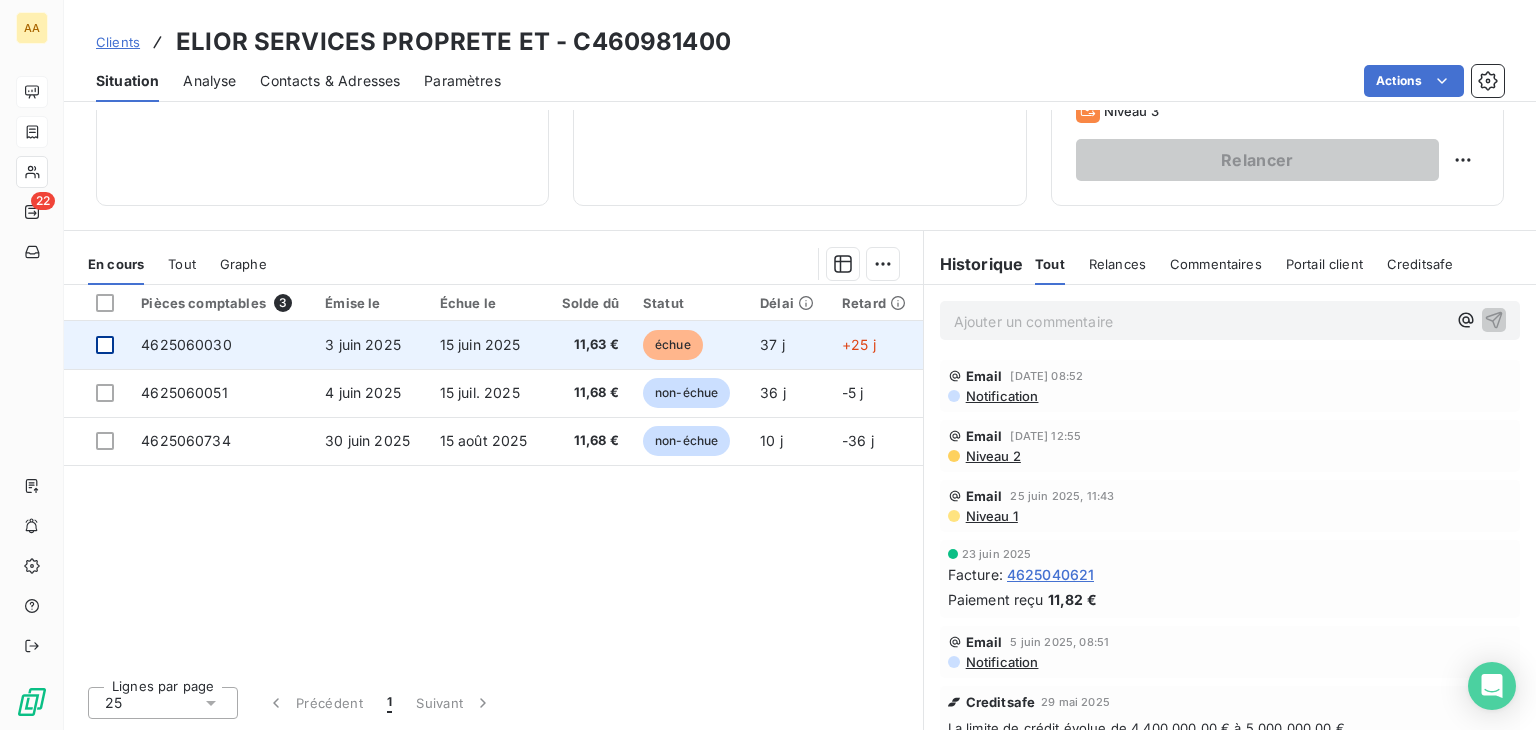 click at bounding box center (105, 345) 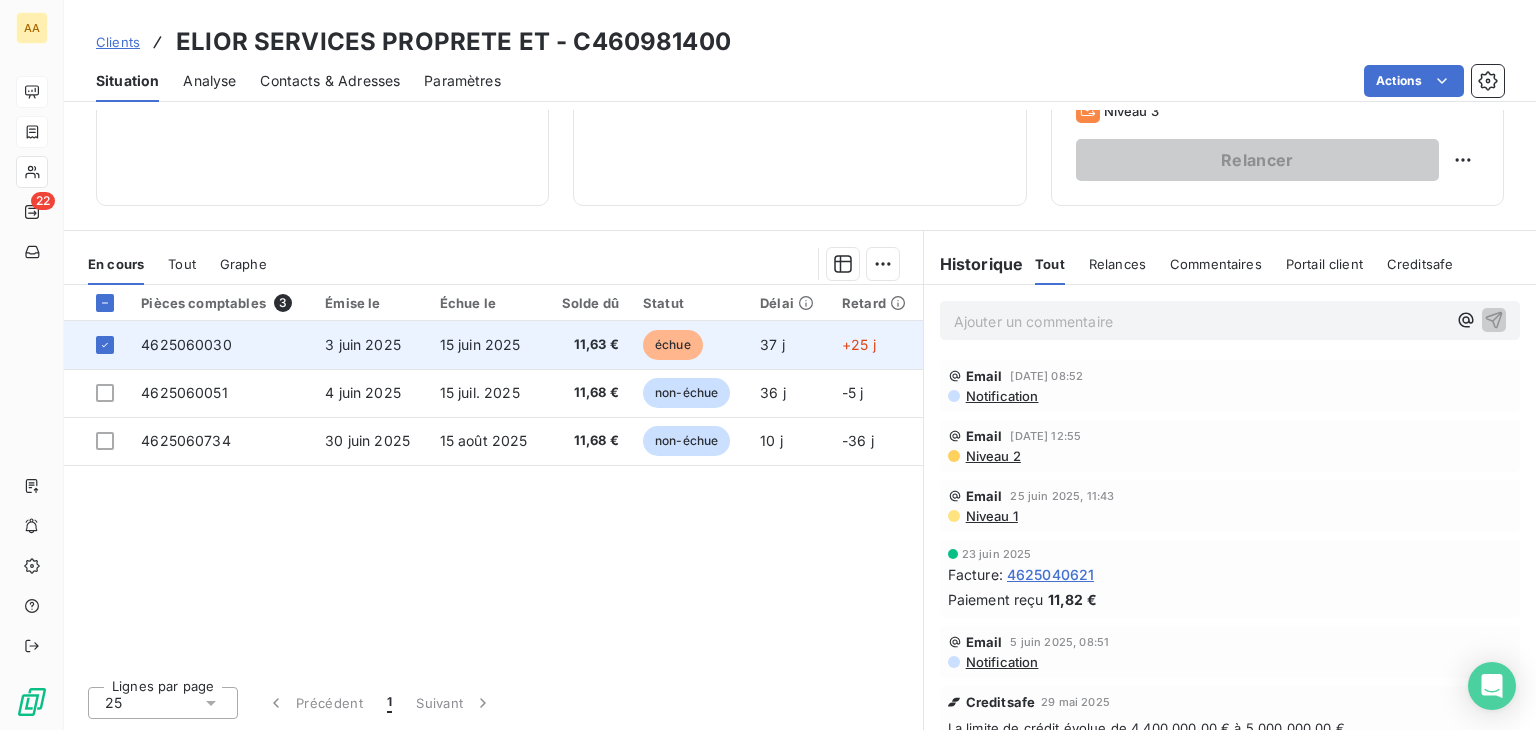 click on "4625060030" at bounding box center (186, 344) 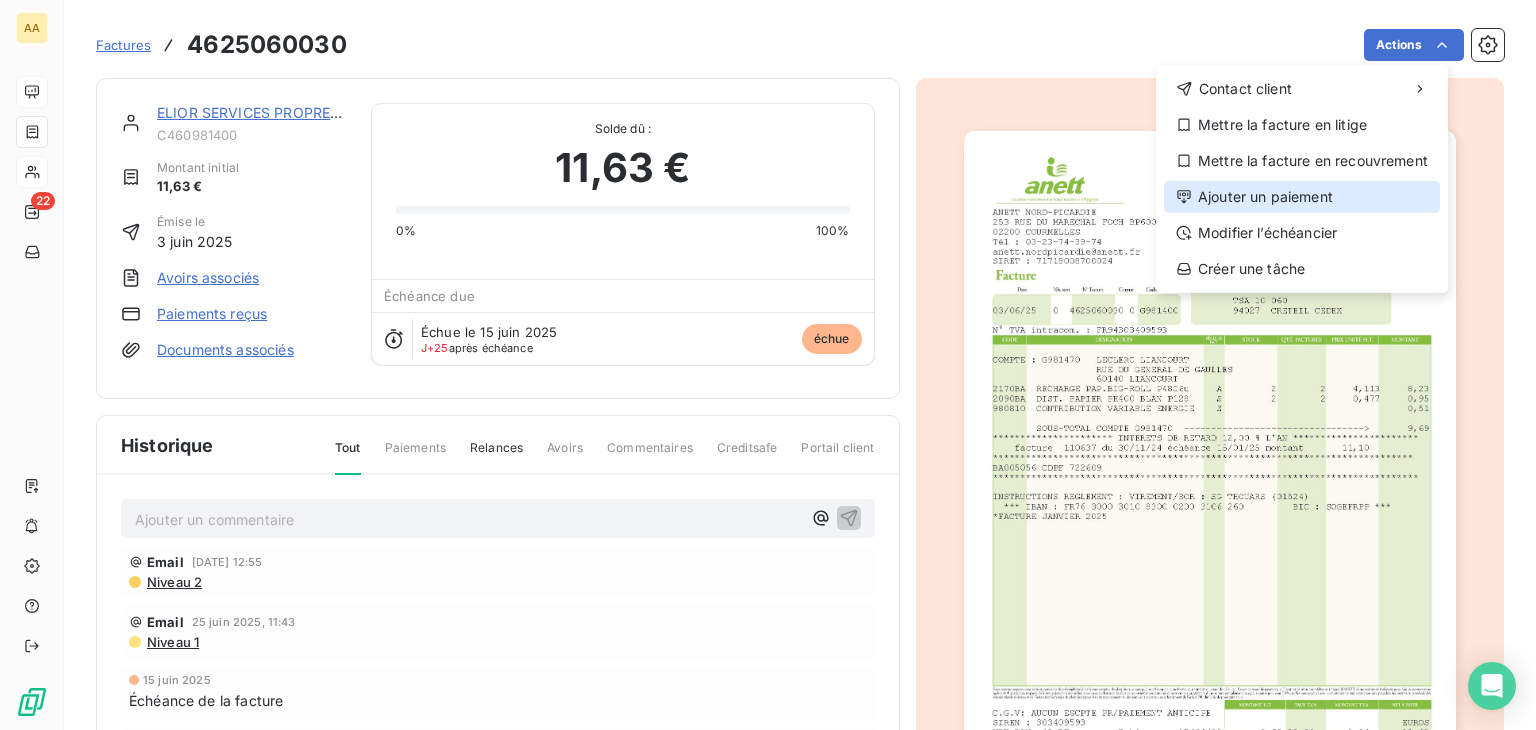 click on "Ajouter un paiement" at bounding box center [1302, 197] 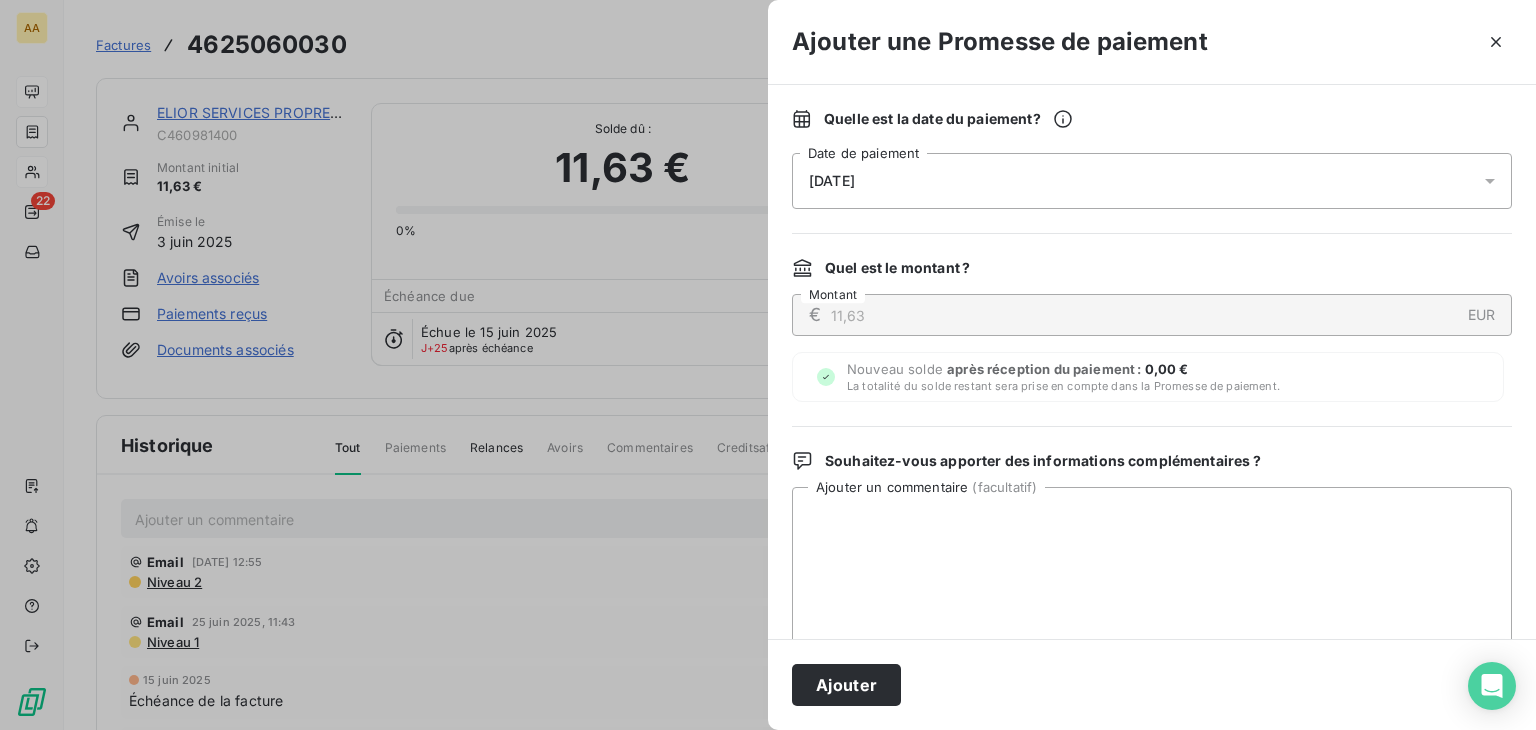 click on "[DATE]" at bounding box center [1152, 181] 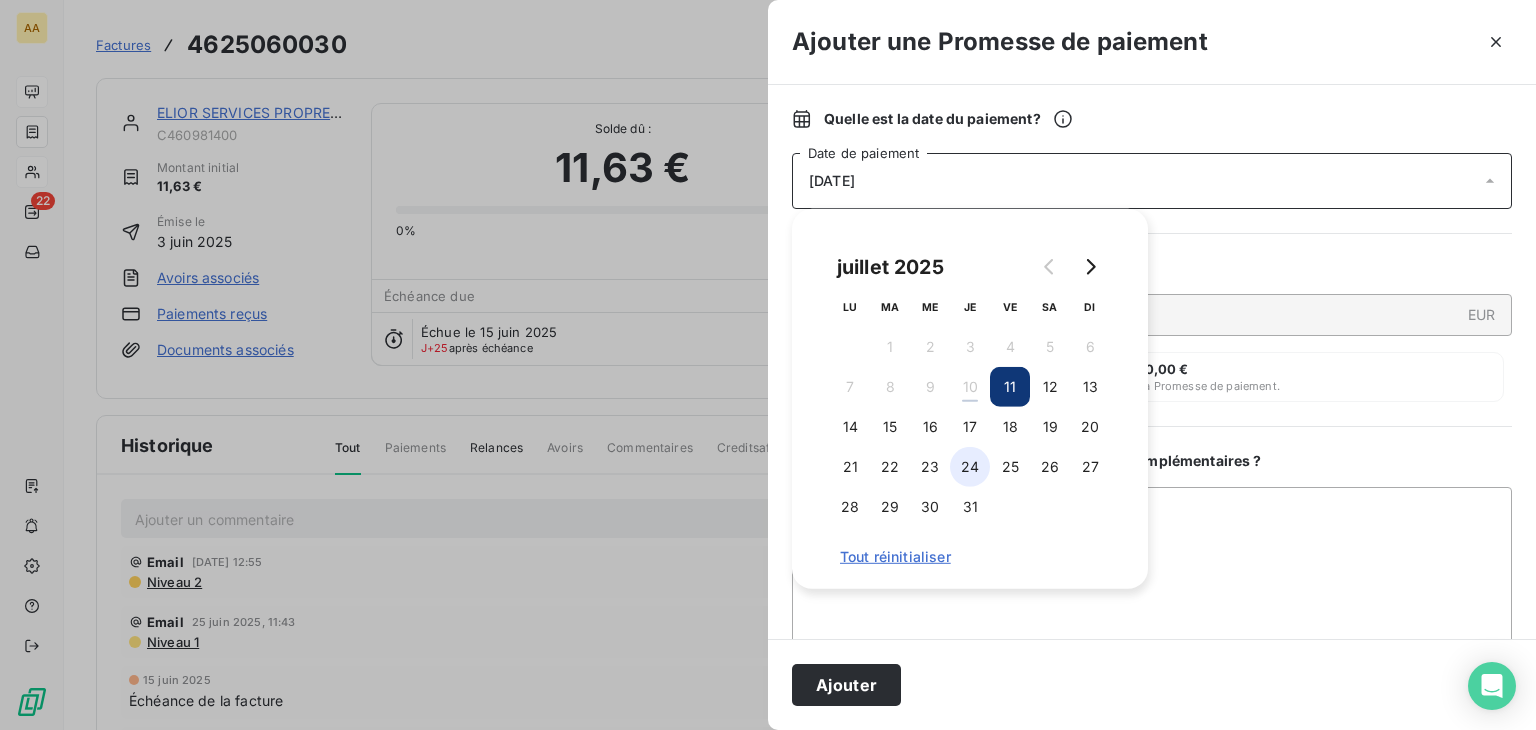 click on "24" at bounding box center [970, 467] 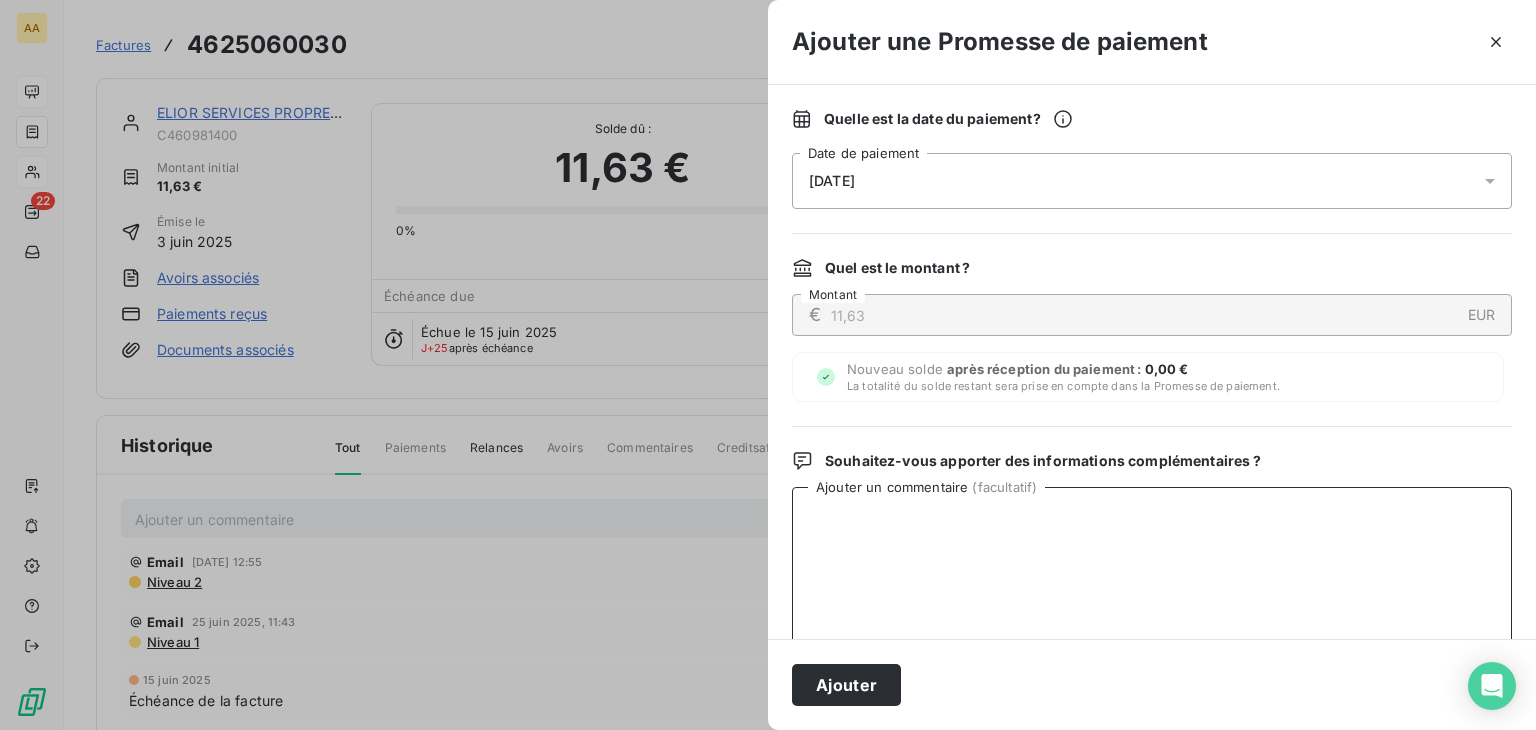 click on "Ajouter un commentaire   ( facultatif )" at bounding box center (1152, 591) 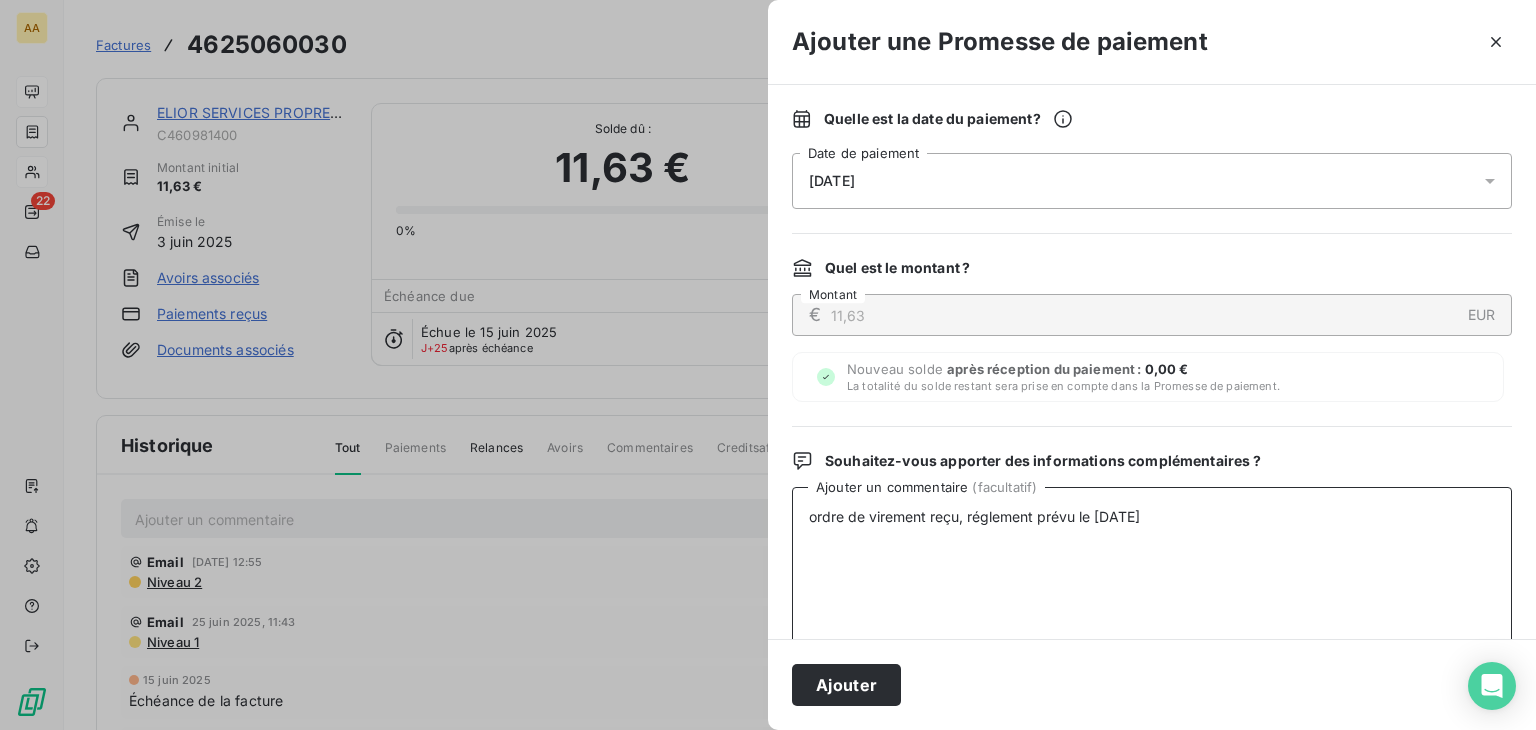 click on "ordre de virement reçu, réglement prévu le [DATE]" at bounding box center [1152, 591] 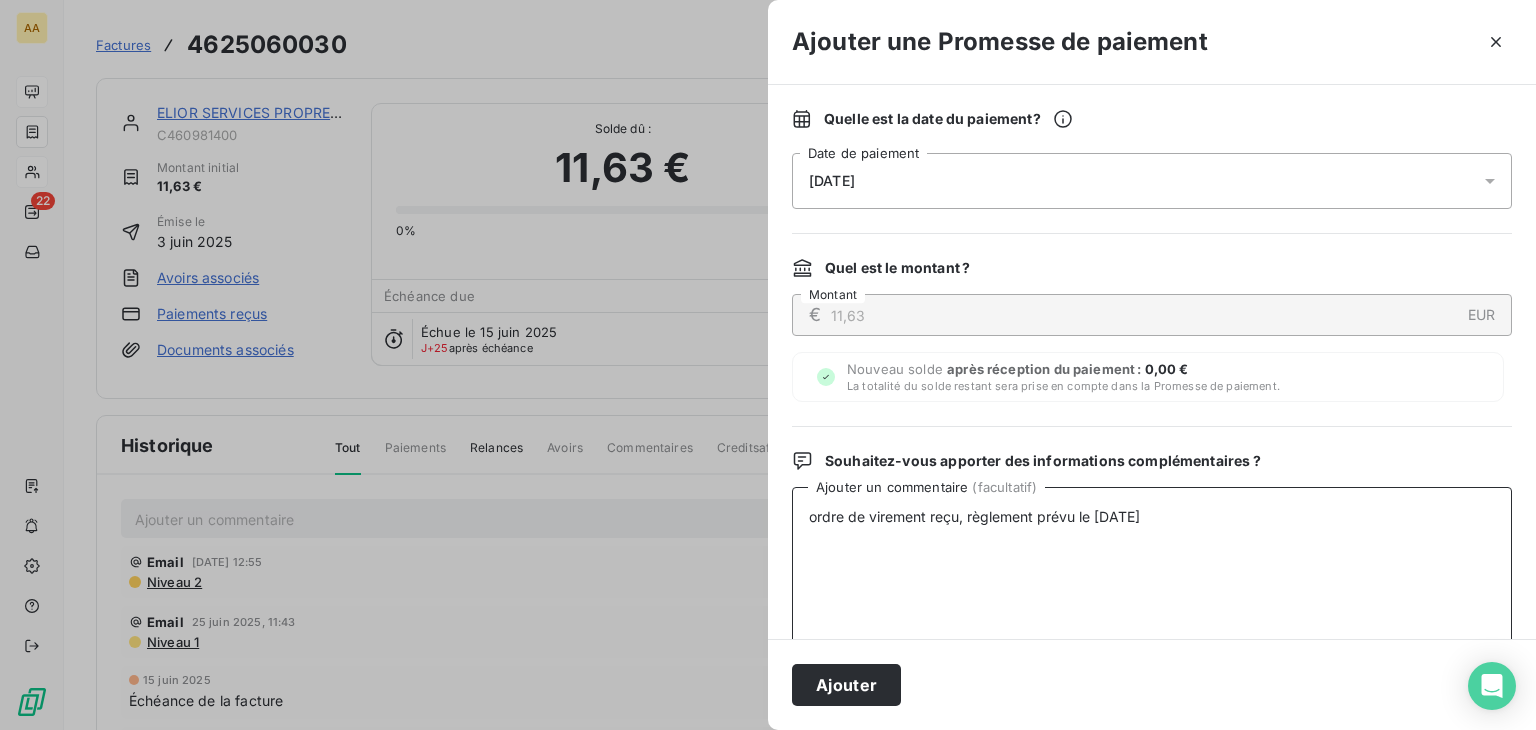 click on "ordre de virement reçu, règlement prévu le [DATE]" at bounding box center (1152, 591) 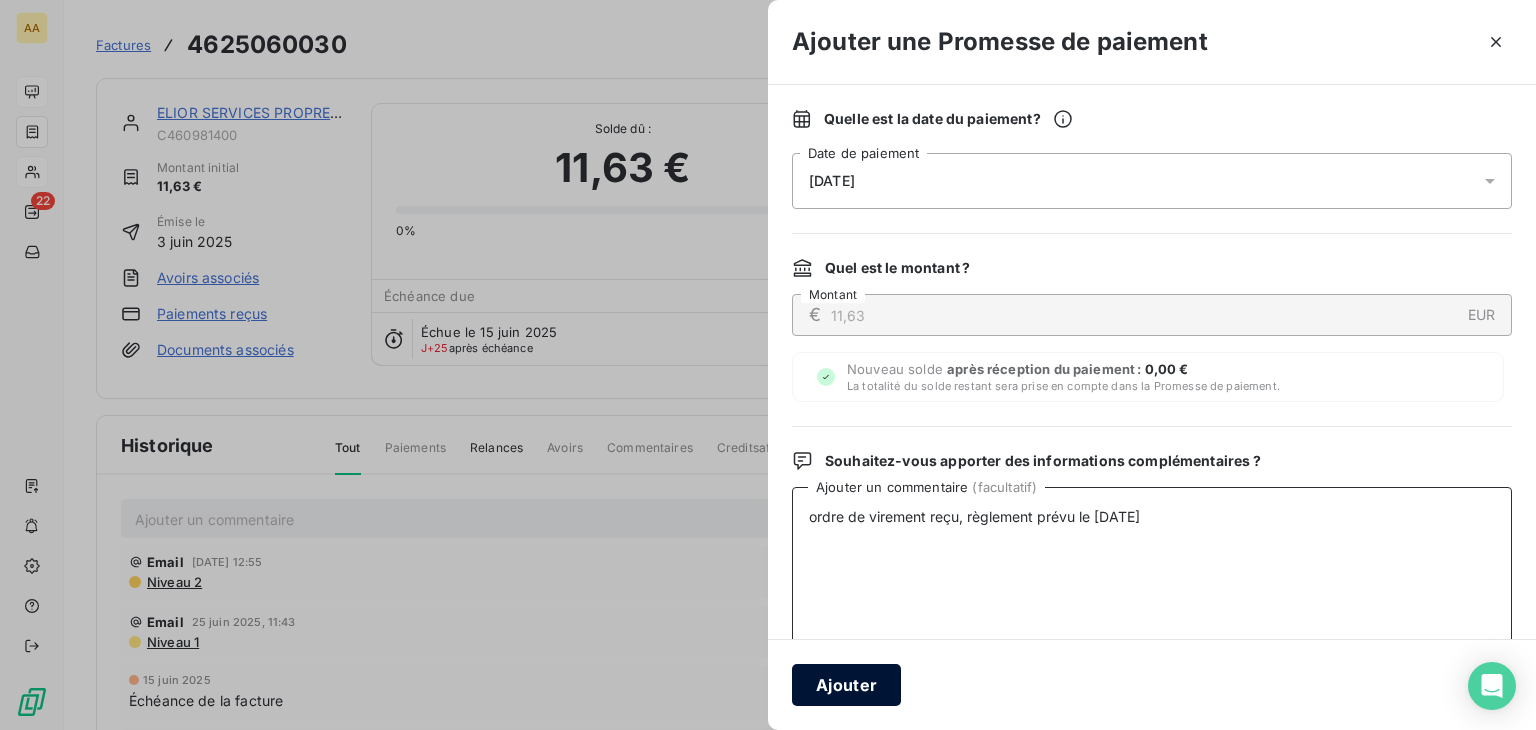 type on "ordre de virement reçu, règlement prévu le [DATE]" 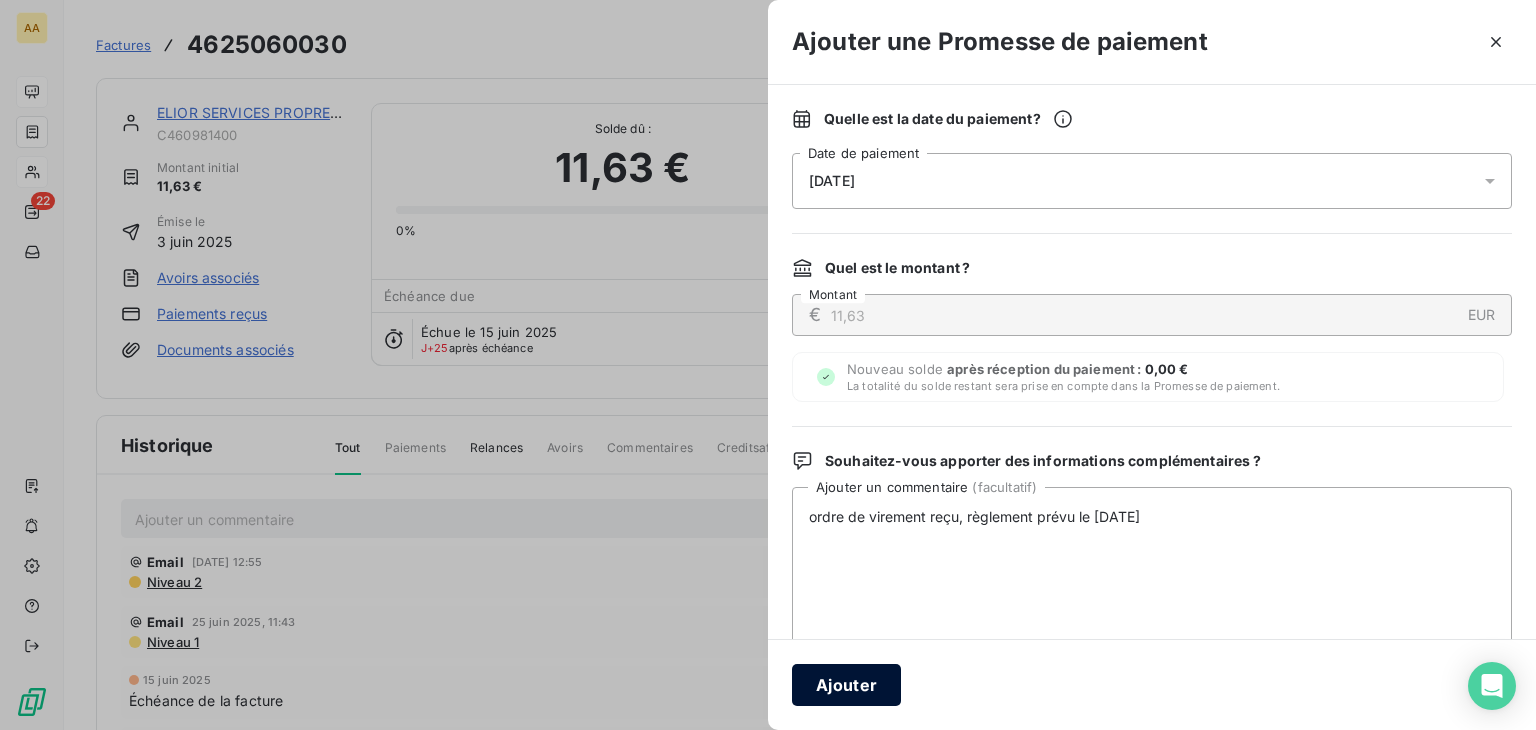 click on "Ajouter" at bounding box center [846, 685] 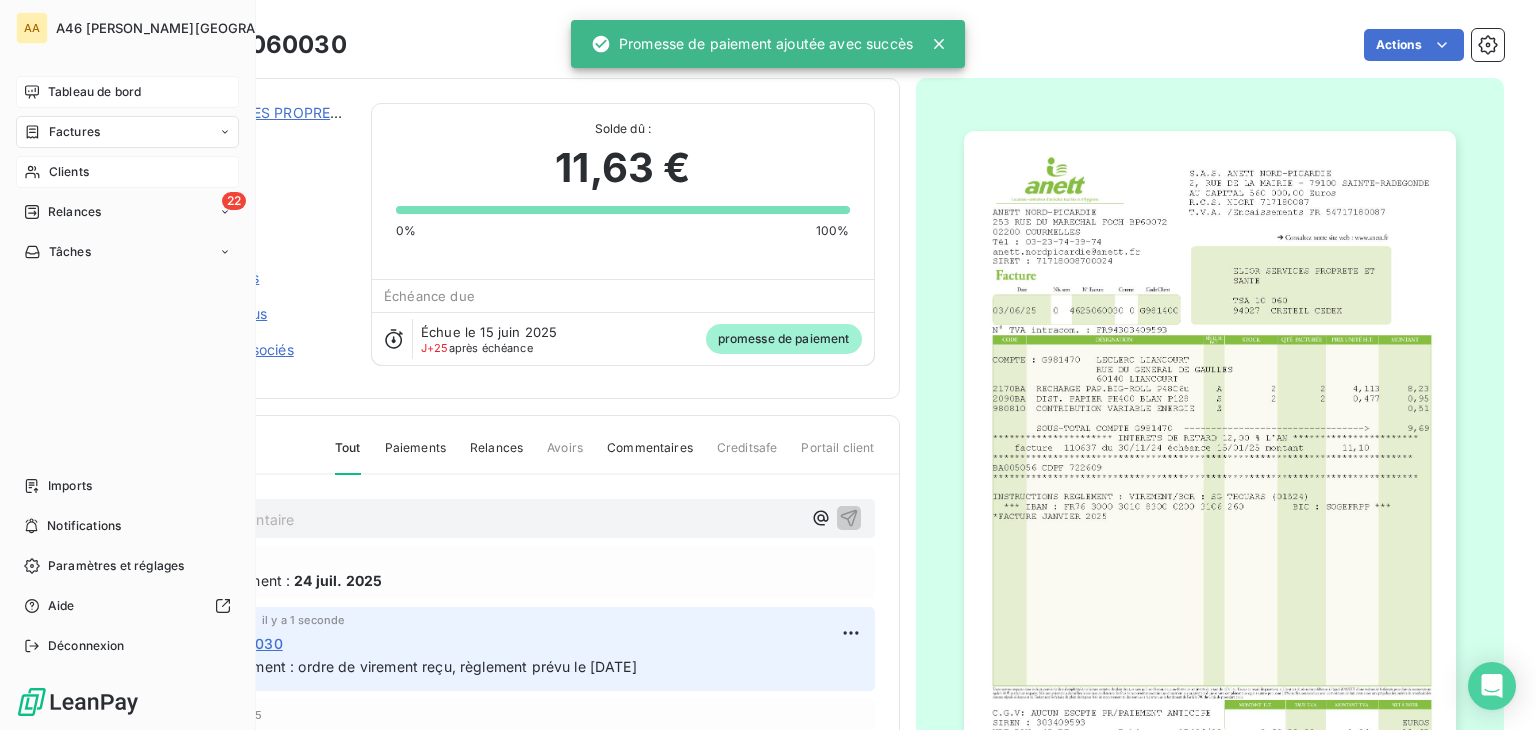 click on "Tableau de bord" at bounding box center [94, 92] 